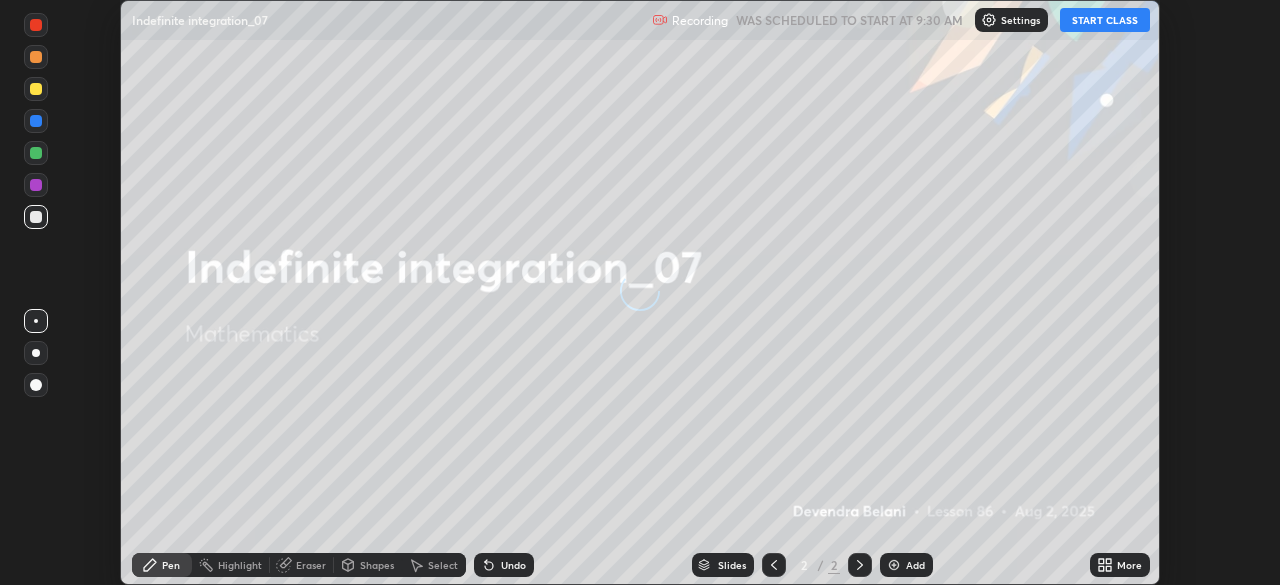 scroll, scrollTop: 0, scrollLeft: 0, axis: both 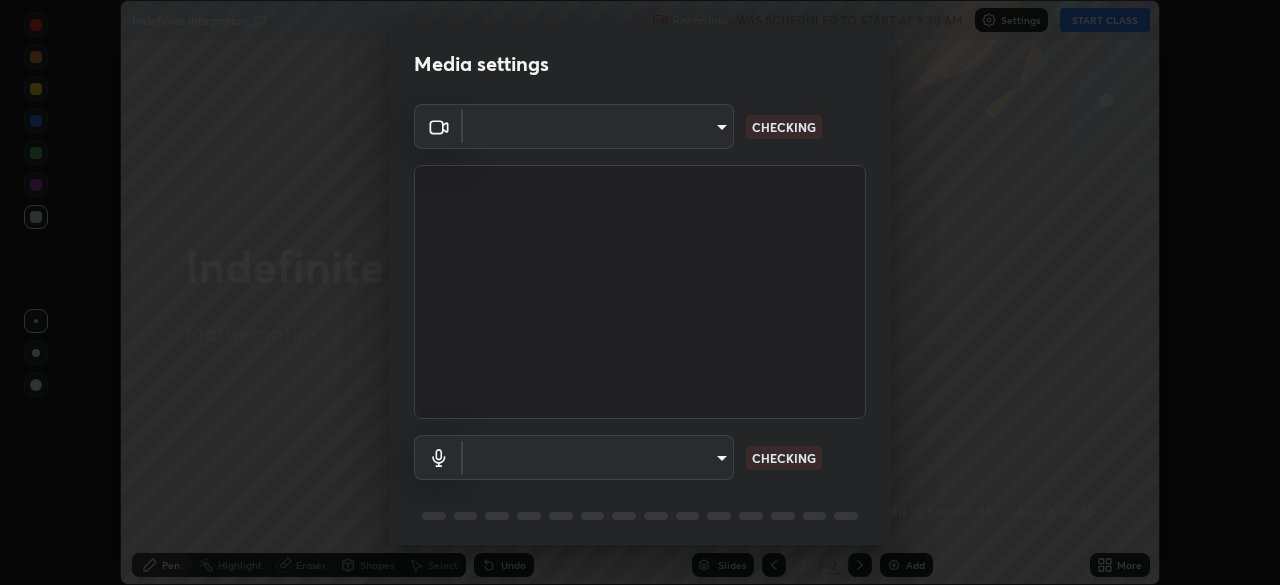 click on "Erase all Indefinite integration_07 Recording WAS SCHEDULED TO START AT  9:30 AM Settings START CLASS Setting up your live class Indefinite integration_07 • L86 of Mathematics [FIRST] [LAST] Pen Highlight Eraser Shapes Select Undo Slides 2 / 2 Add More No doubts shared Encourage your learners to ask a doubt for better clarity Report an issue Reason for reporting Buffering Chat not working Audio - Video sync issue Educator video quality low ​ Attach an image Report Media settings ​ CHECKING ​ CHECKING 1 / 5 Next" at bounding box center [640, 292] 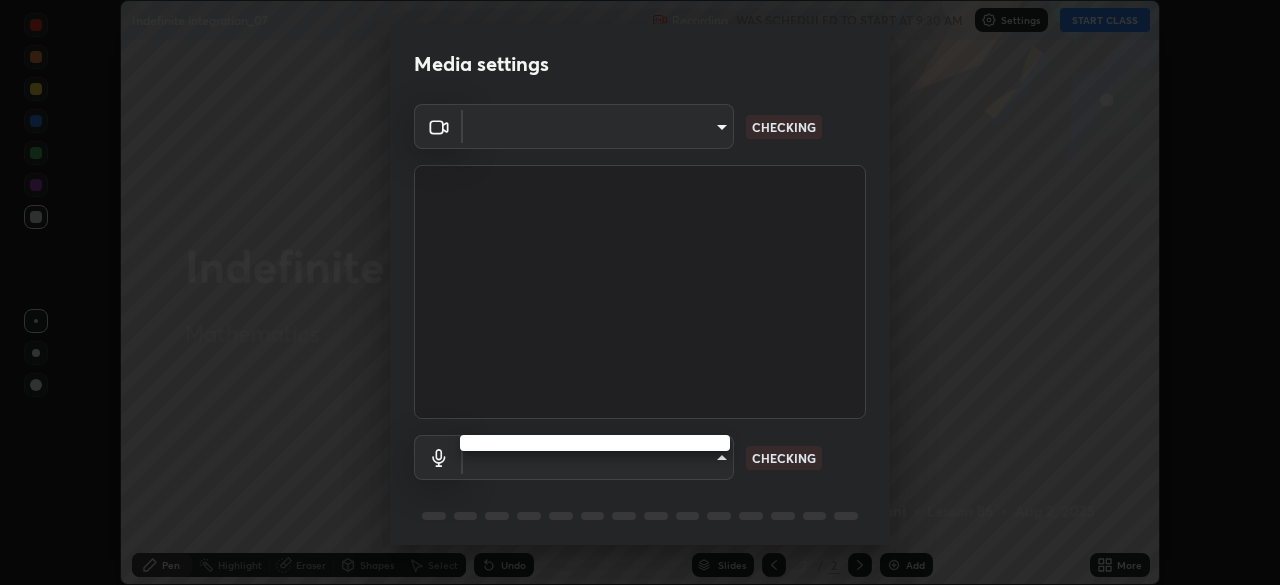 type on "9d859b0dc9df3993e45d71748640ef8916b2c21d6ac1b4416f64a69378af508e" 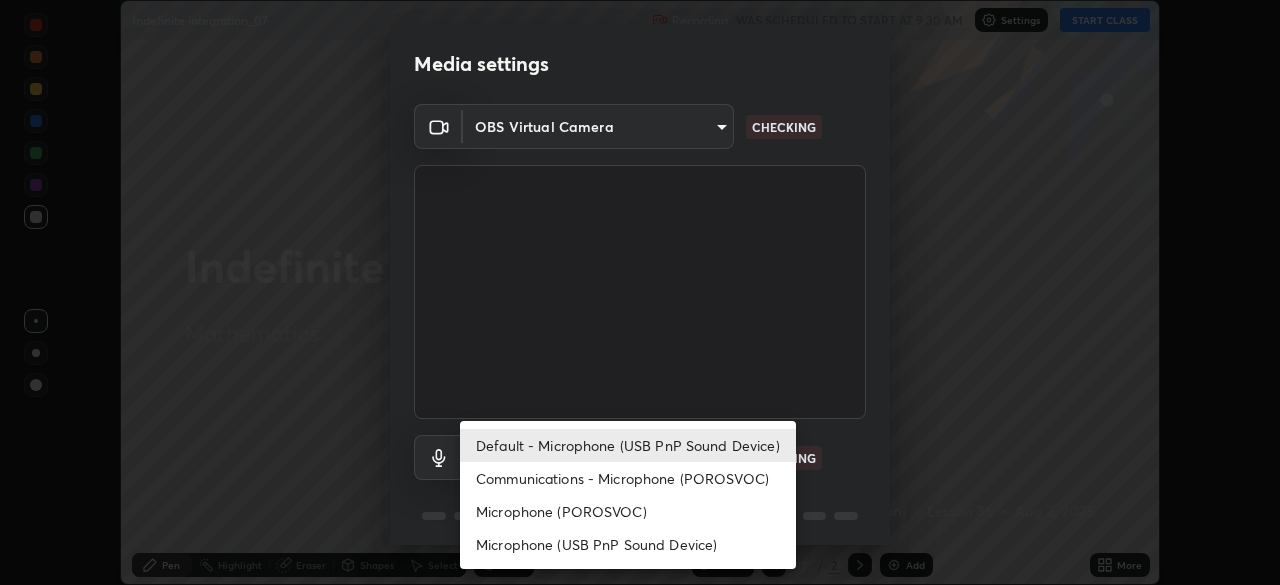click on "Microphone (USB PnP Sound Device)" at bounding box center [628, 544] 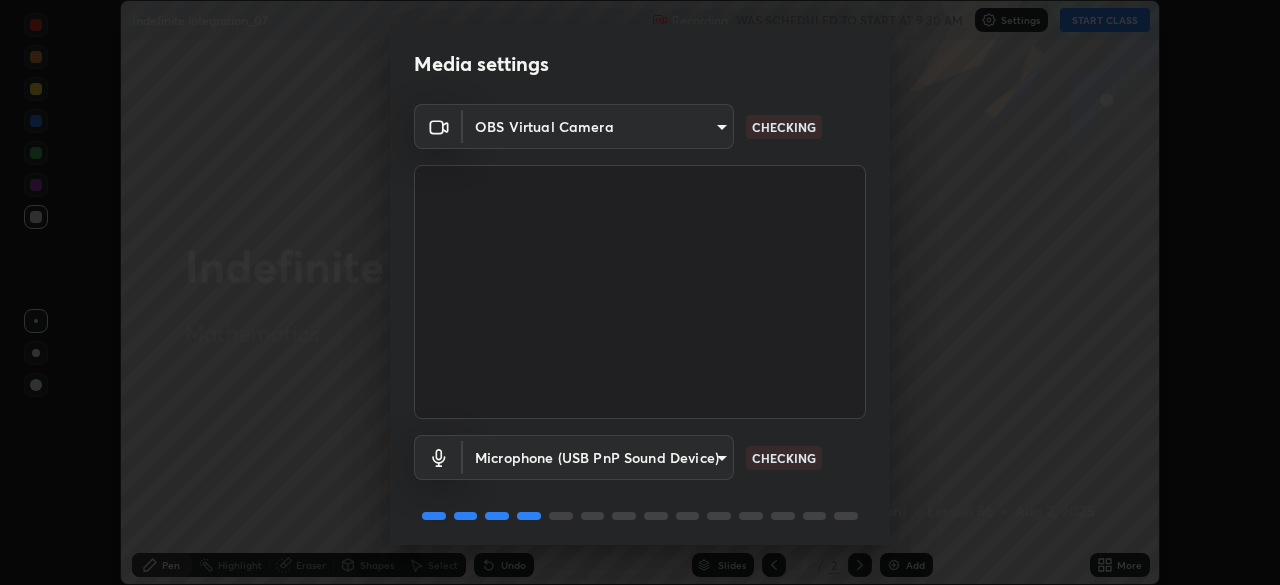 type on "4d26097e33b8ebea178fbc8b272f60208f53cf3a655a810c75e1aa622e542609" 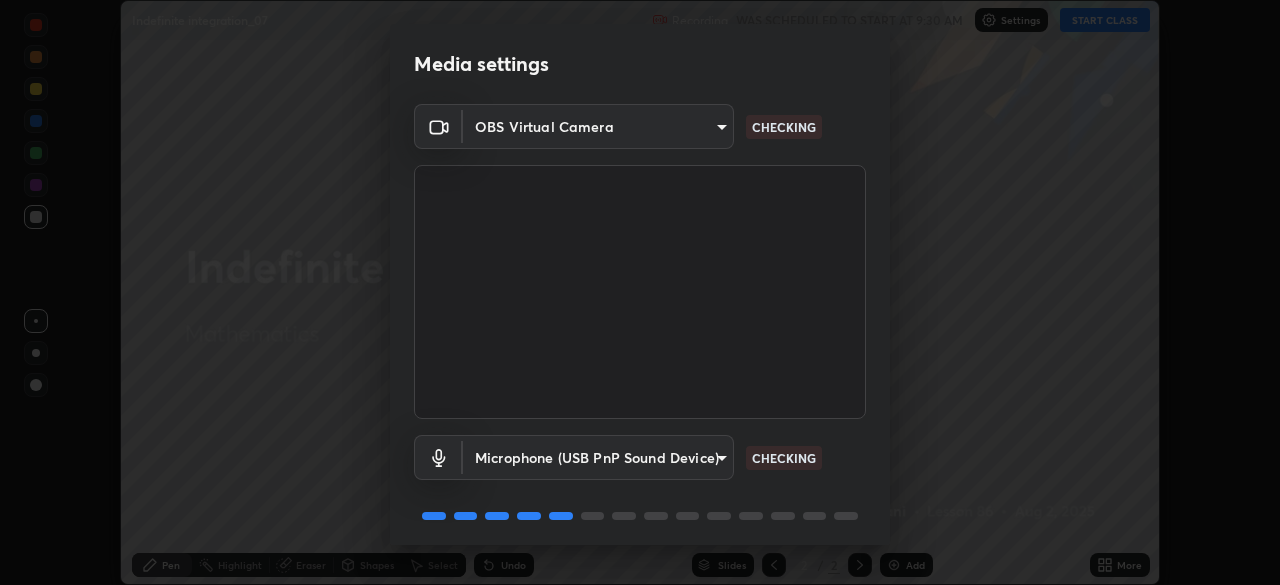 scroll, scrollTop: 71, scrollLeft: 0, axis: vertical 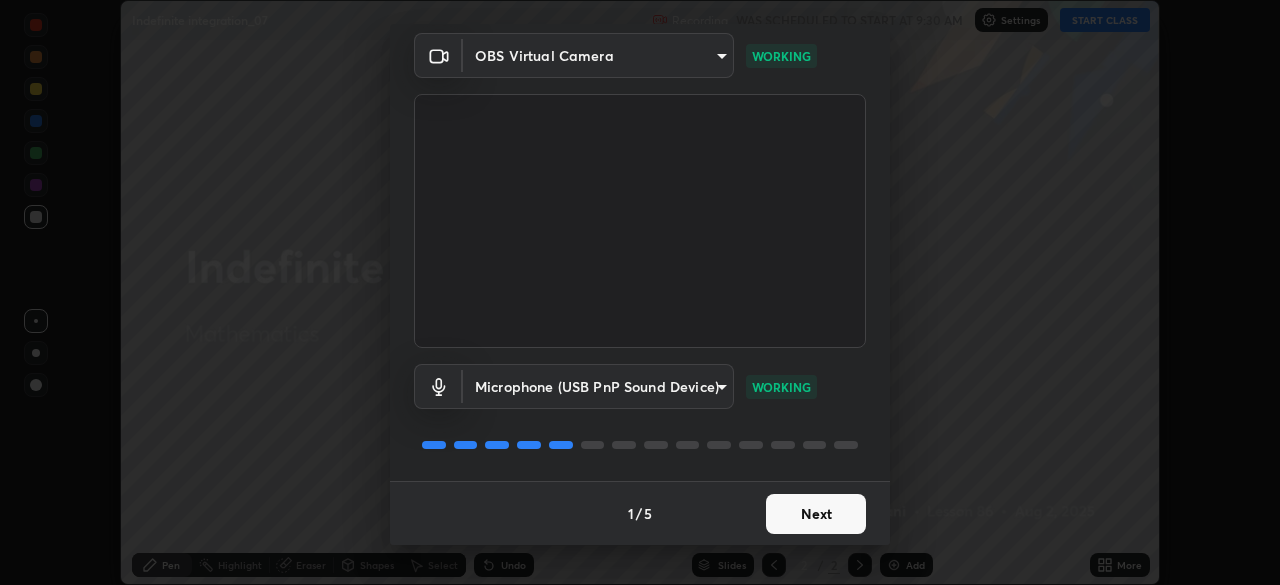click on "Next" at bounding box center [816, 514] 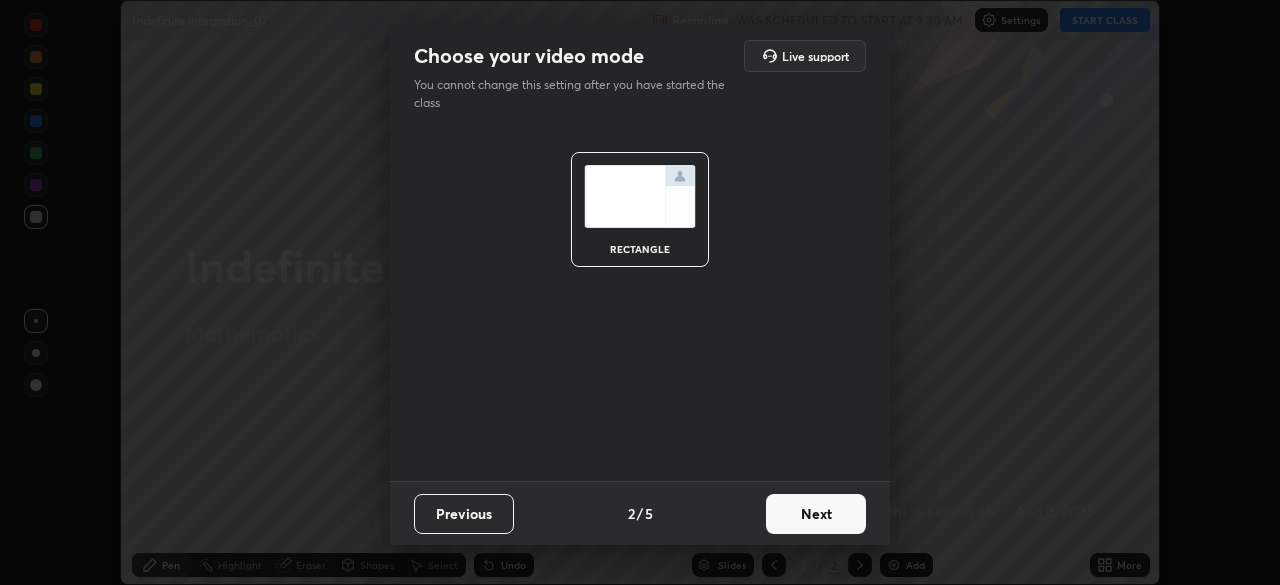 scroll, scrollTop: 0, scrollLeft: 0, axis: both 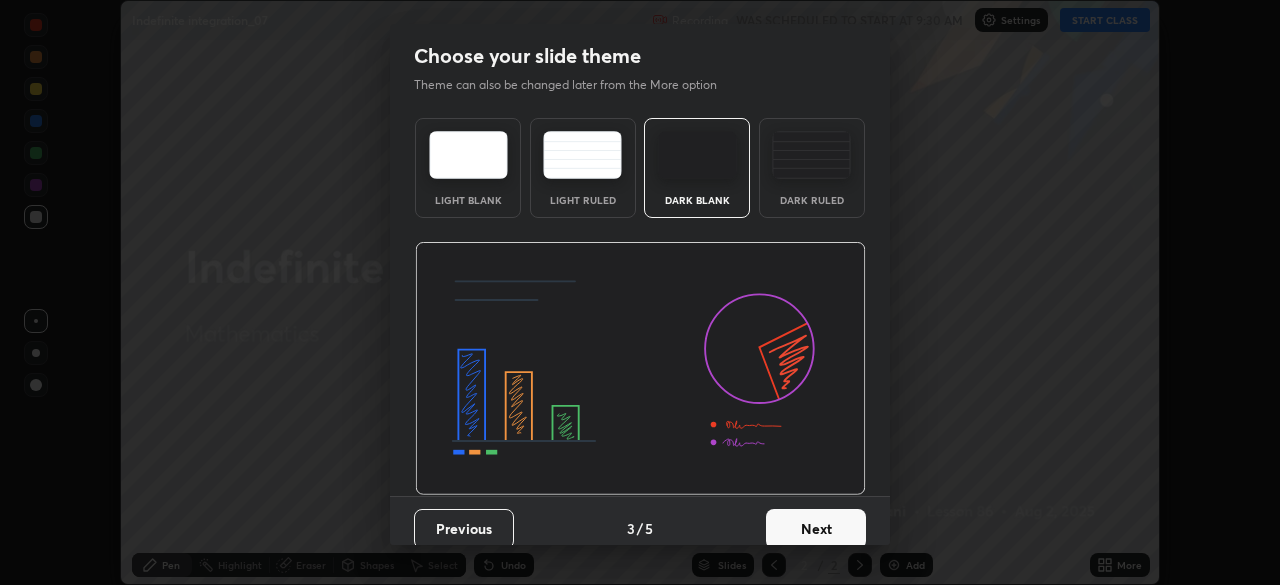 click on "Next" at bounding box center (816, 529) 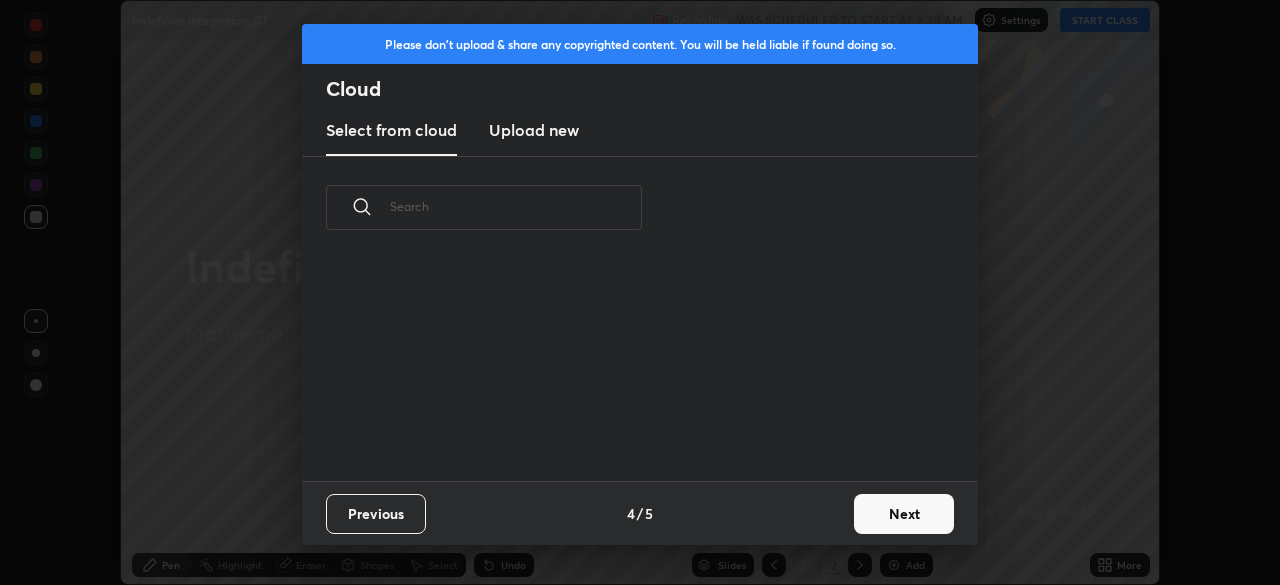 click on "Next" at bounding box center [904, 514] 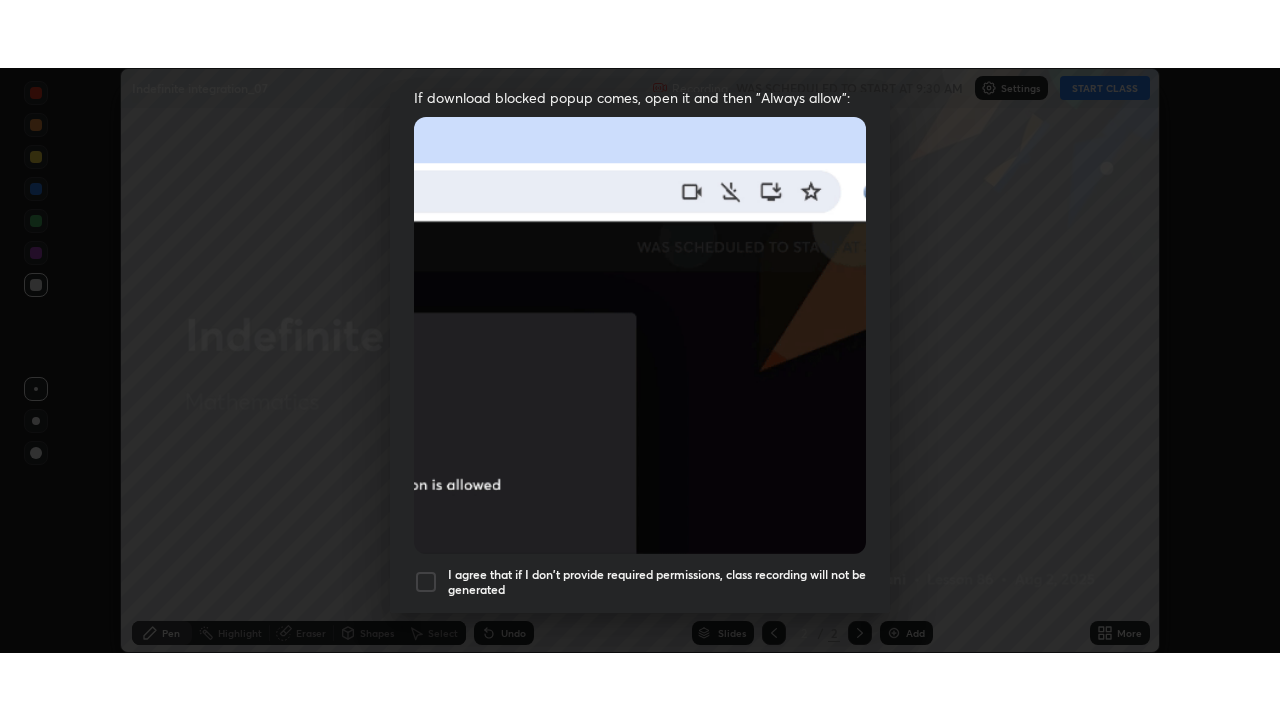 scroll, scrollTop: 479, scrollLeft: 0, axis: vertical 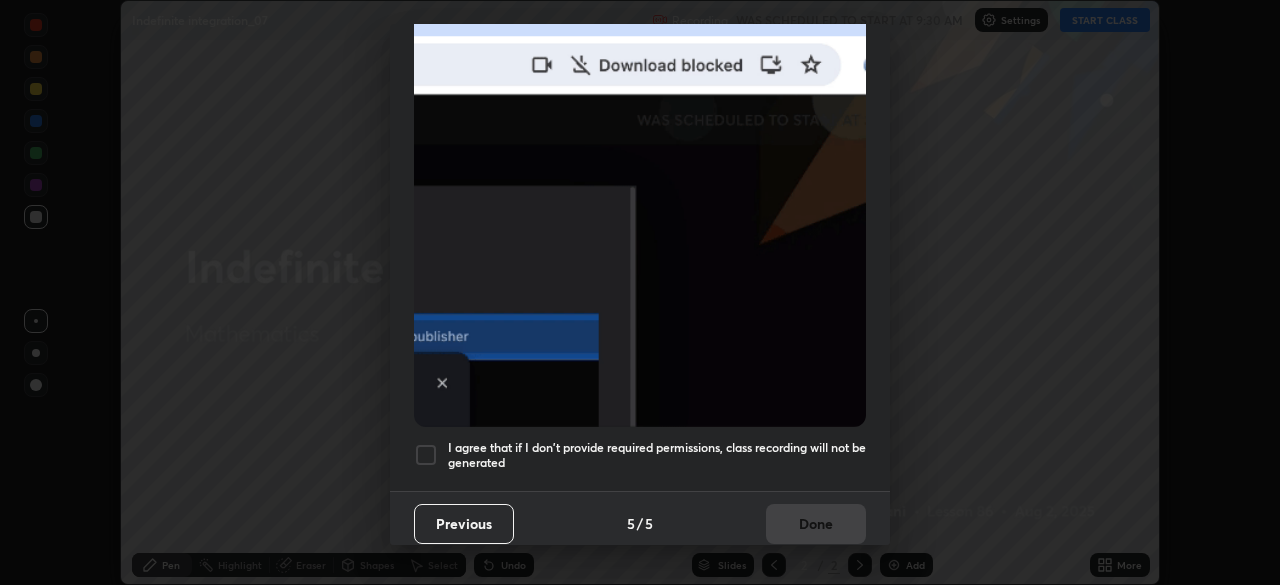 click at bounding box center (426, 455) 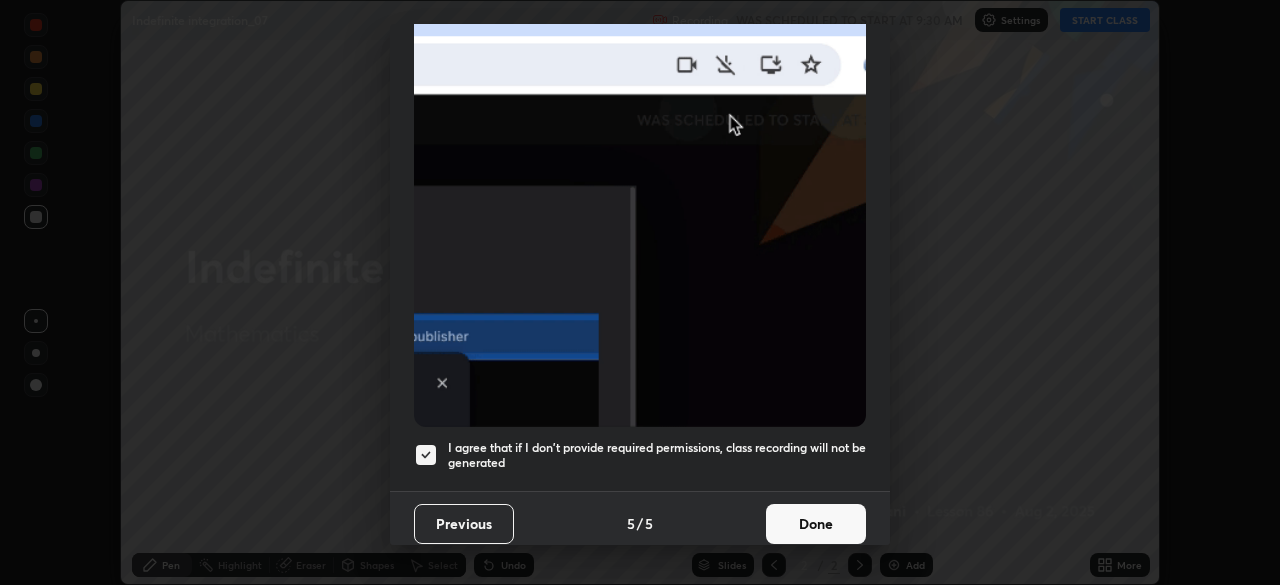 click on "Done" at bounding box center (816, 524) 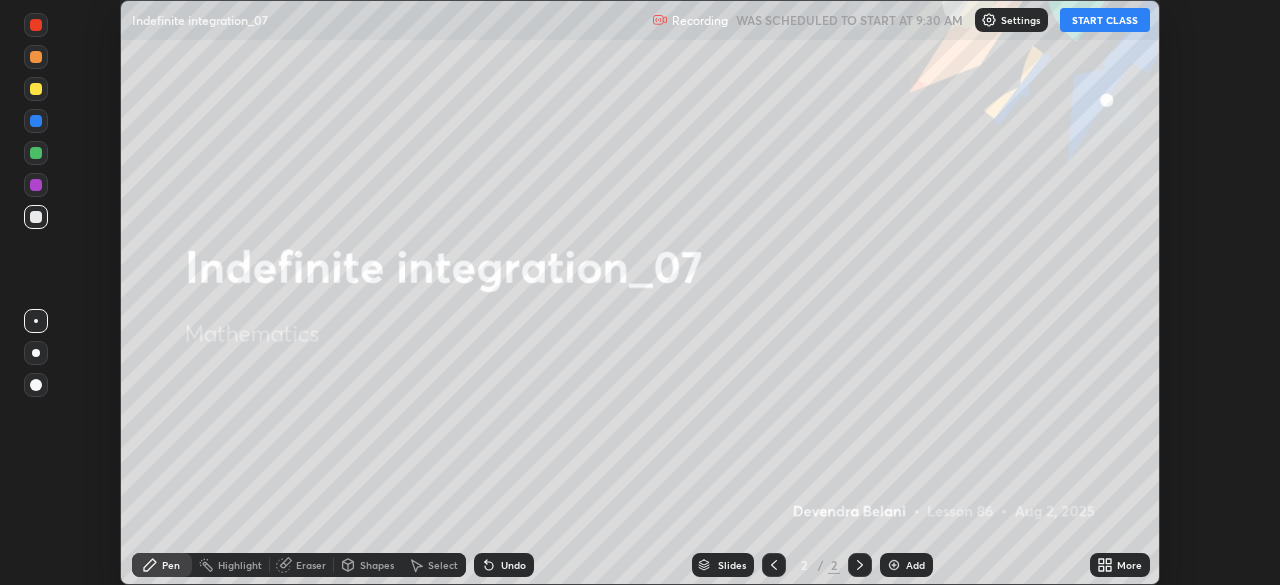 click on "START CLASS" at bounding box center (1105, 20) 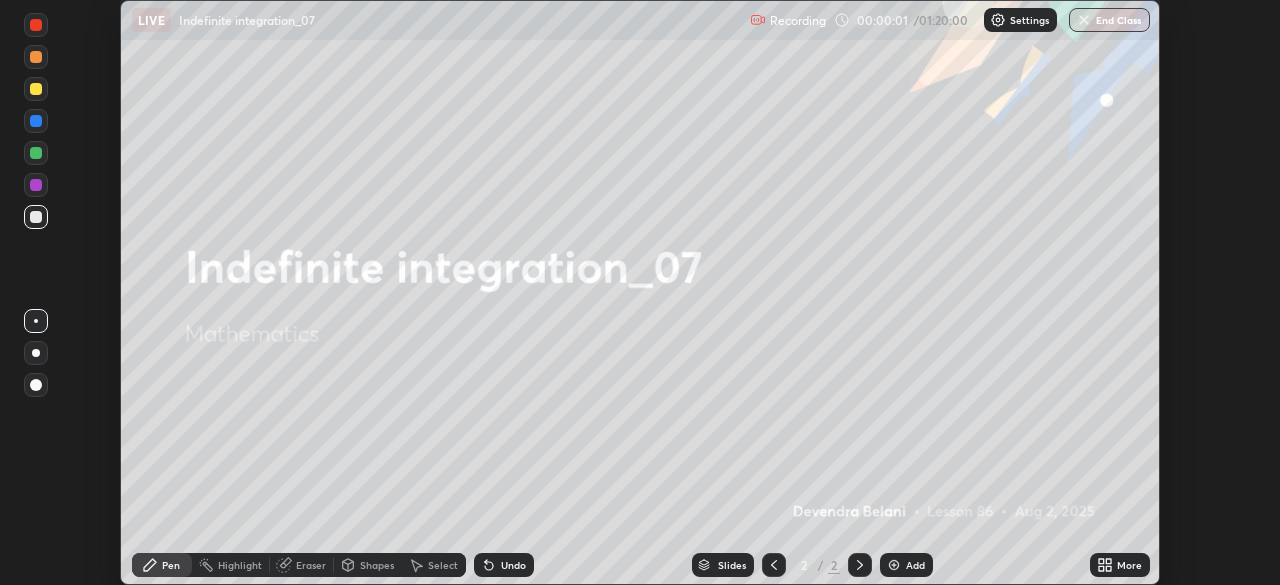 click on "Add" at bounding box center [915, 565] 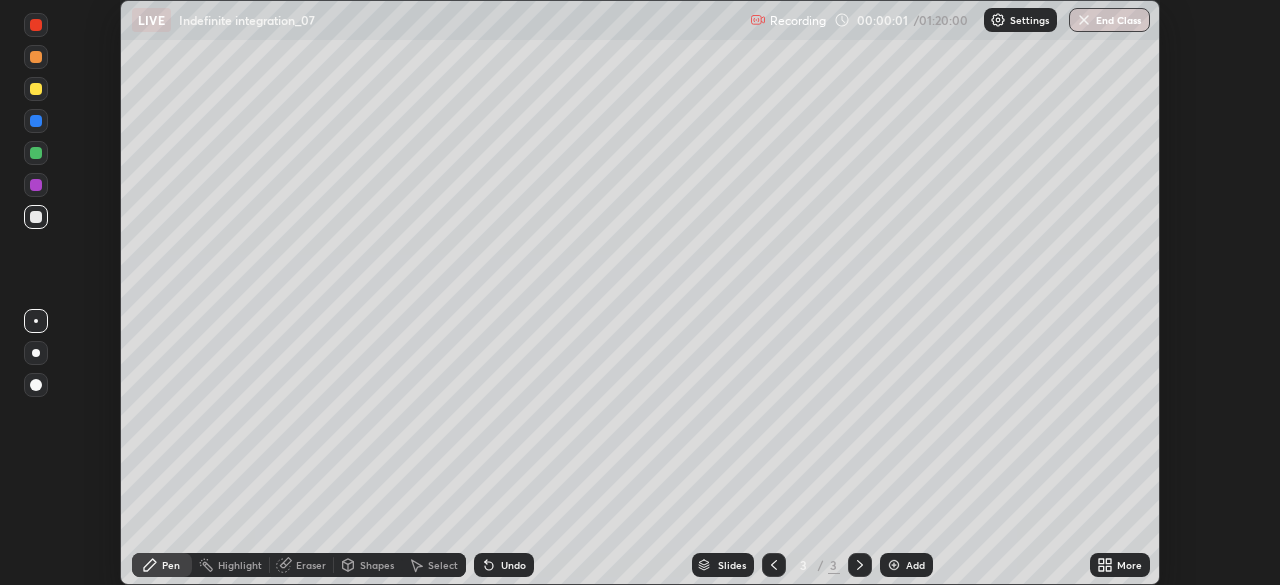 click 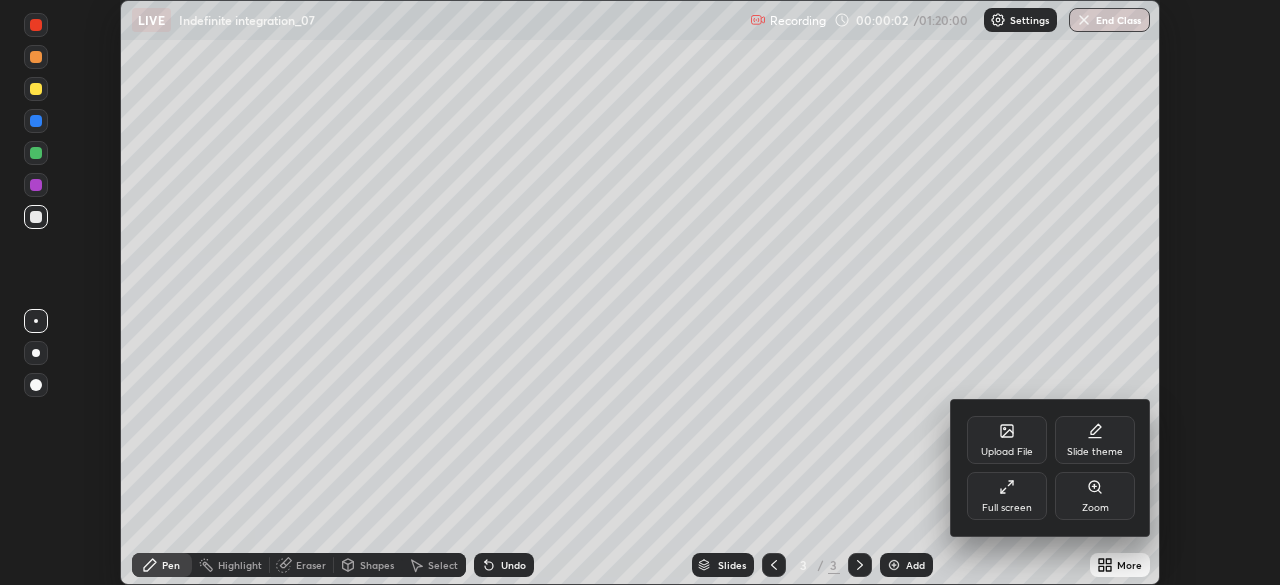 click 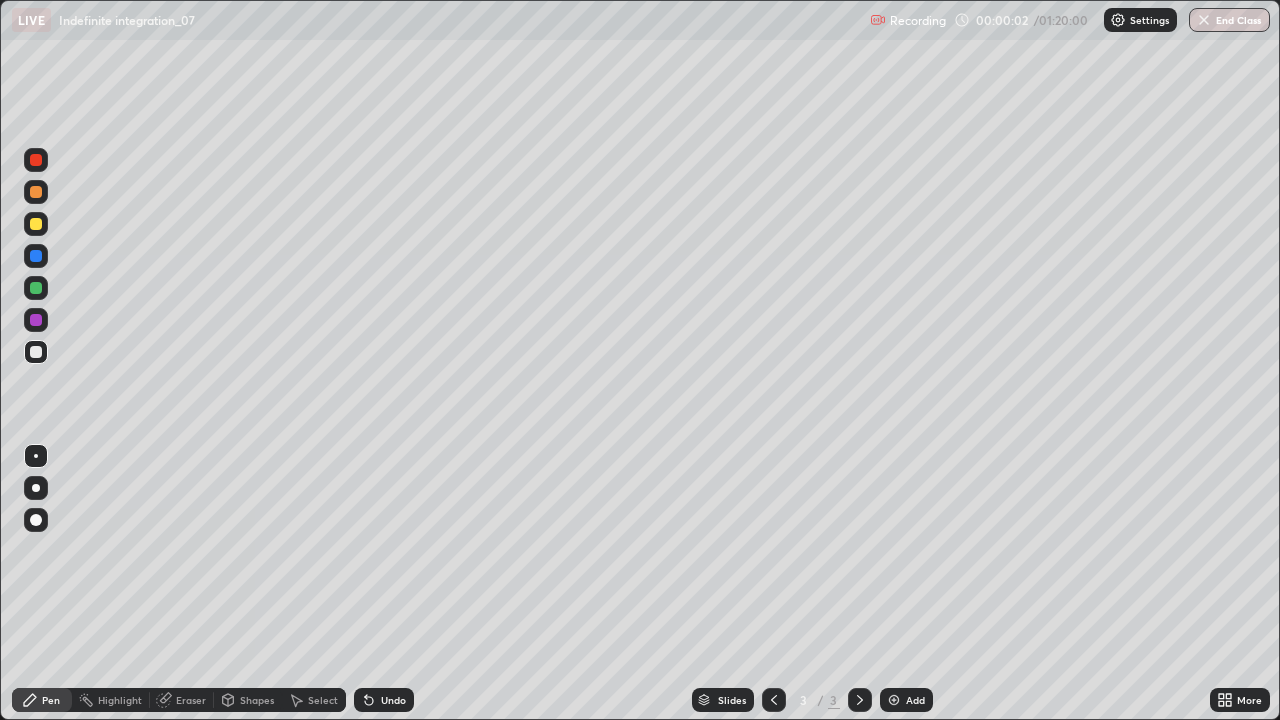 scroll, scrollTop: 99280, scrollLeft: 98720, axis: both 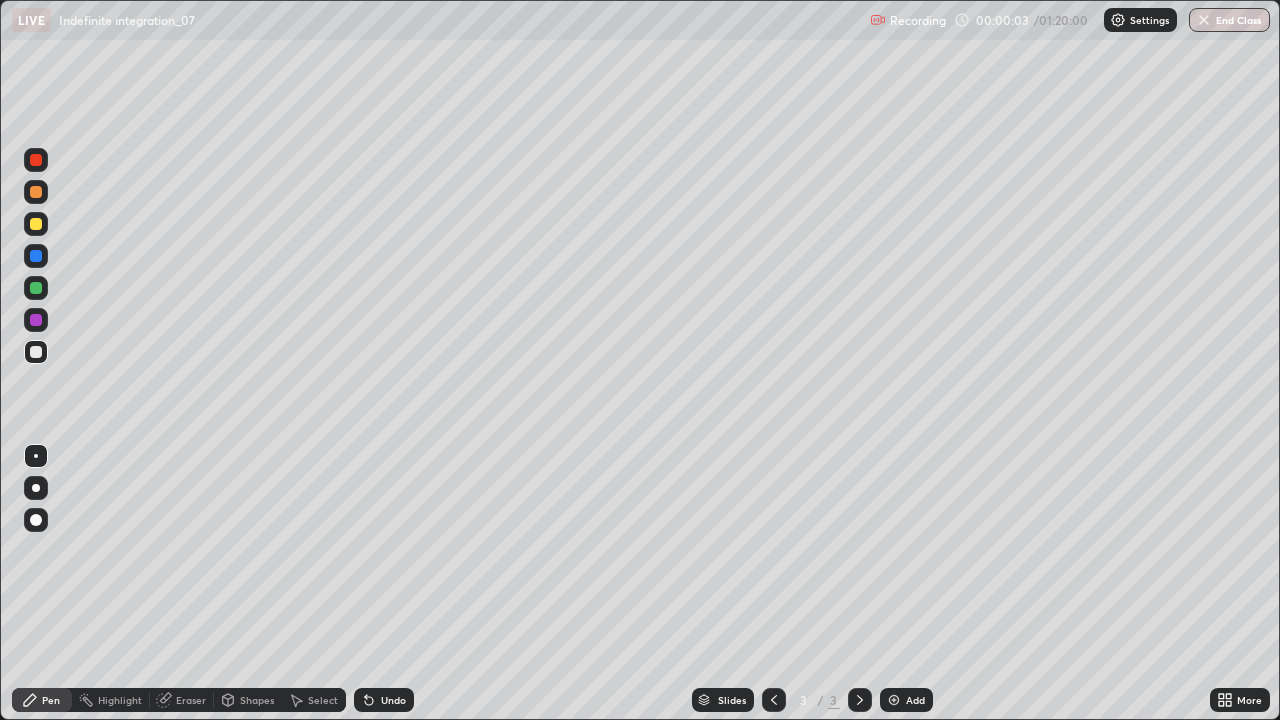click at bounding box center [36, 224] 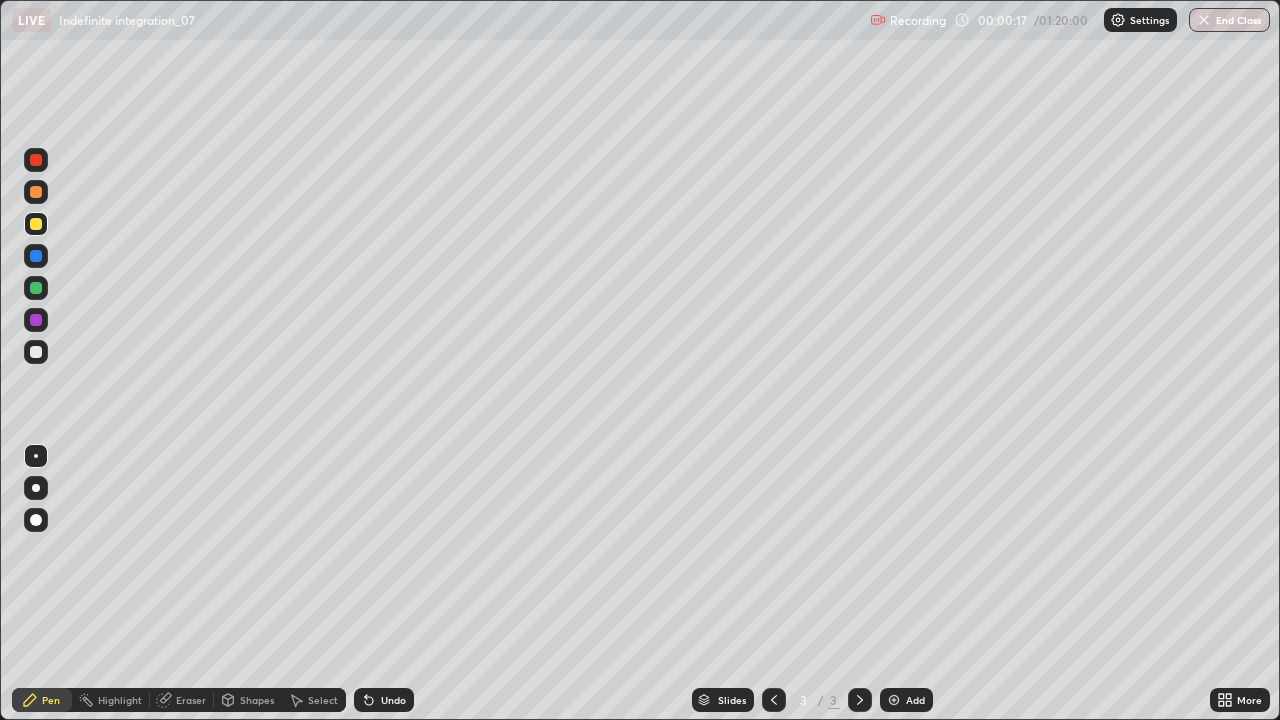 click at bounding box center (36, 192) 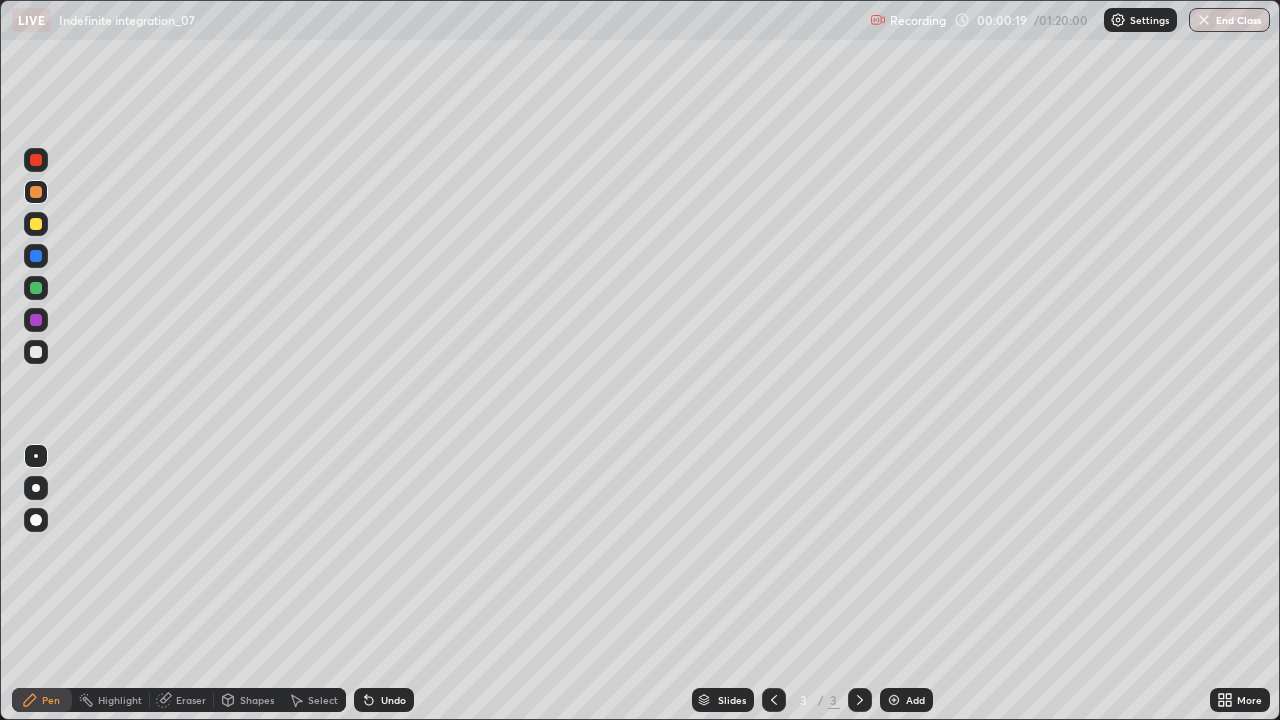 click 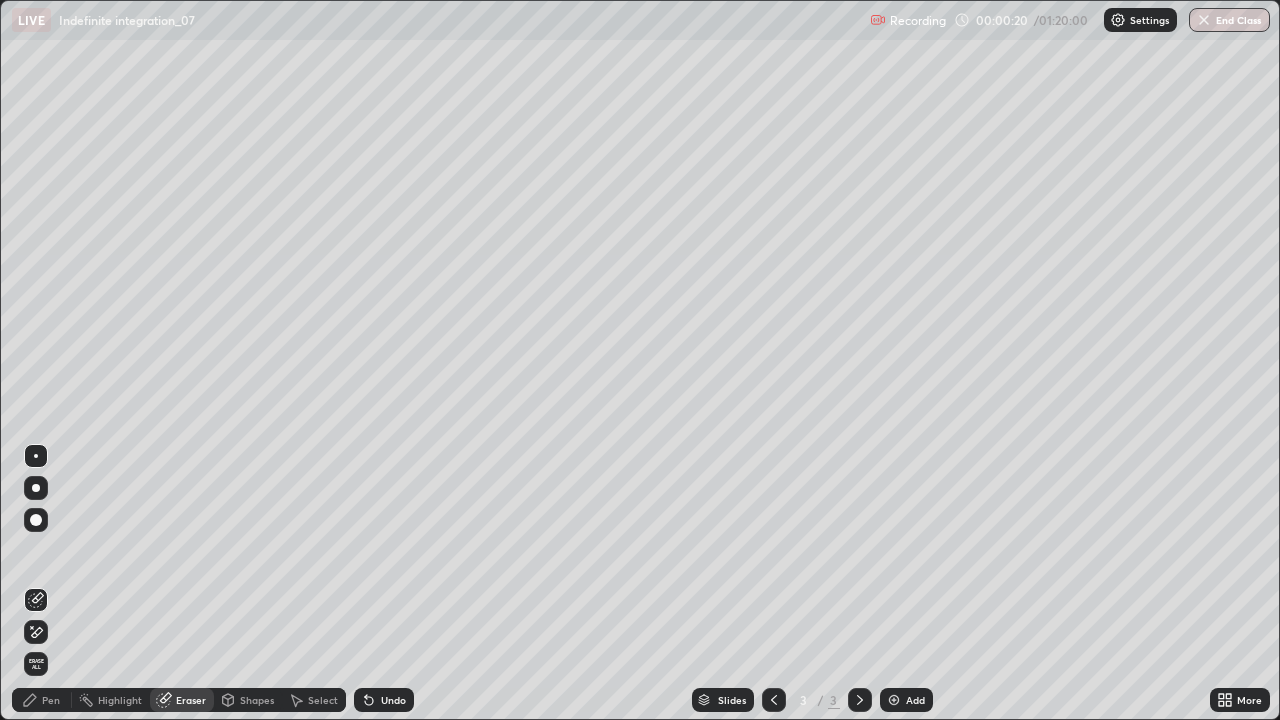 click on "Pen" at bounding box center [51, 700] 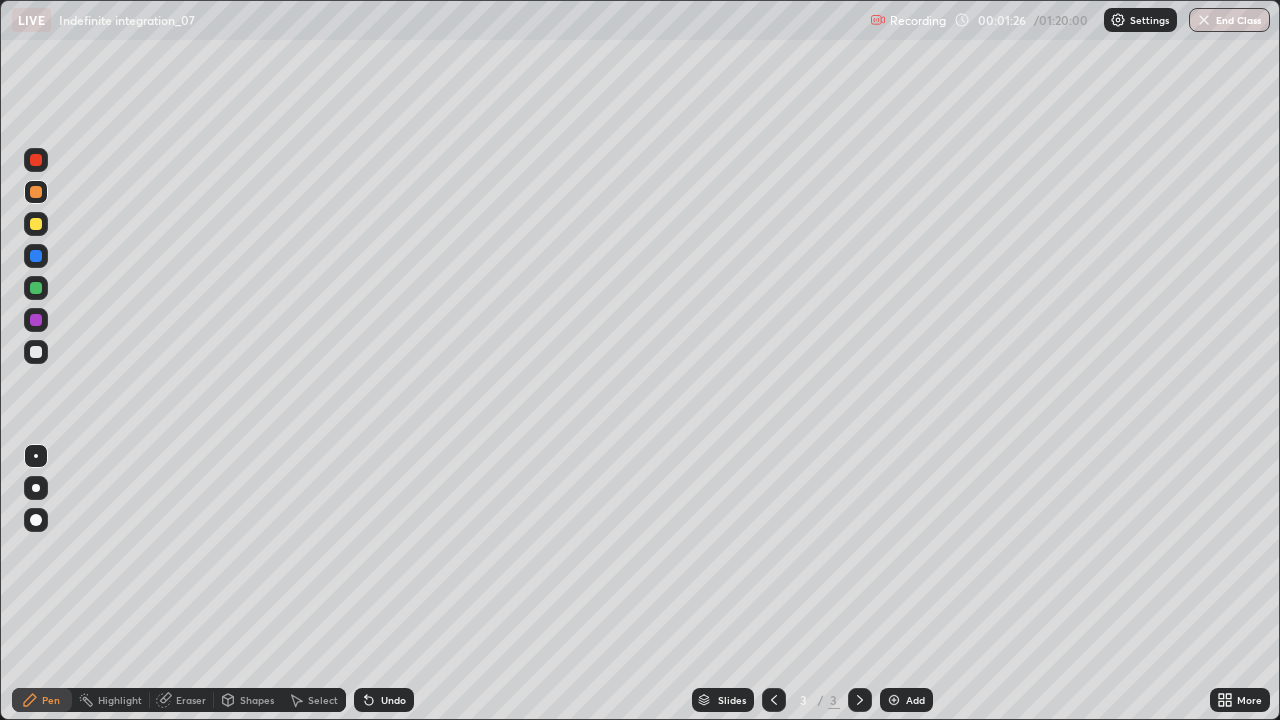click at bounding box center [36, 320] 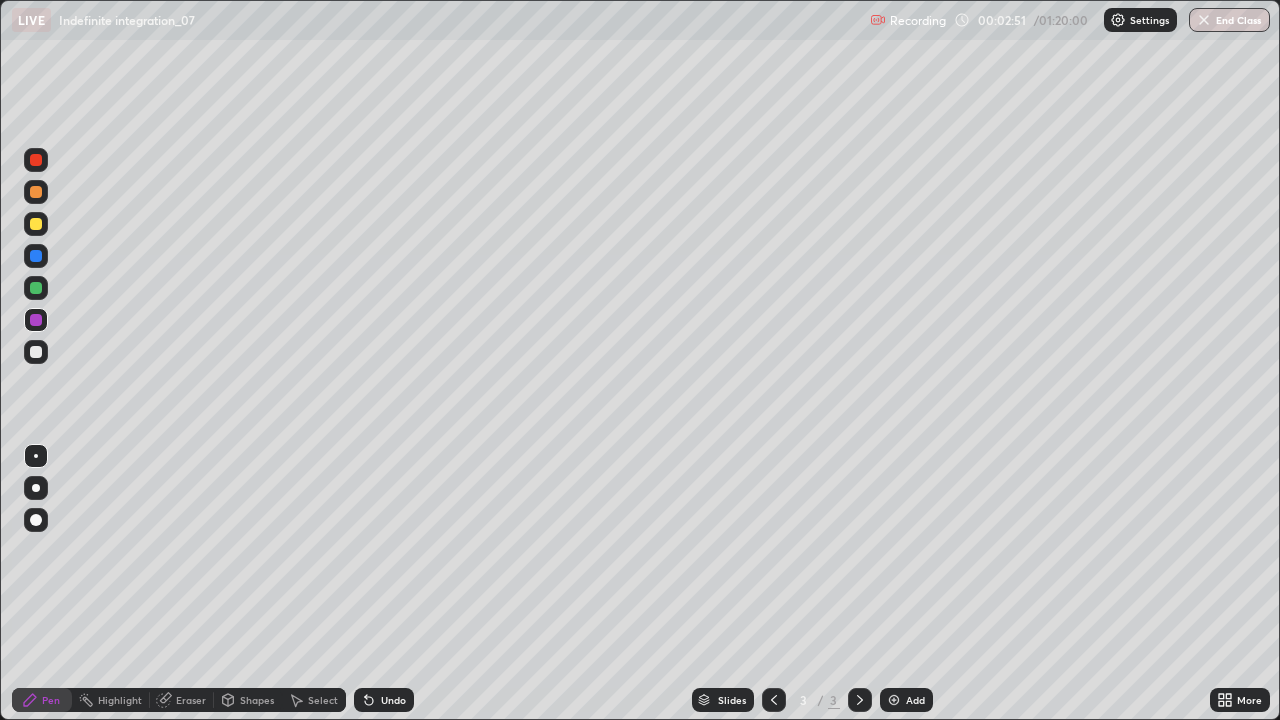click on "Undo" at bounding box center (393, 700) 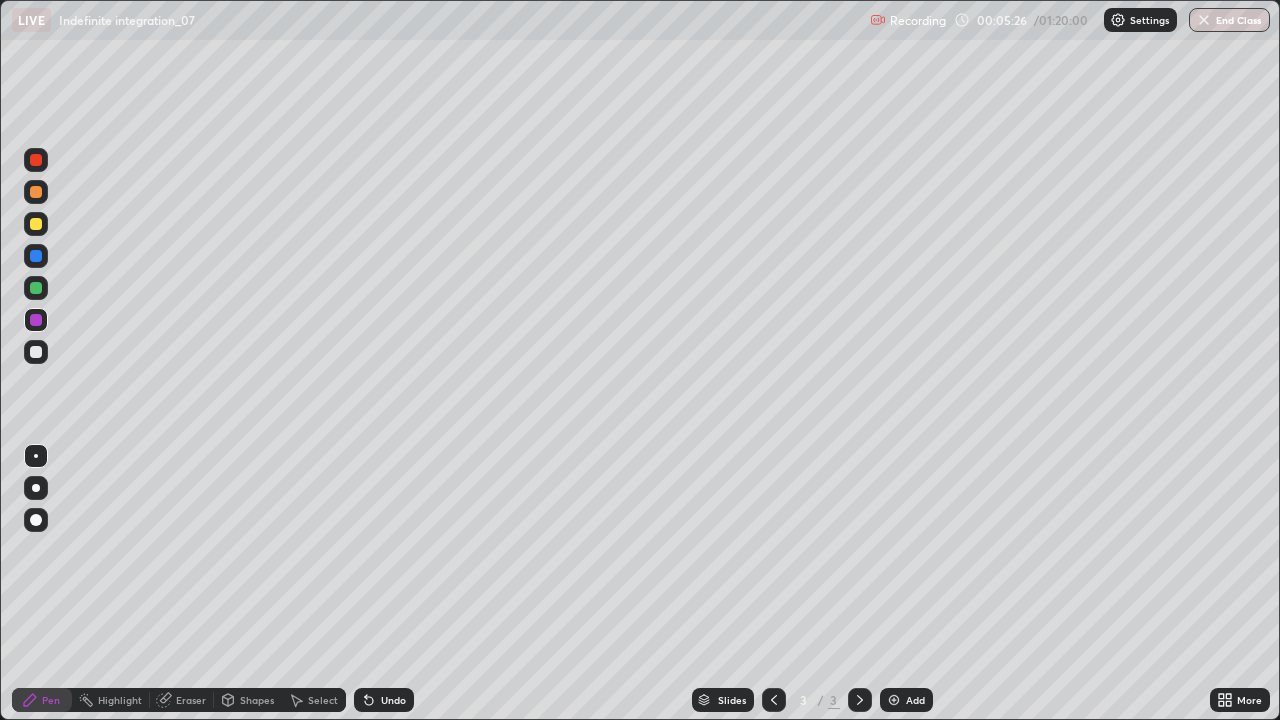 click on "Add" at bounding box center (915, 700) 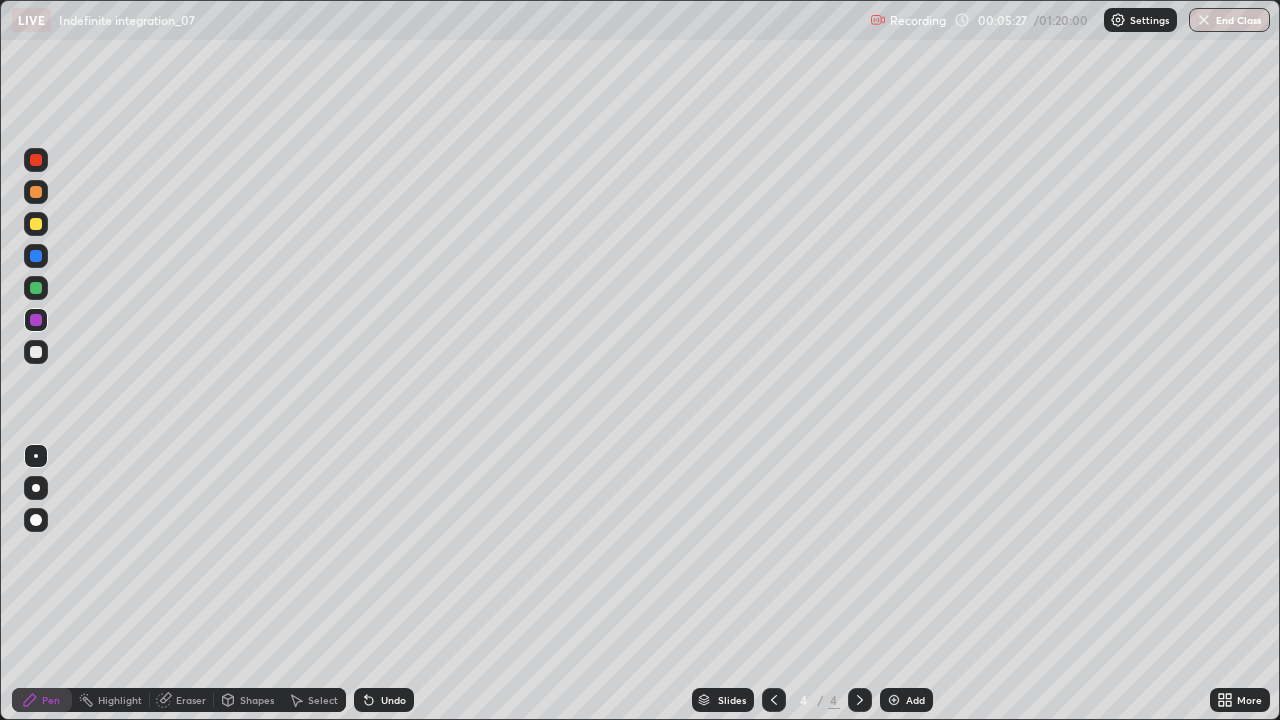 click at bounding box center [36, 224] 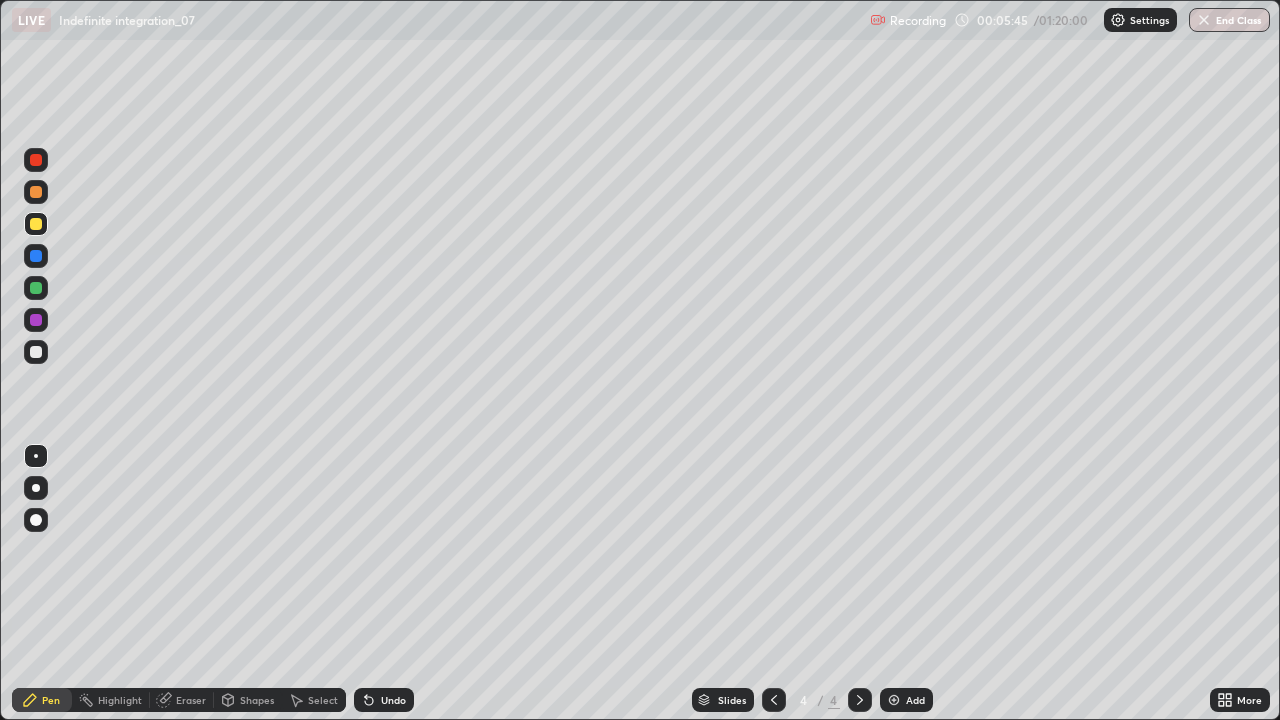 click on "Eraser" at bounding box center (182, 700) 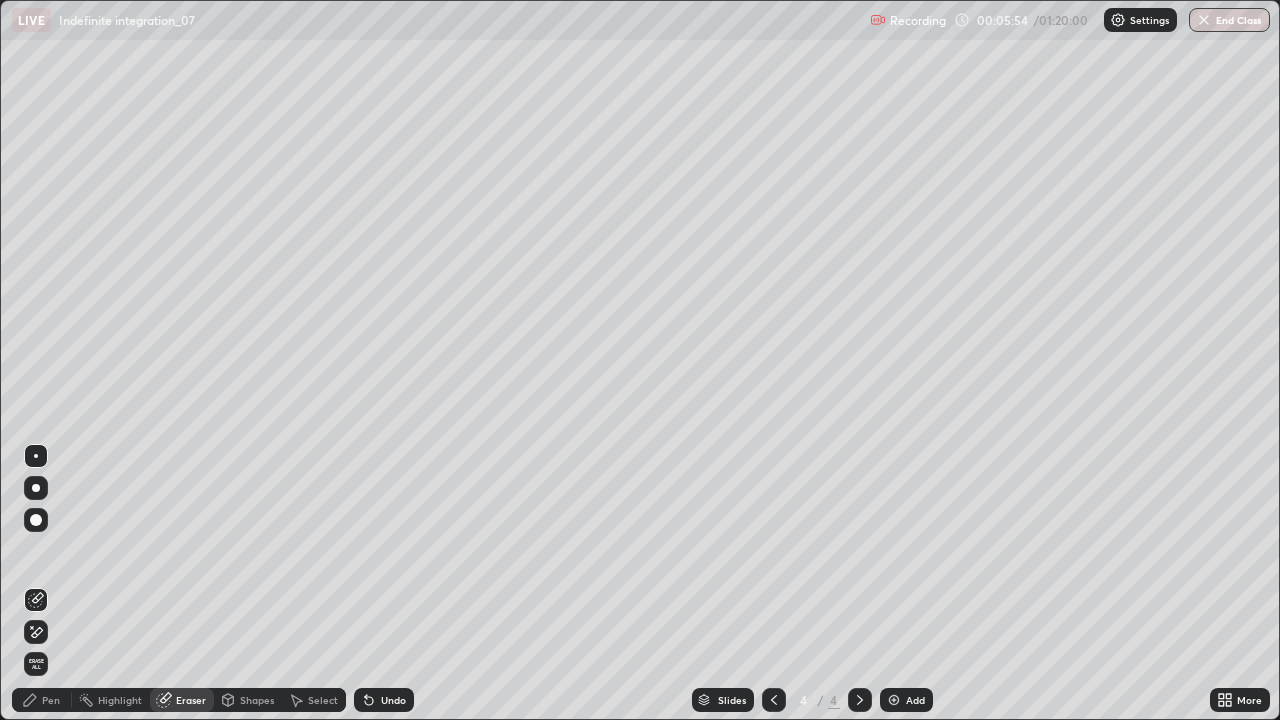 click on "Pen" at bounding box center (51, 700) 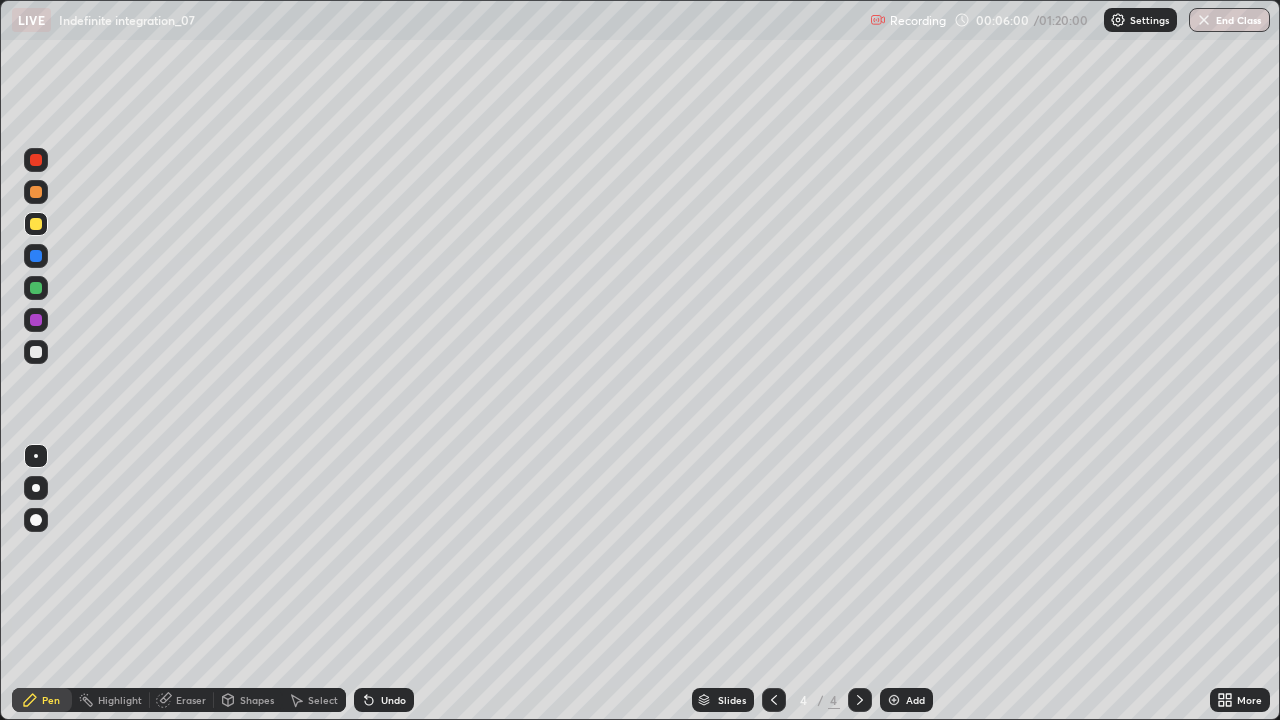 click at bounding box center [36, 160] 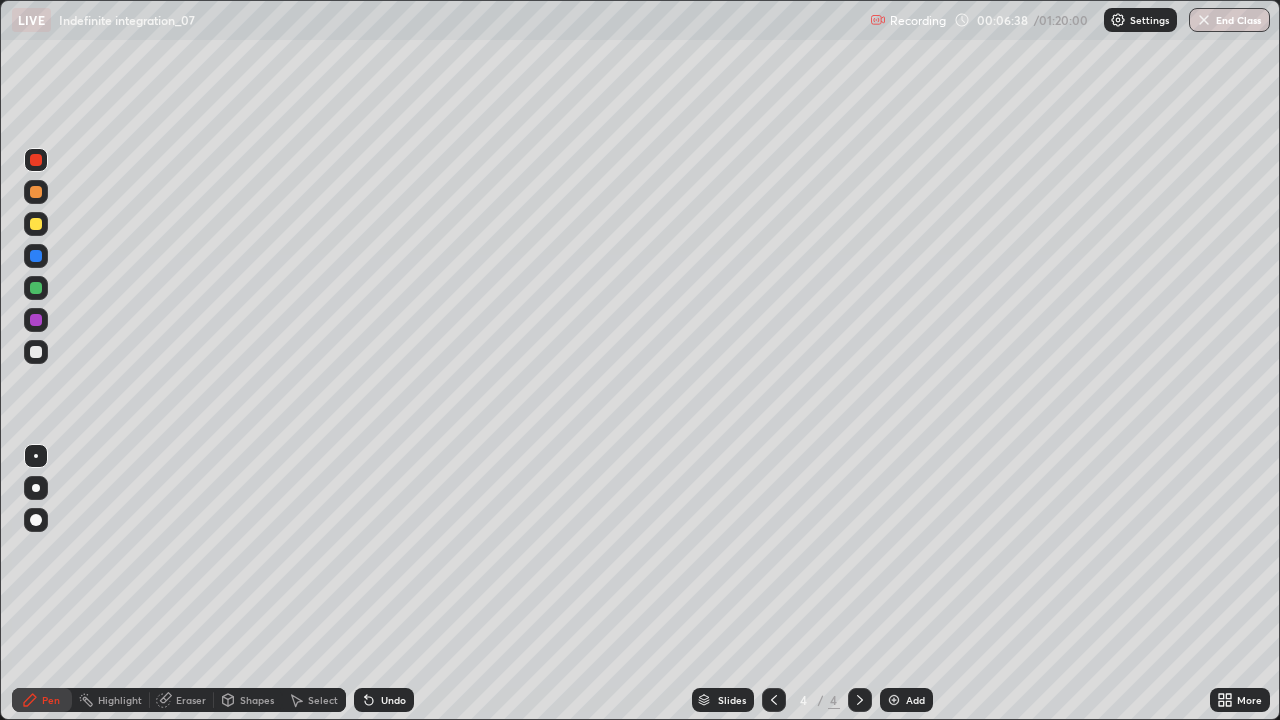 click on "Undo" at bounding box center (384, 700) 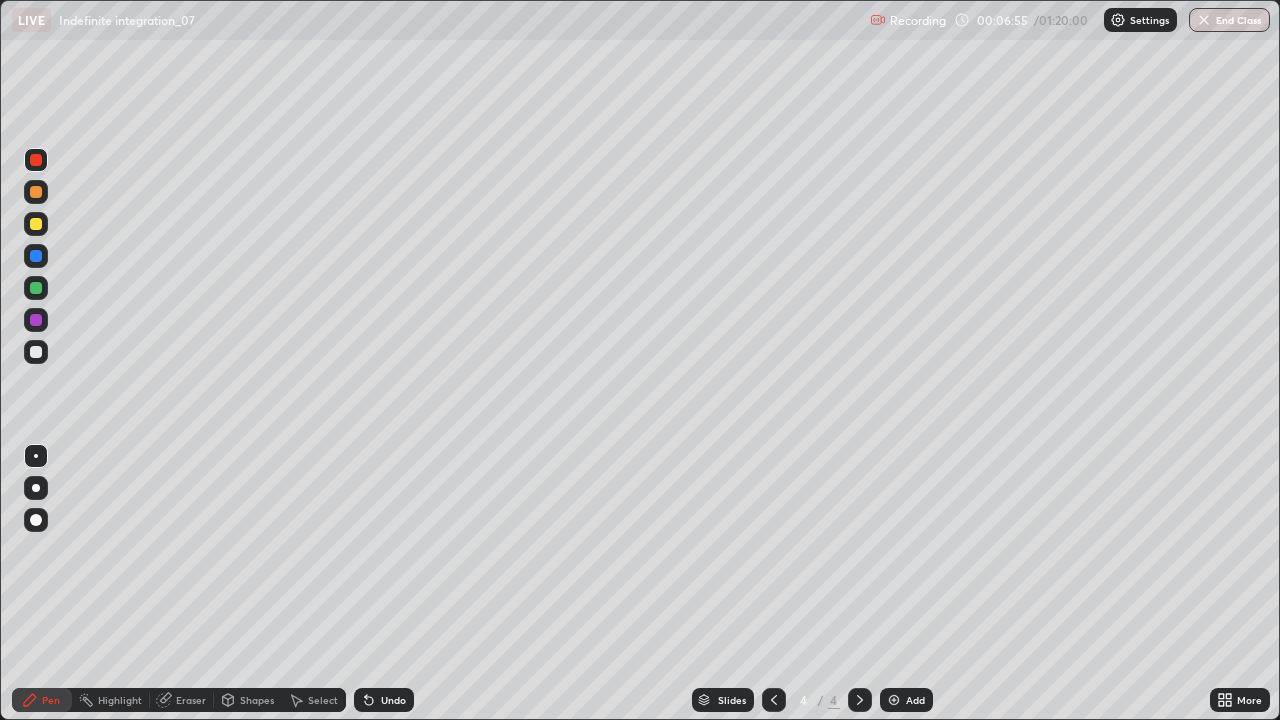 click at bounding box center [36, 256] 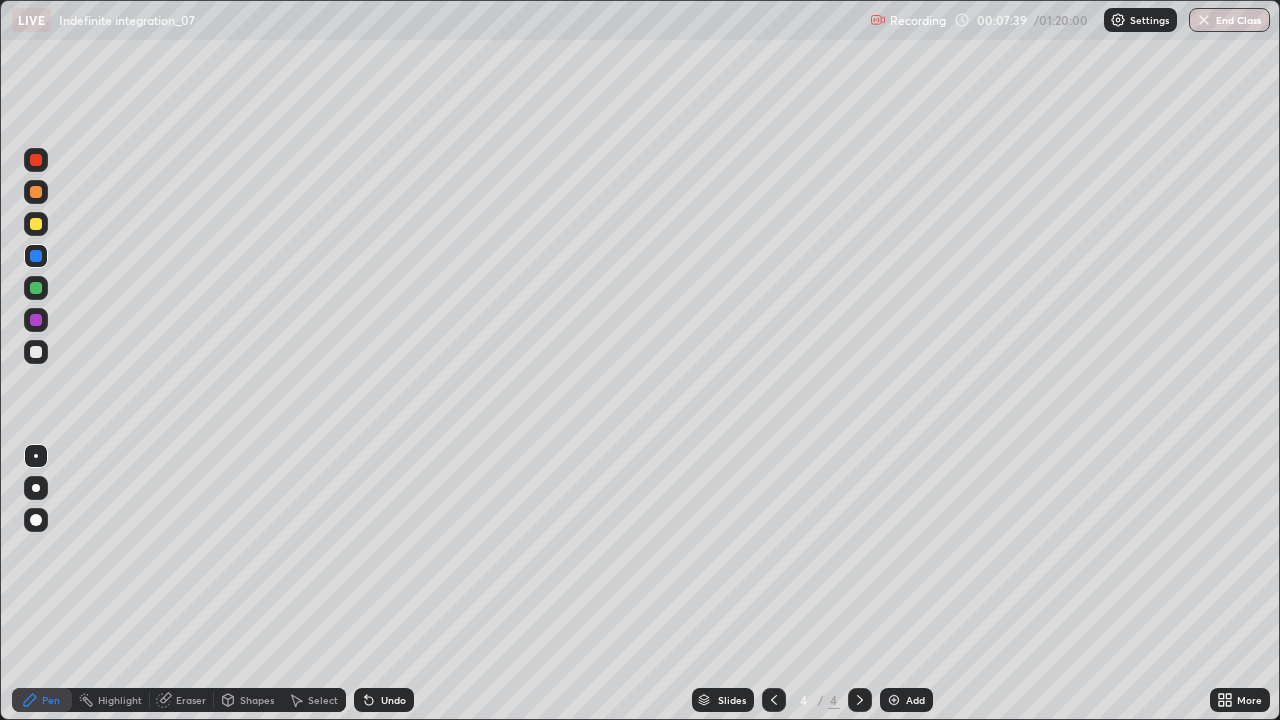click at bounding box center (36, 224) 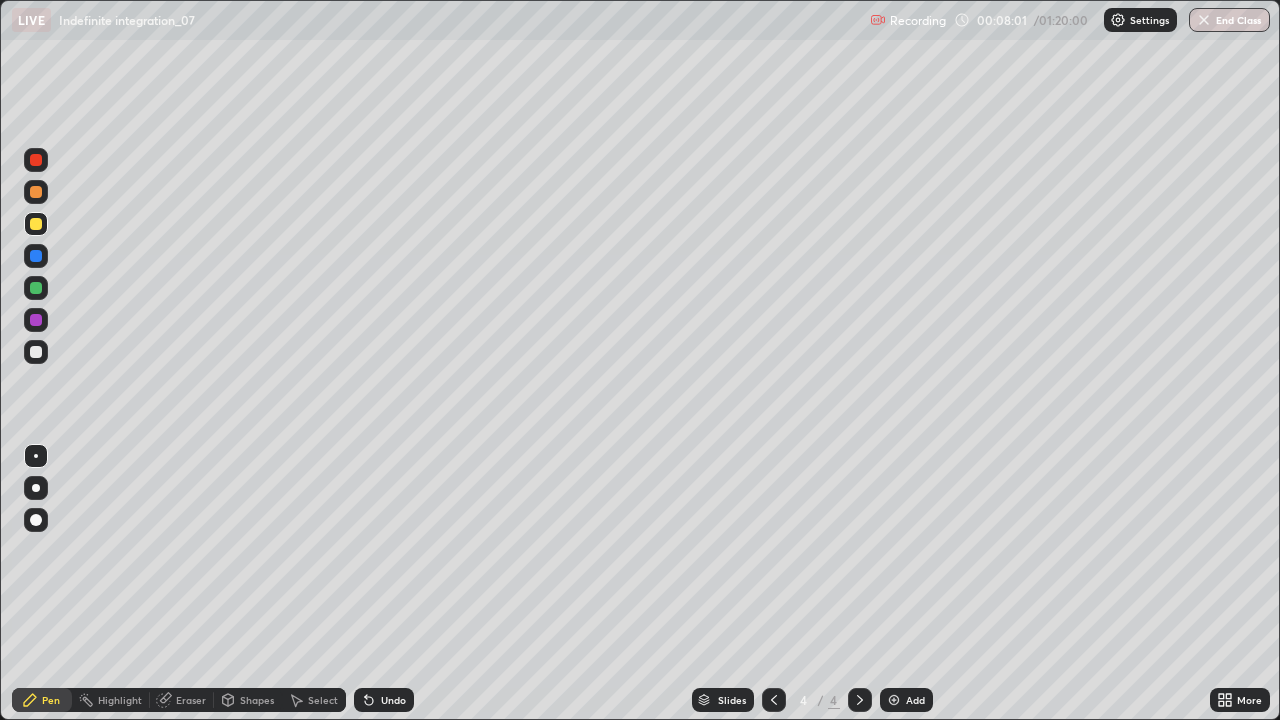 click on "Undo" at bounding box center (393, 700) 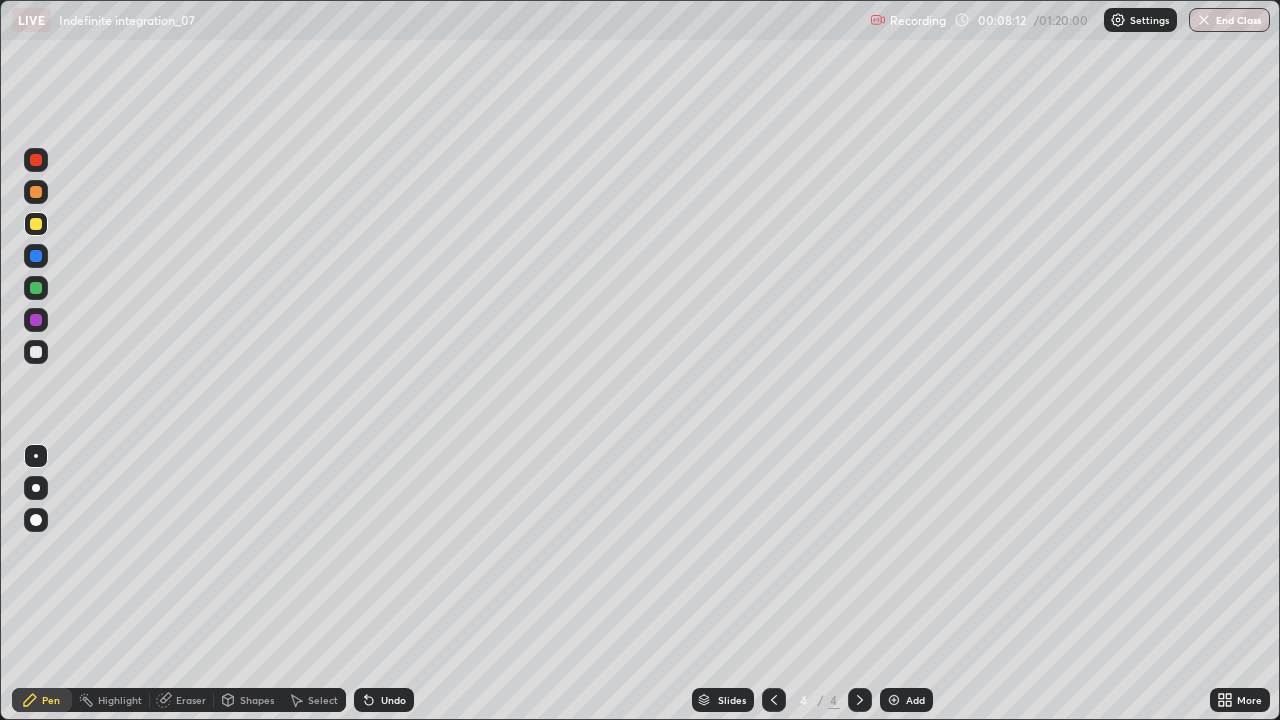 click on "Eraser" at bounding box center (182, 700) 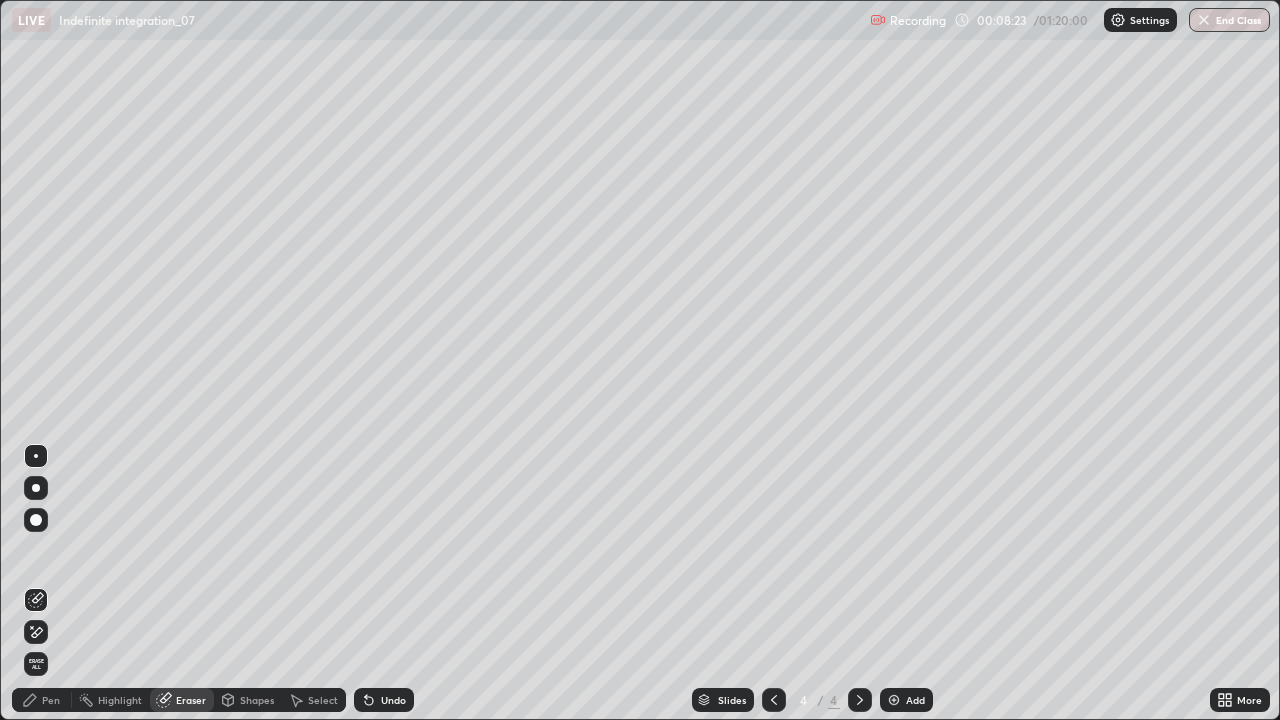 click on "Select" at bounding box center [314, 700] 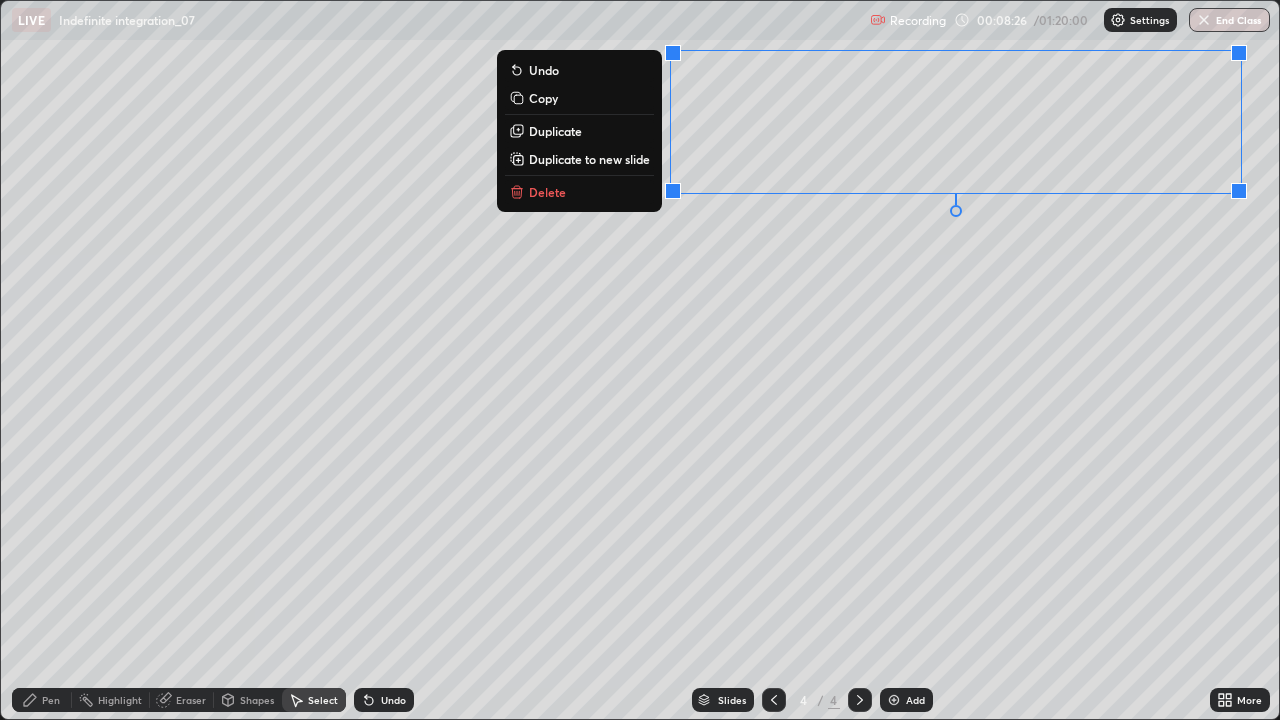 click on "Delete" at bounding box center (579, 192) 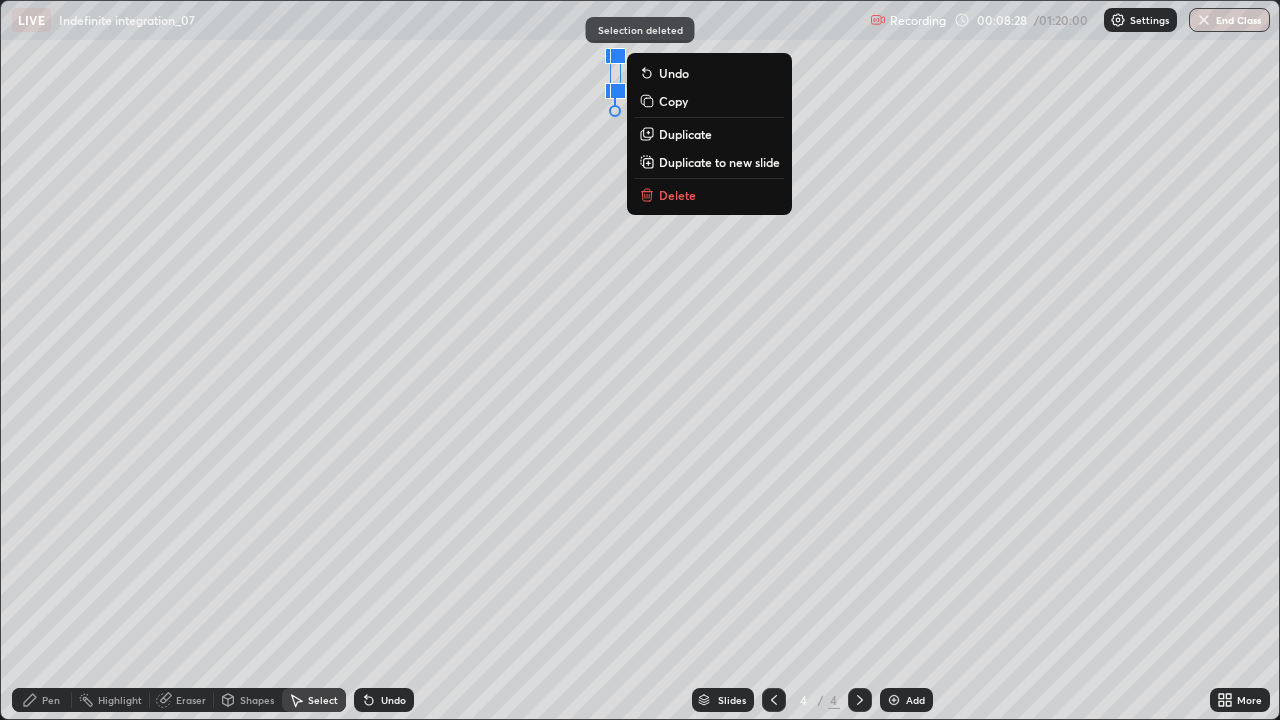 click on "Delete" at bounding box center (677, 195) 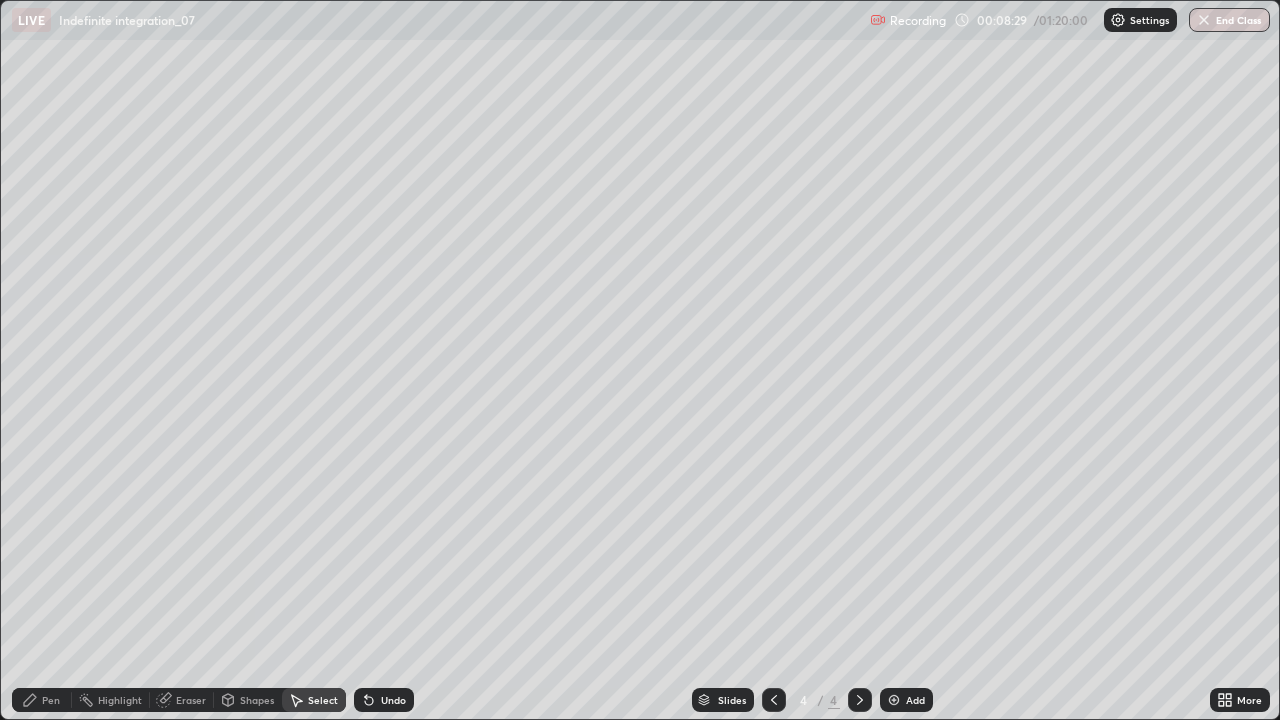 click on "Pen" at bounding box center [51, 700] 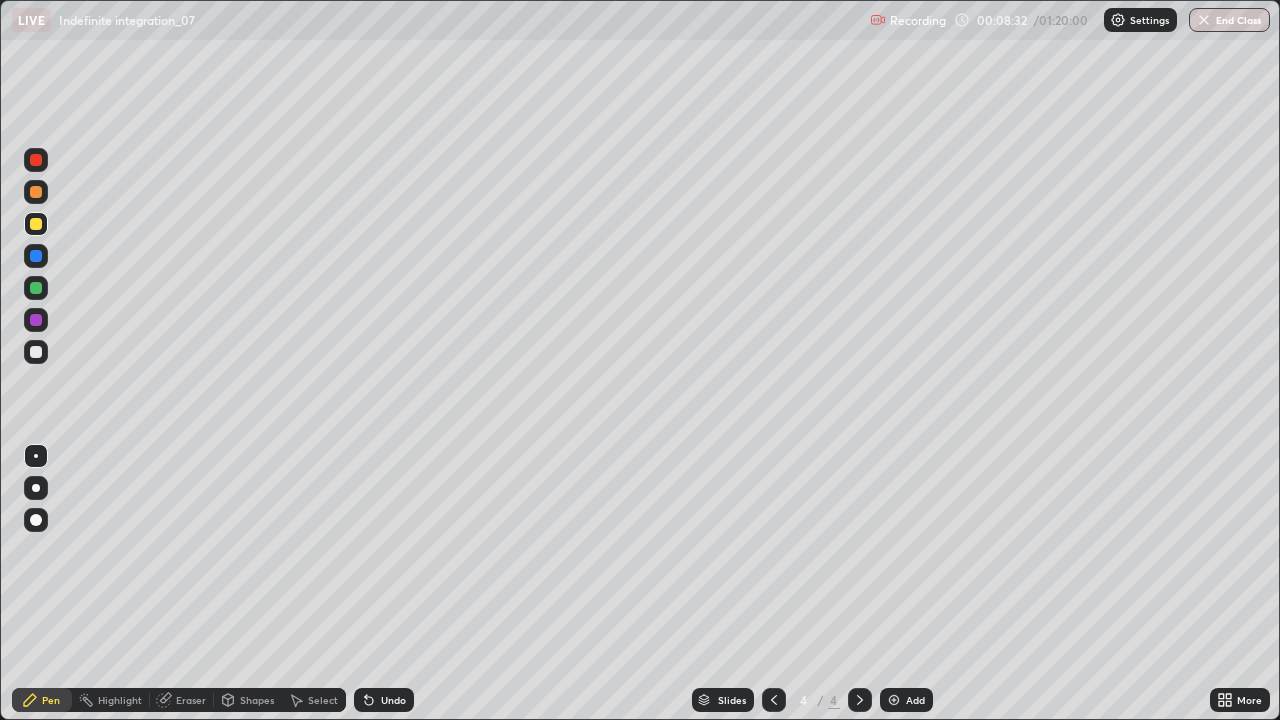 click at bounding box center [36, 288] 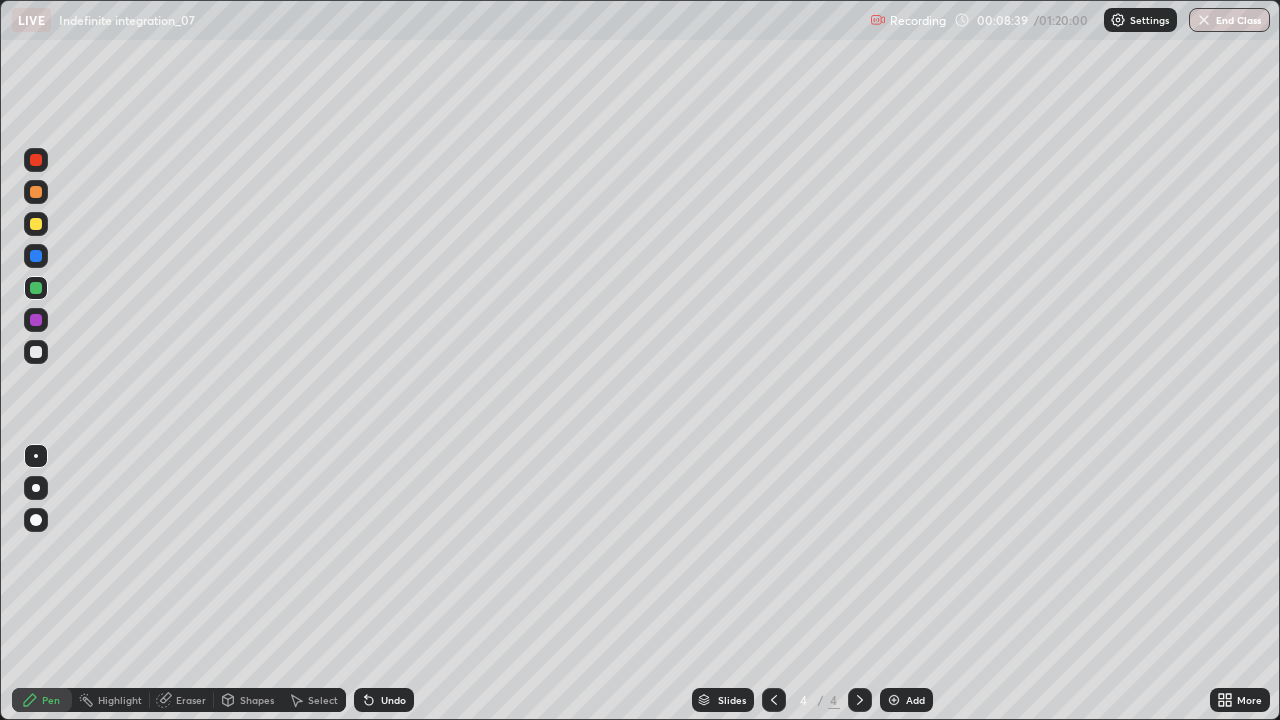 click on "Undo" at bounding box center (393, 700) 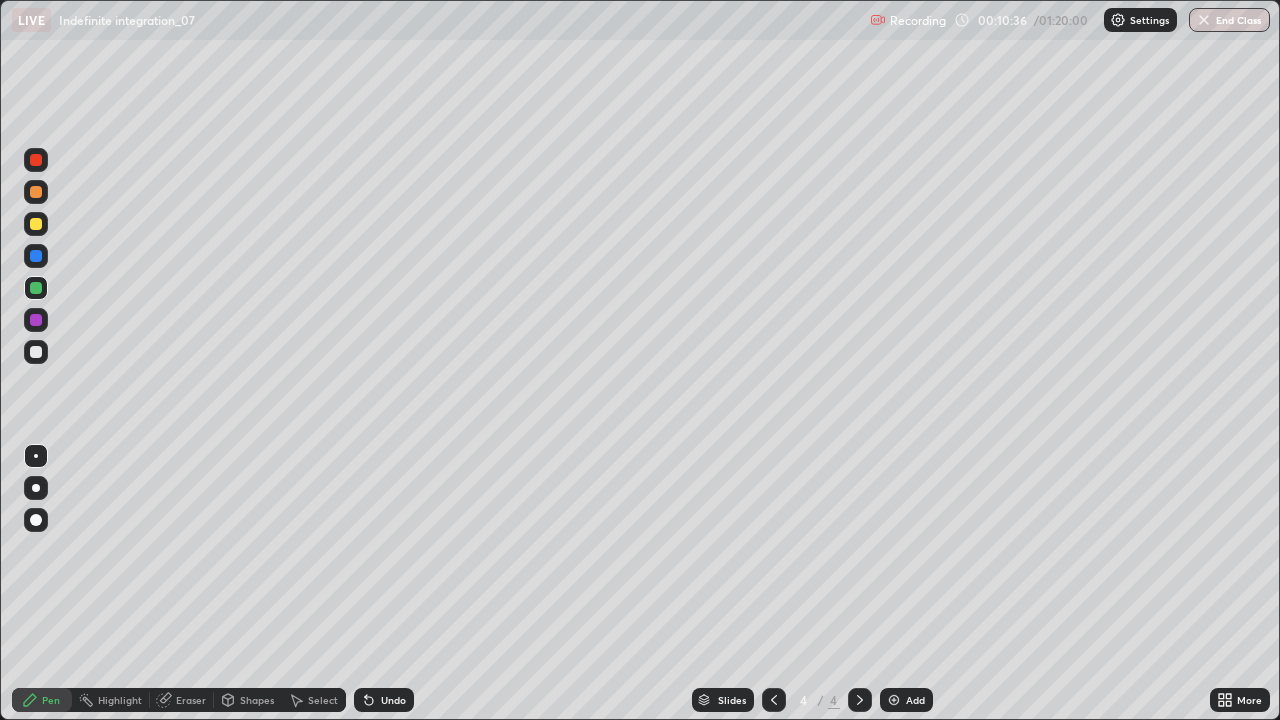 click at bounding box center [36, 256] 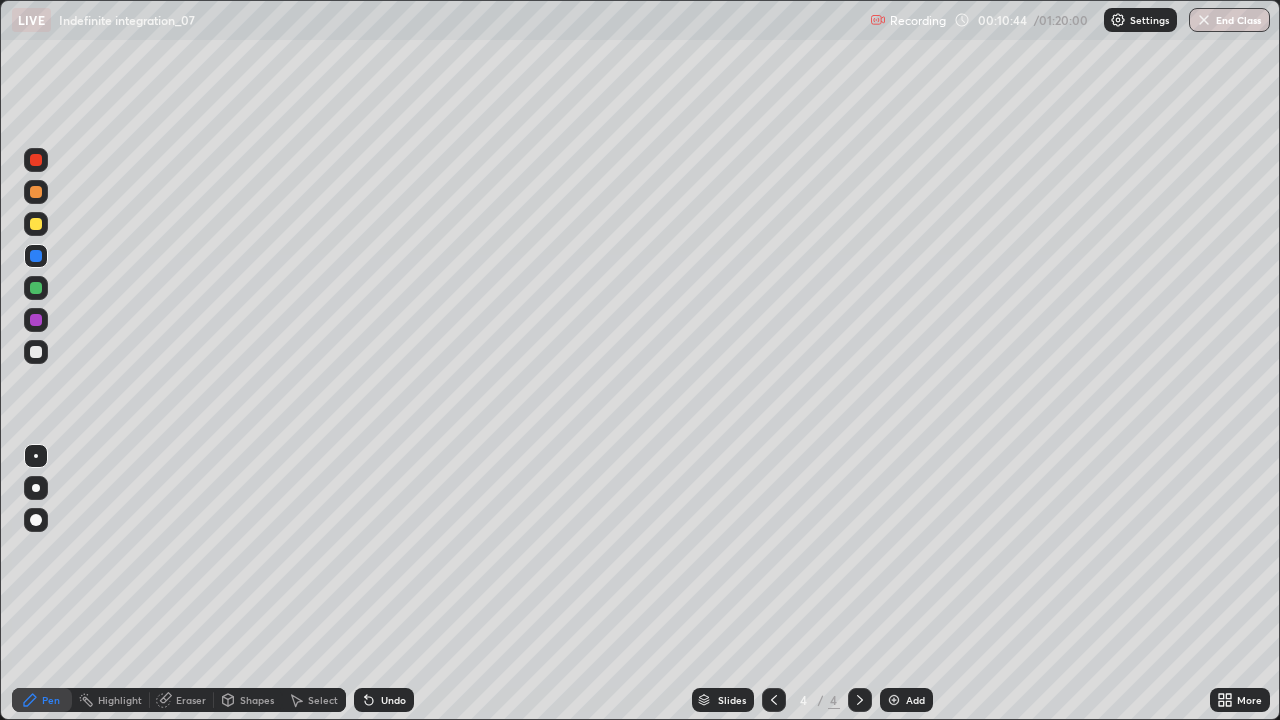 click on "Eraser" at bounding box center (191, 700) 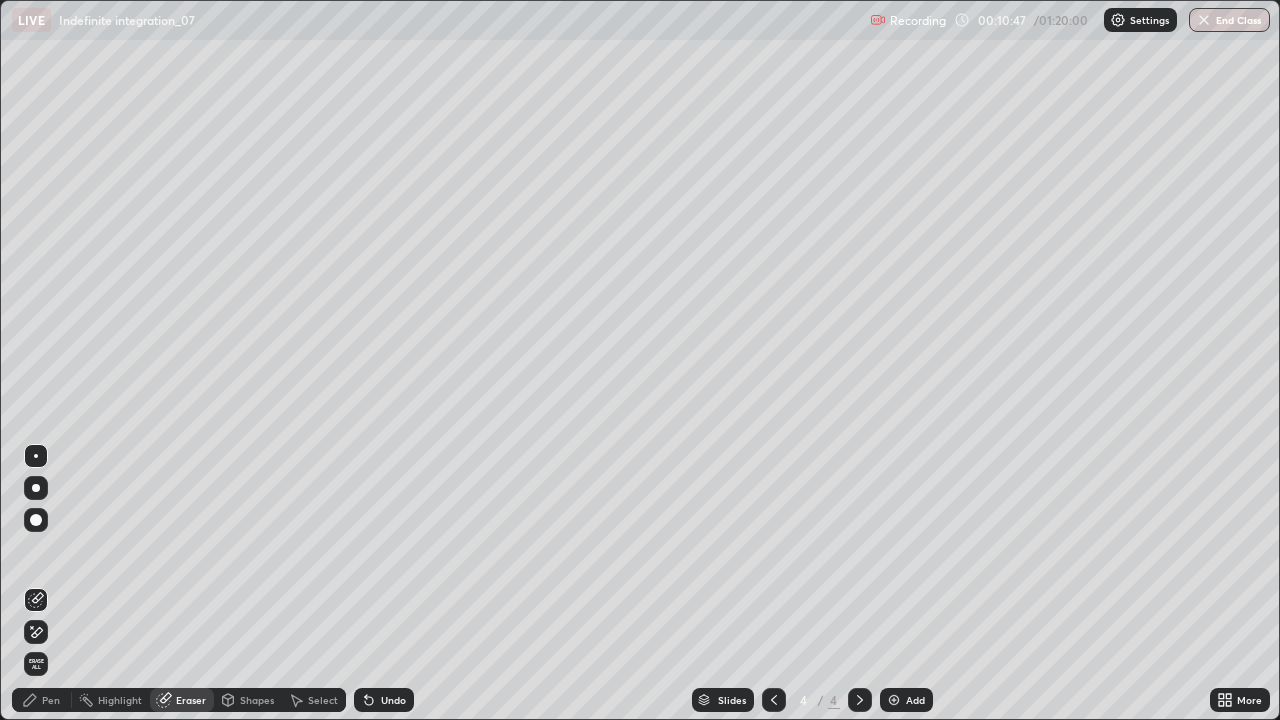 click on "Pen" at bounding box center (42, 700) 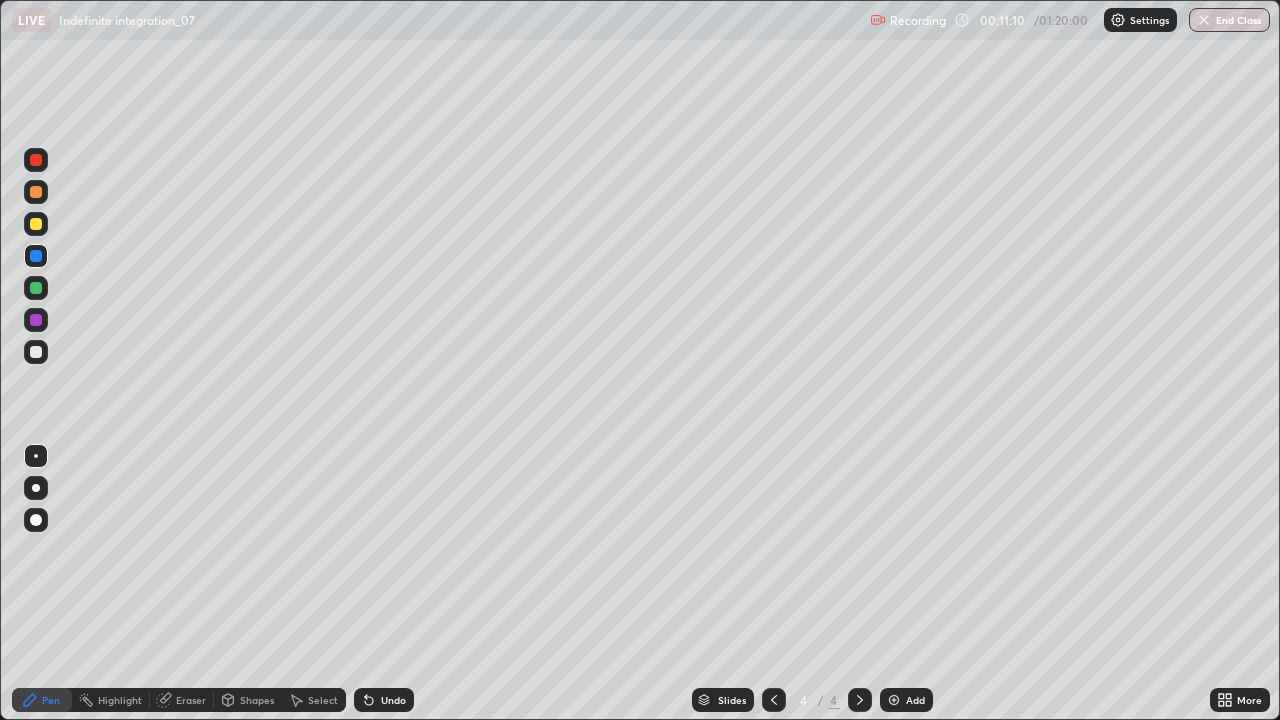 click on "Eraser" at bounding box center (191, 700) 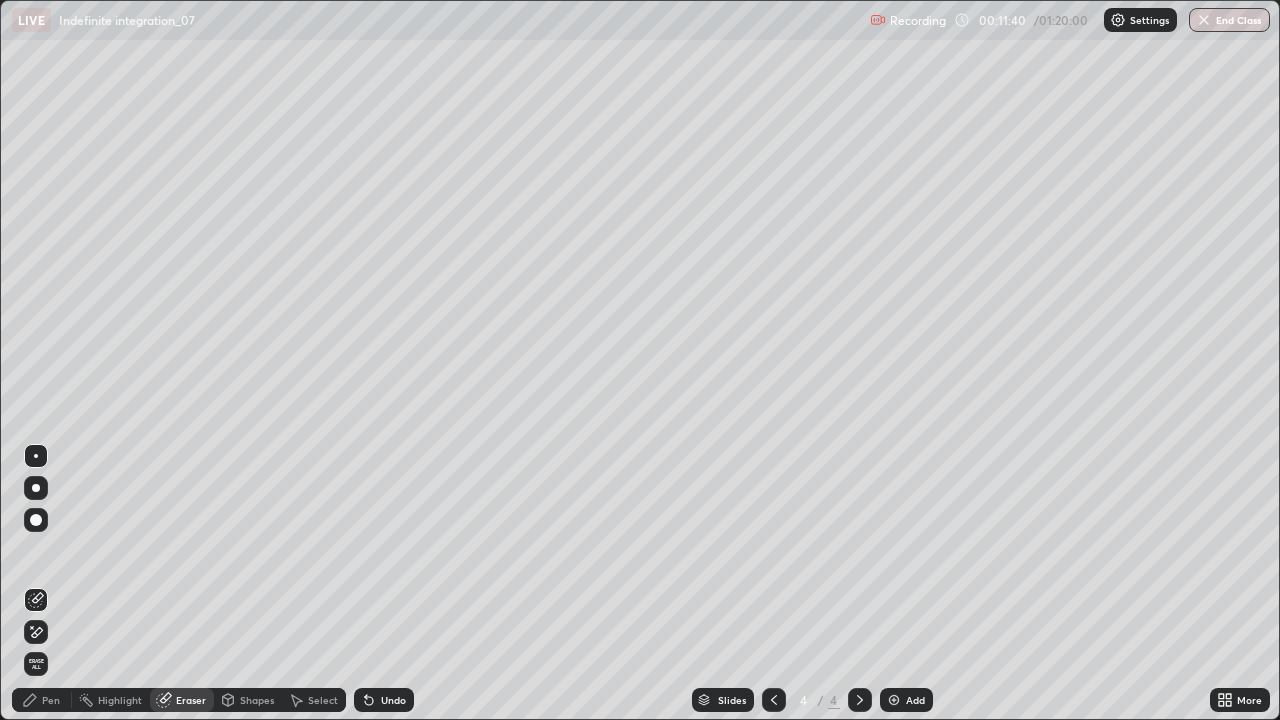 click on "Select" at bounding box center (314, 700) 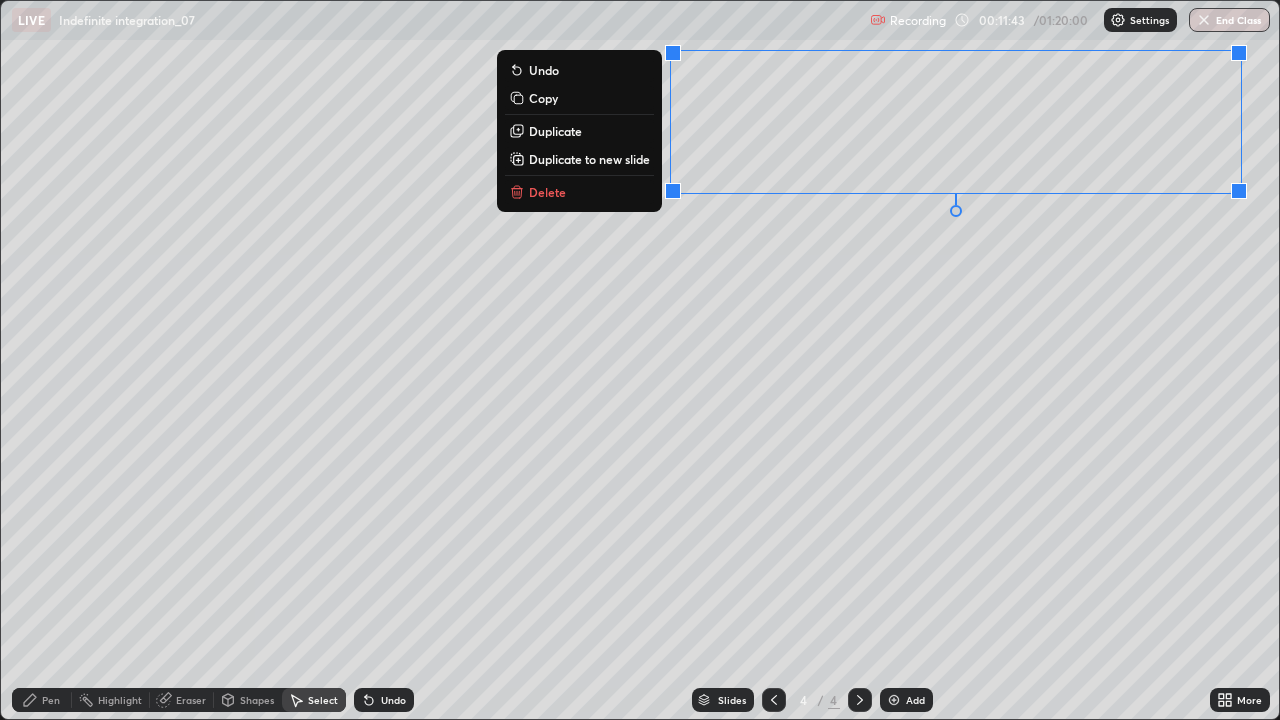 click on "Delete" at bounding box center (579, 192) 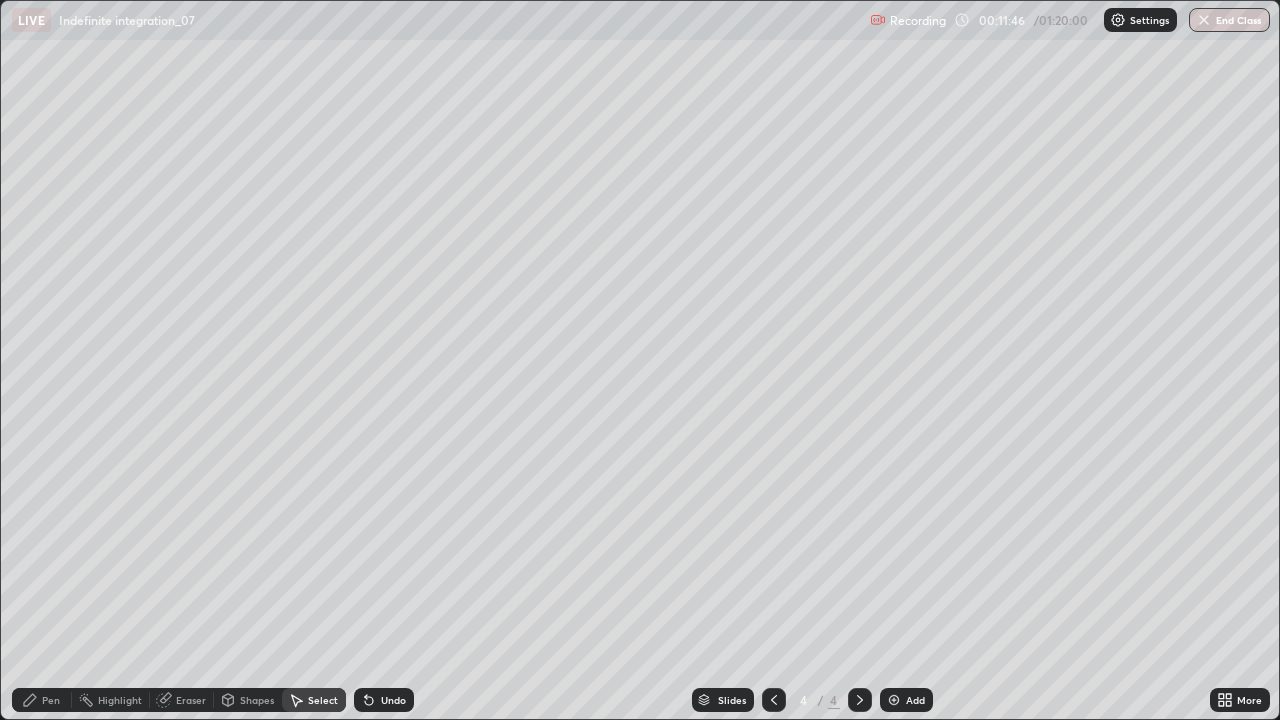 click on "Pen" at bounding box center (51, 700) 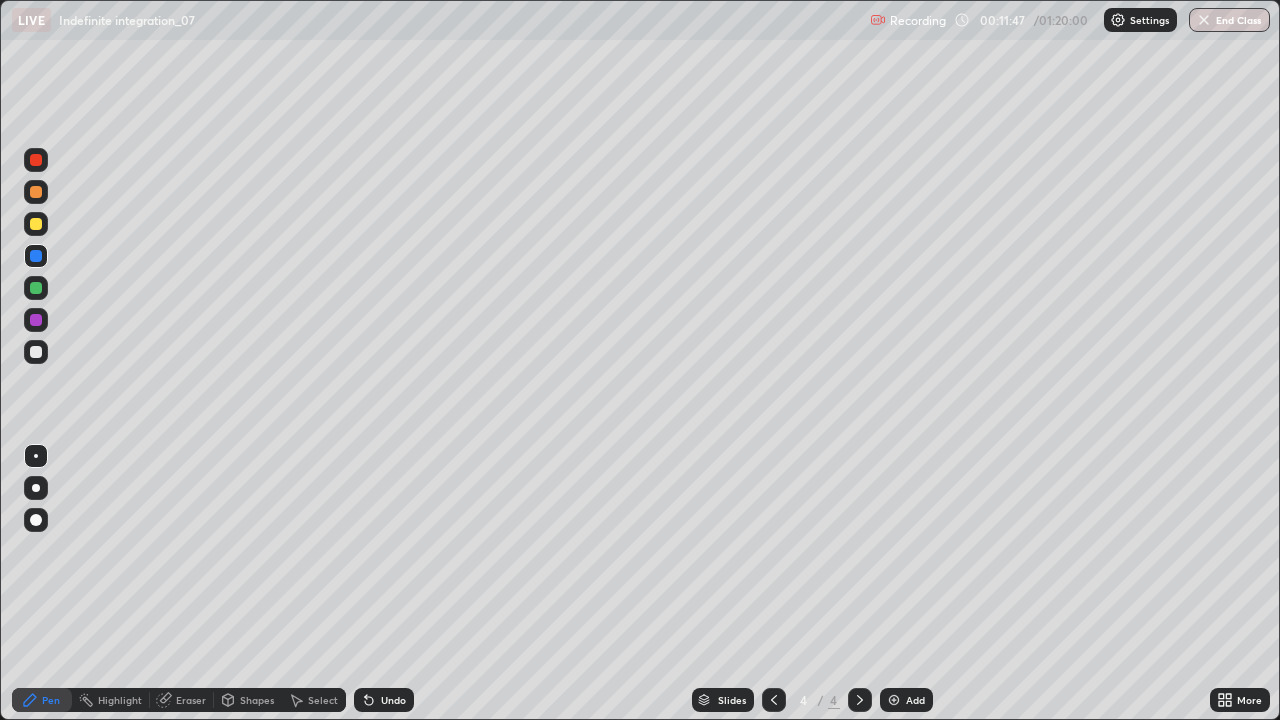 click at bounding box center [36, 192] 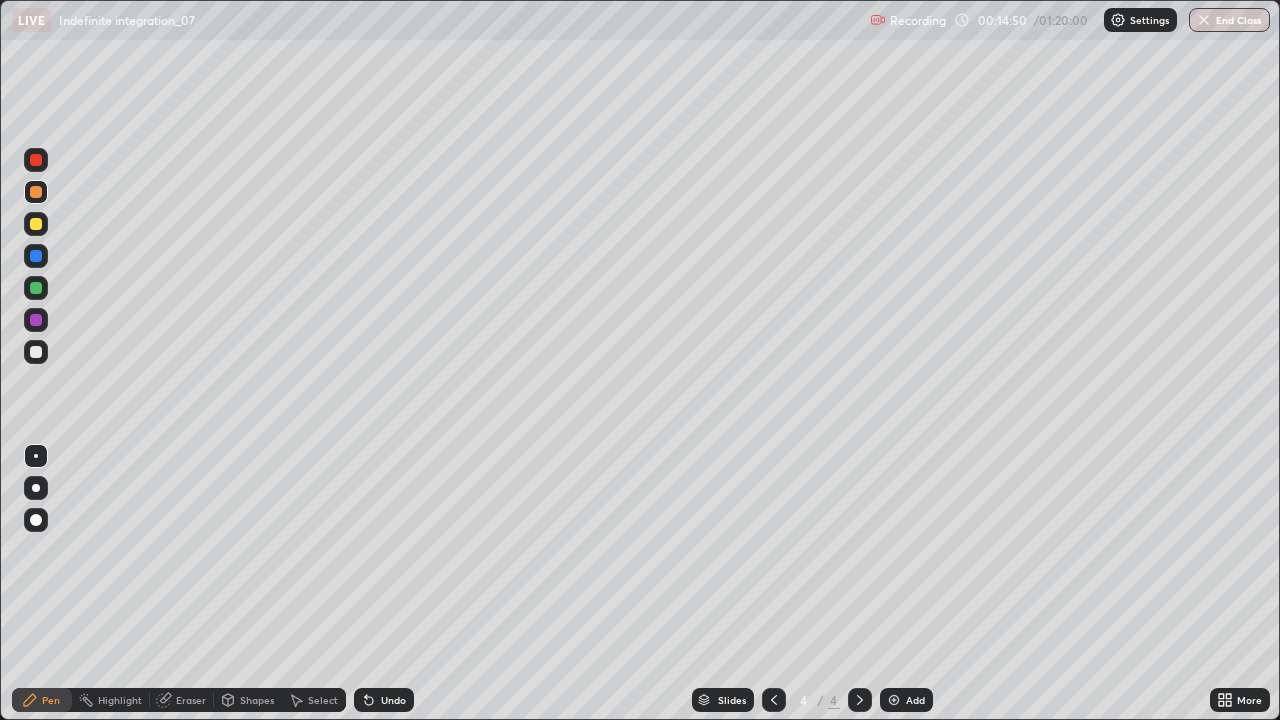 click on "Undo" at bounding box center [384, 700] 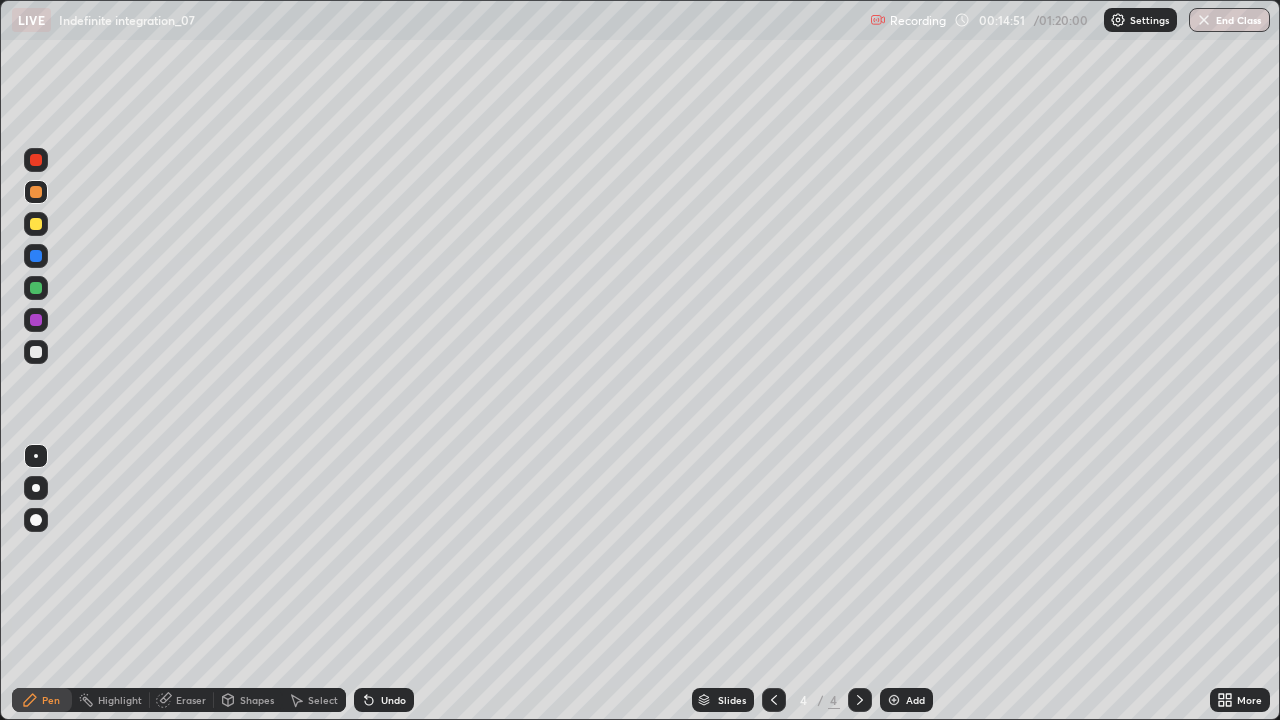 click on "Select" at bounding box center [323, 700] 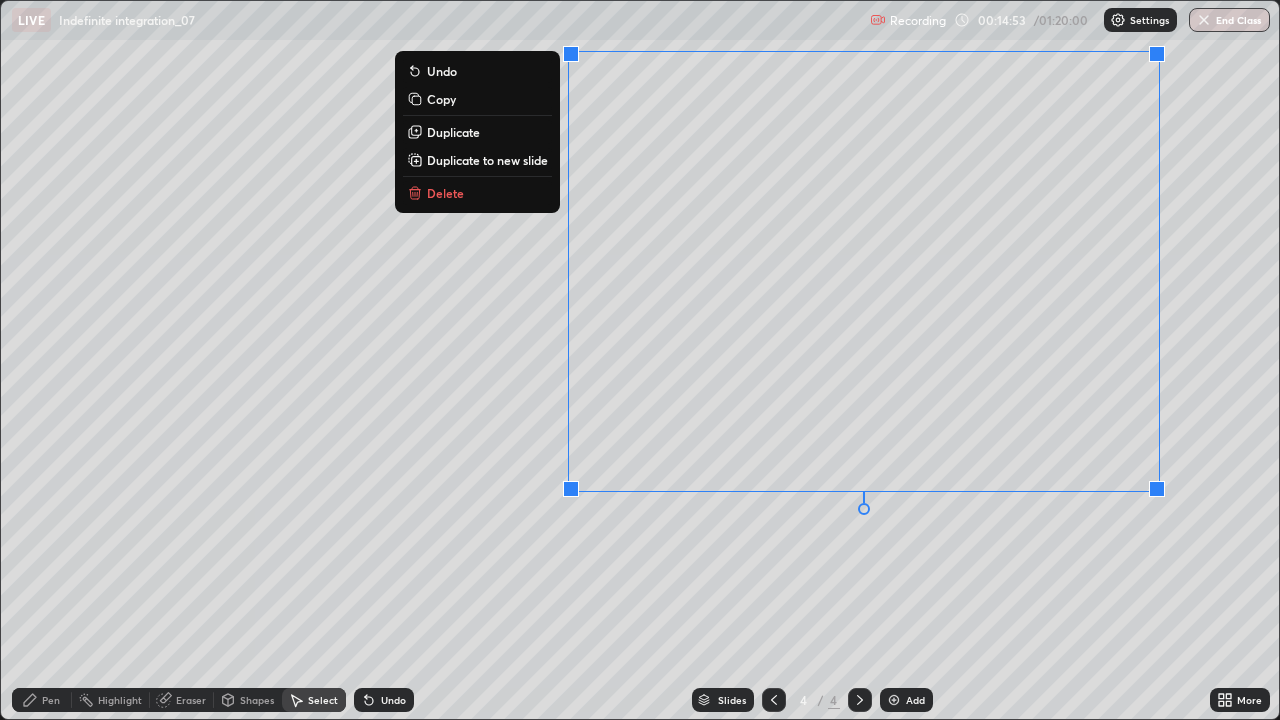 click on "Delete" at bounding box center (477, 193) 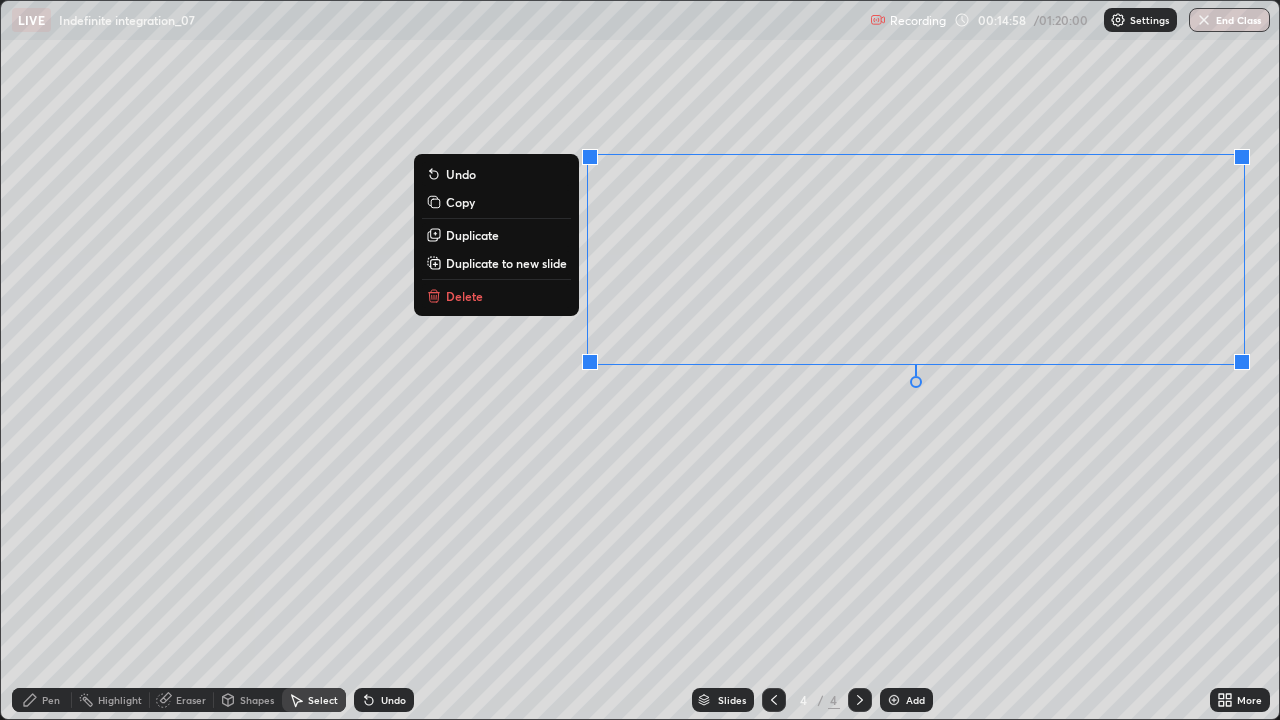 click on "Delete" at bounding box center [496, 296] 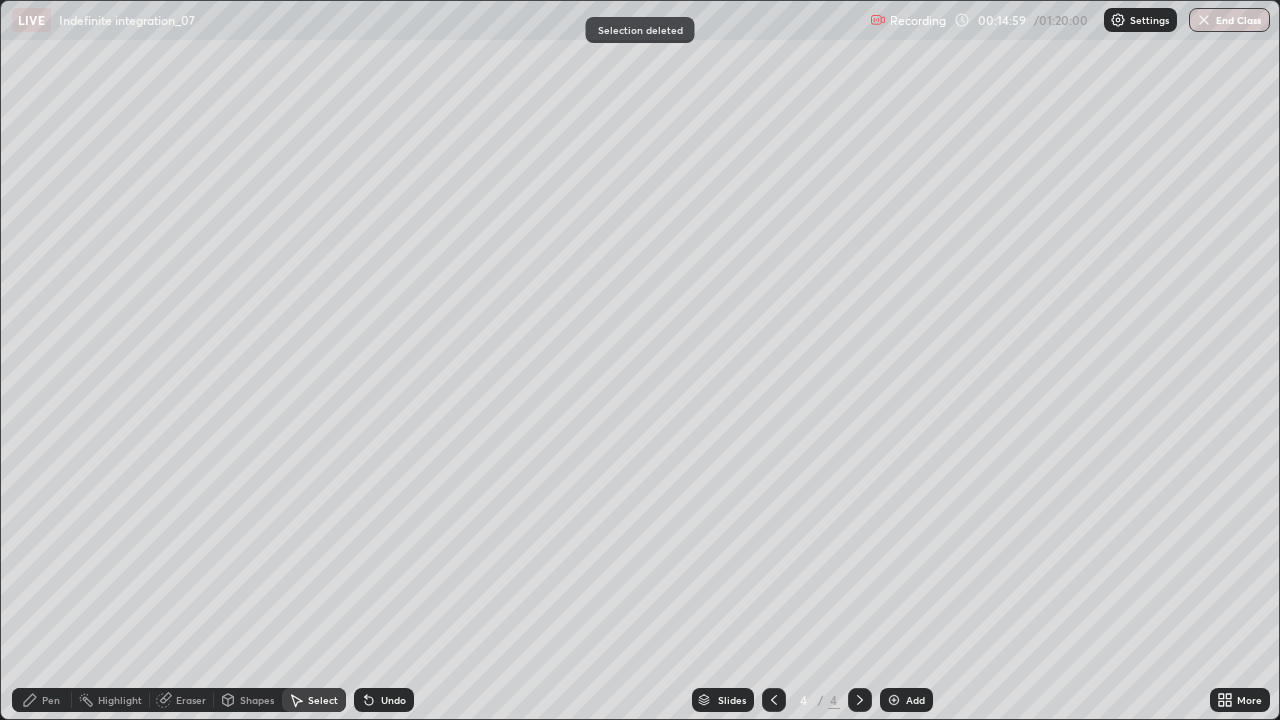 click 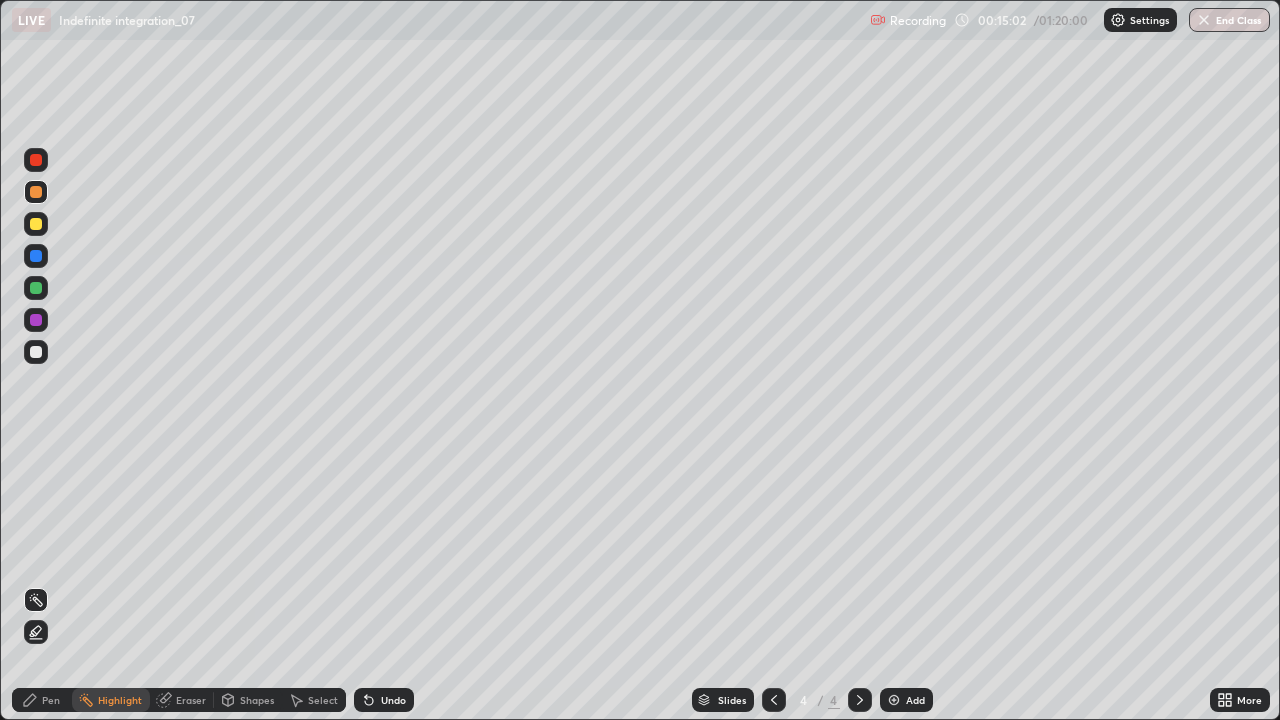 click on "Pen" at bounding box center [42, 700] 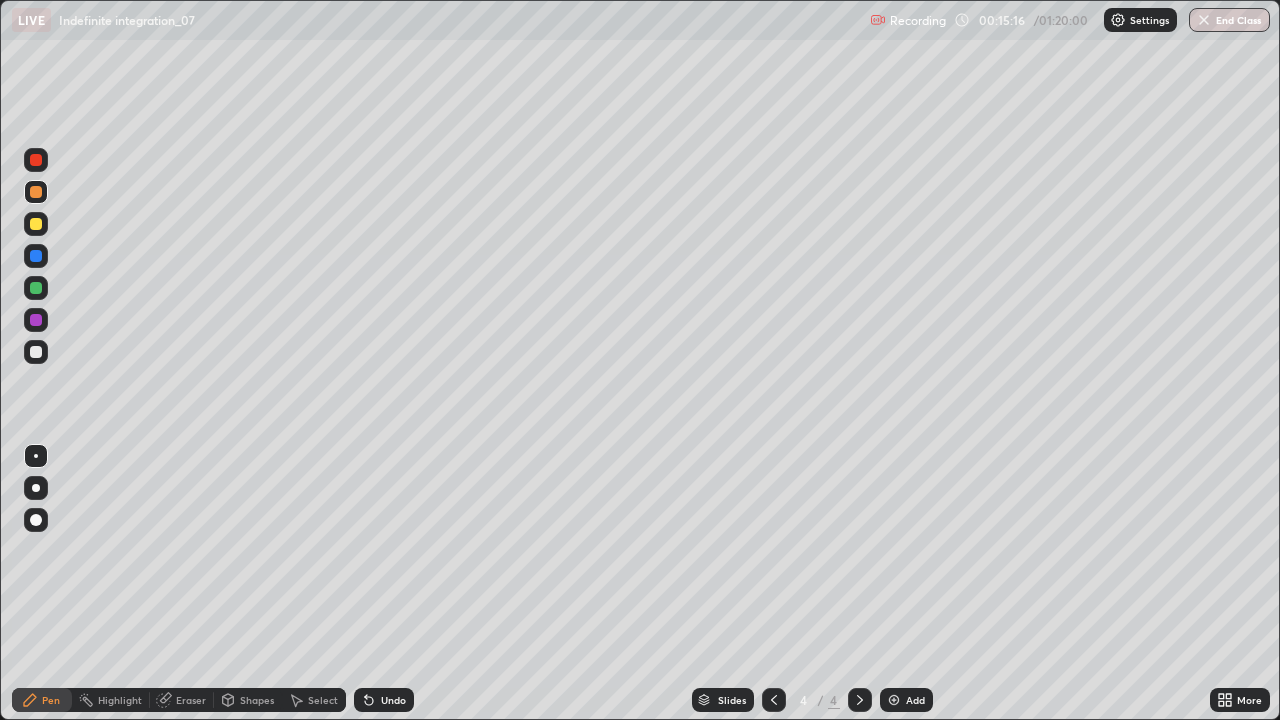 click on "Undo" at bounding box center (393, 700) 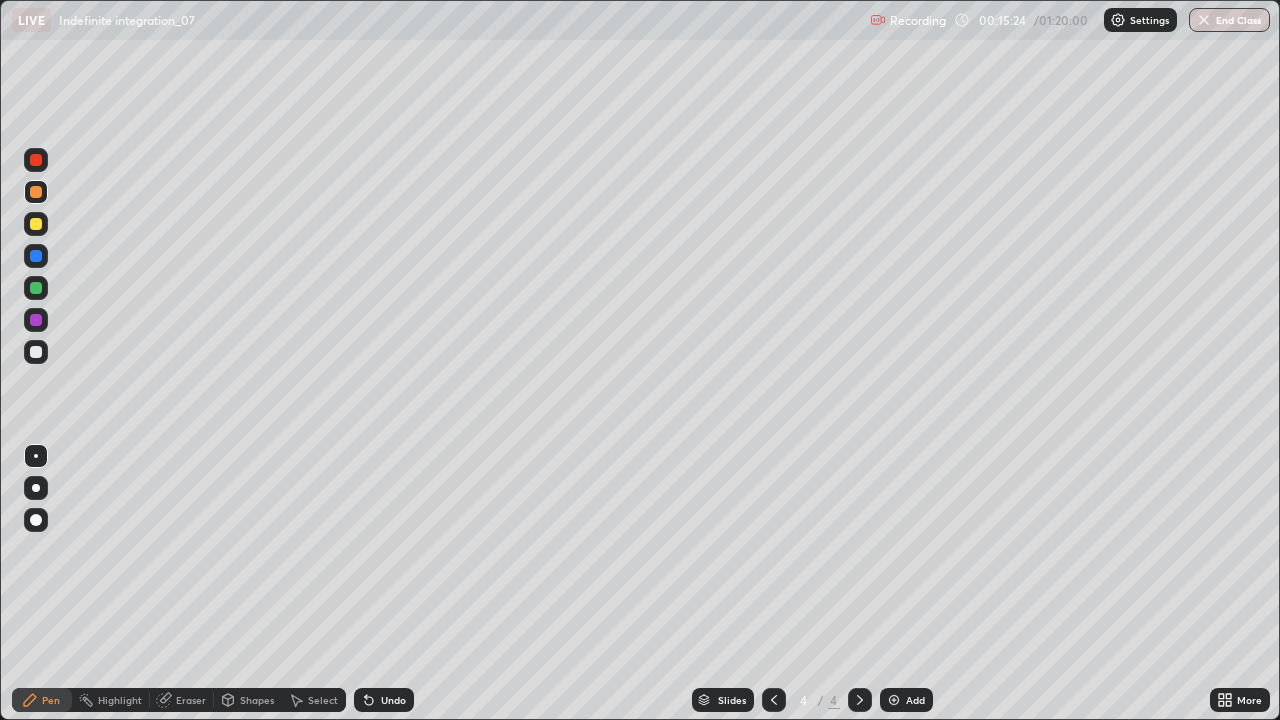 click on "Undo" at bounding box center (393, 700) 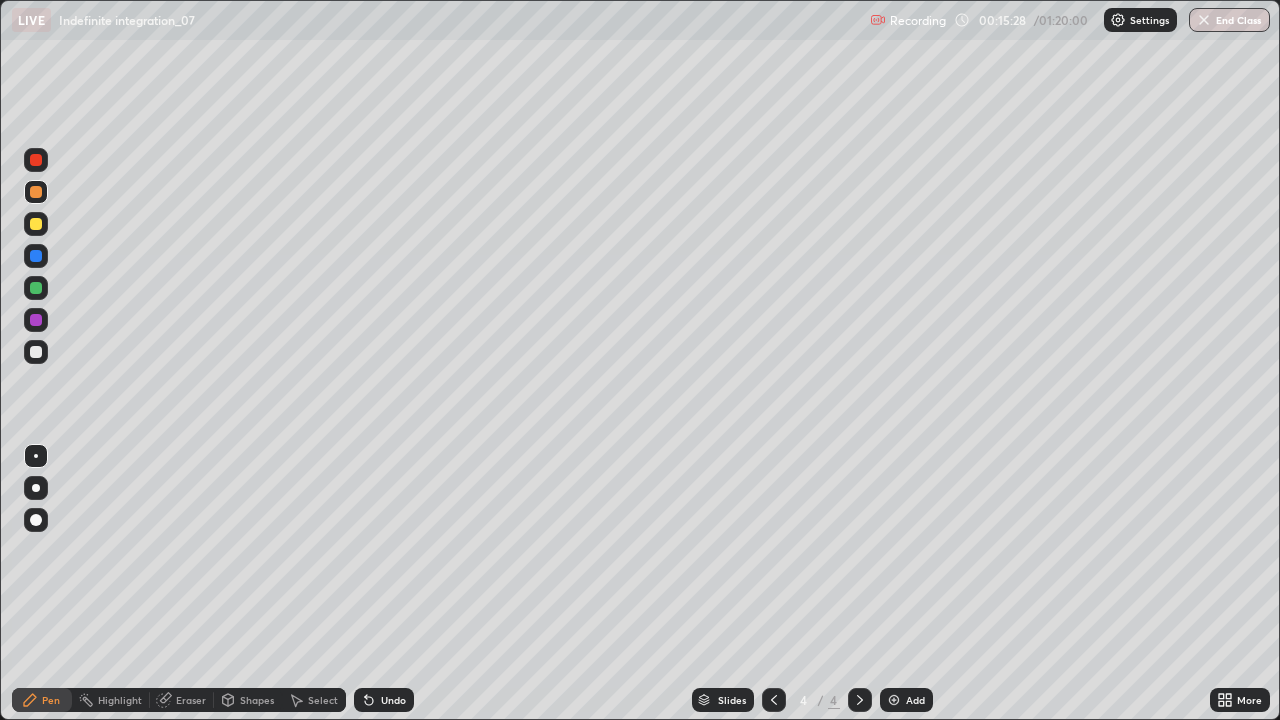 click on "Undo" at bounding box center (393, 700) 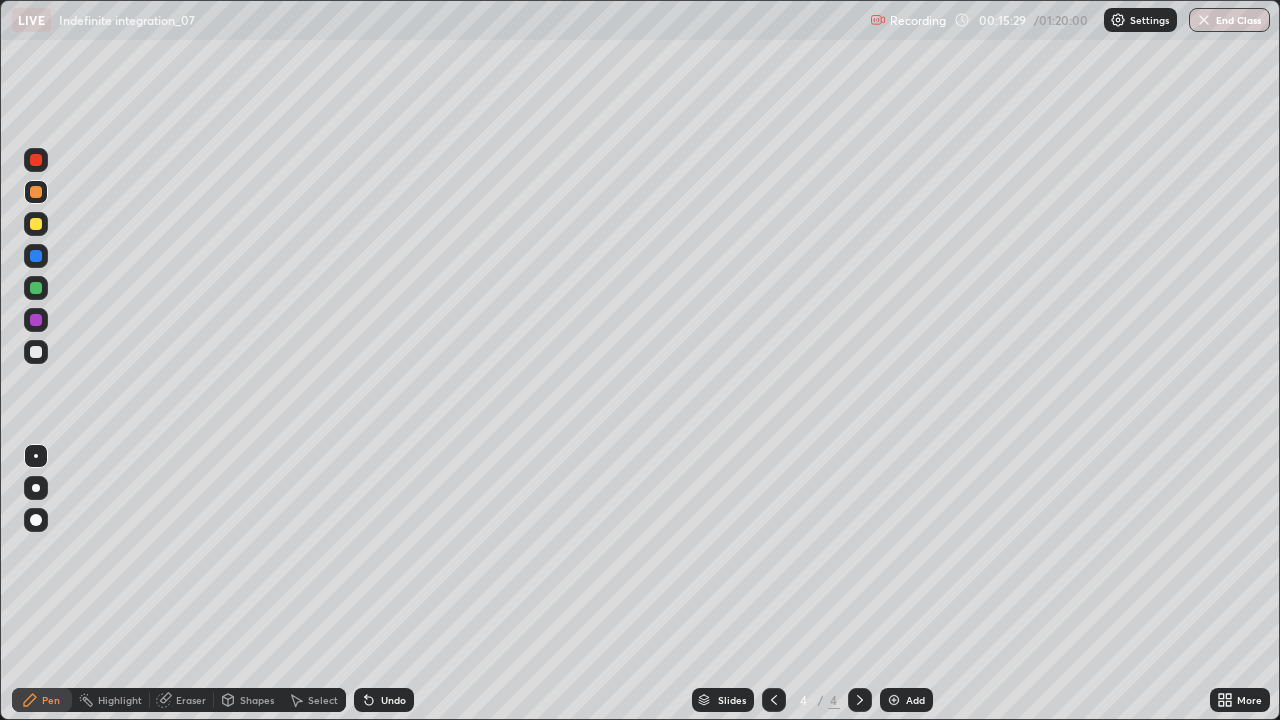 click on "Undo" at bounding box center [384, 700] 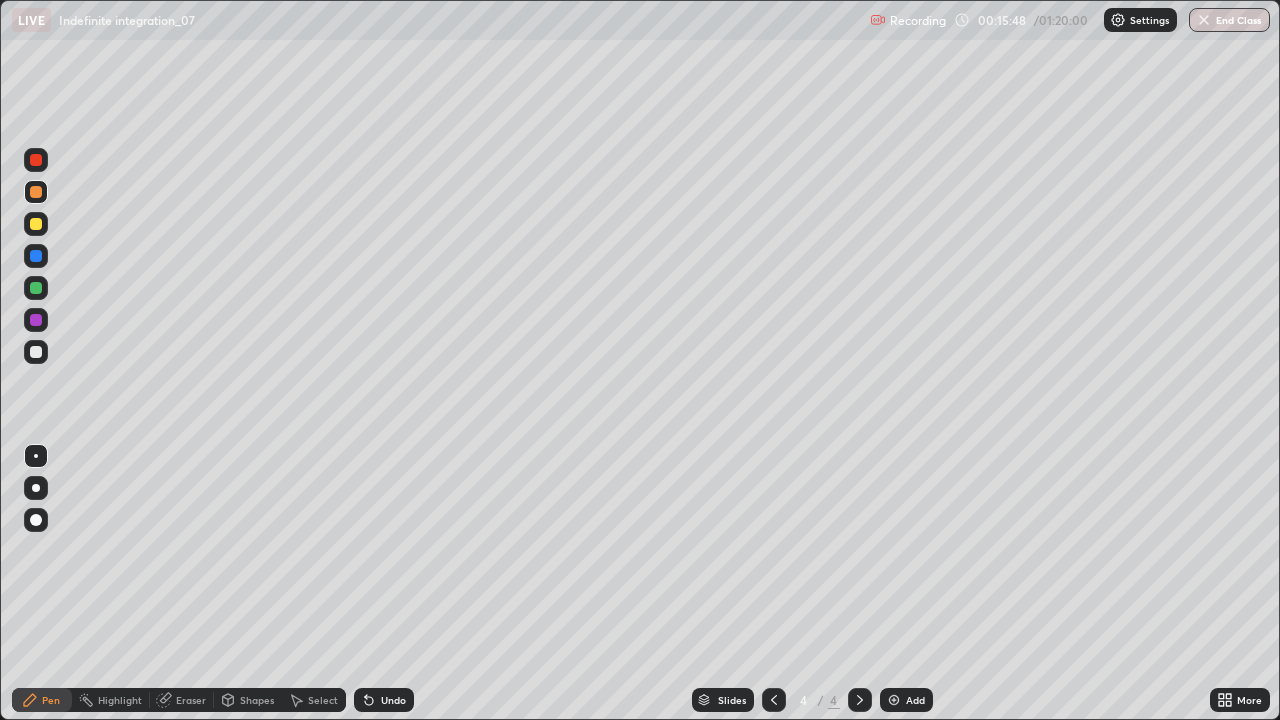 click on "Undo" at bounding box center (393, 700) 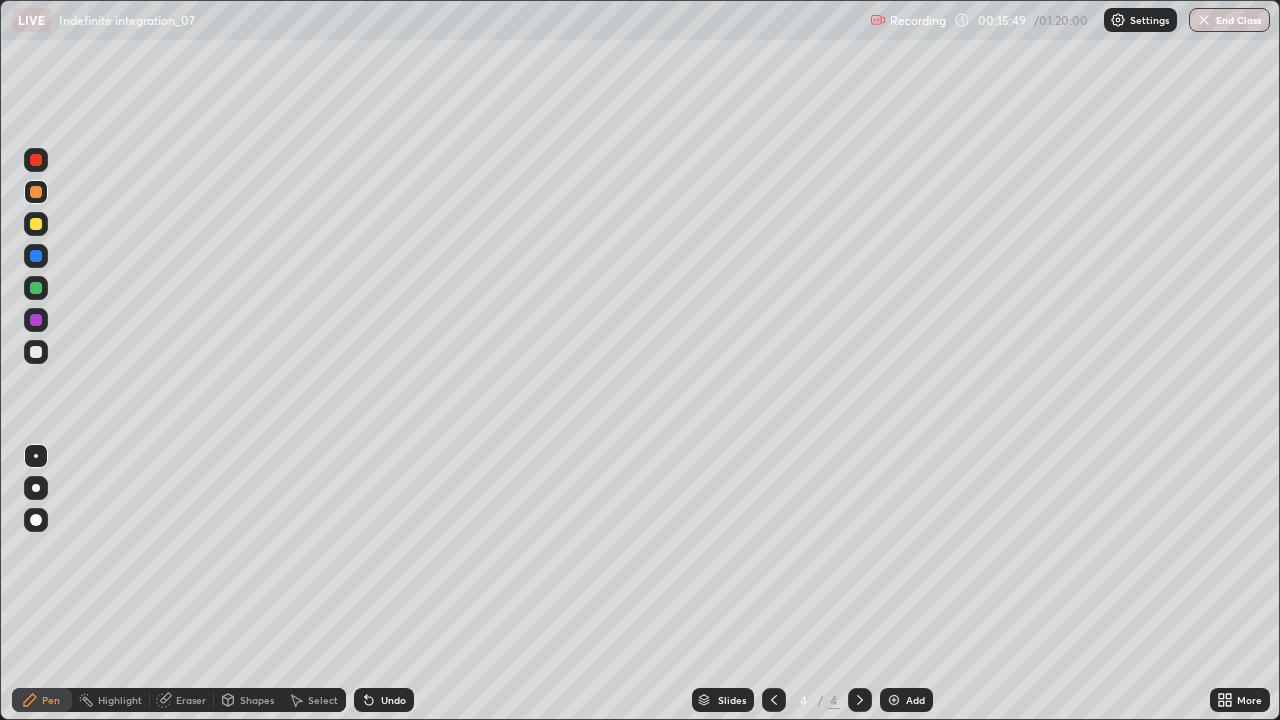 click on "Undo" at bounding box center (393, 700) 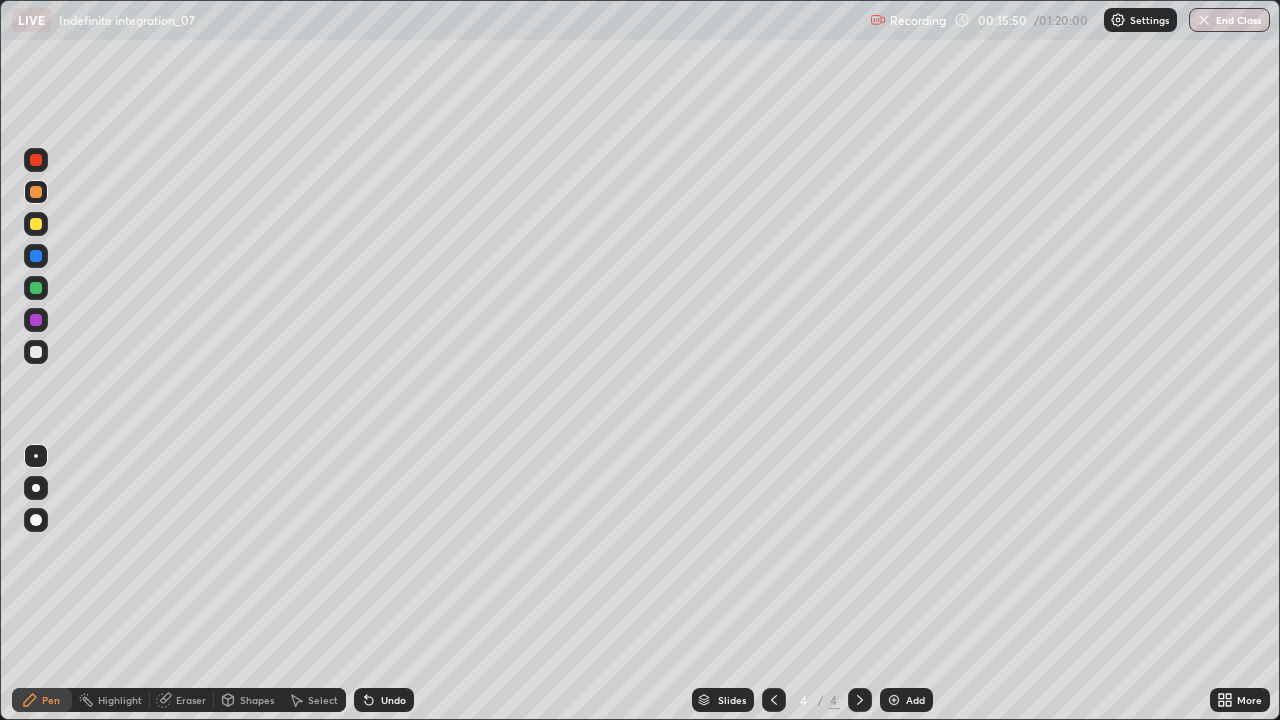 click on "Undo" at bounding box center [393, 700] 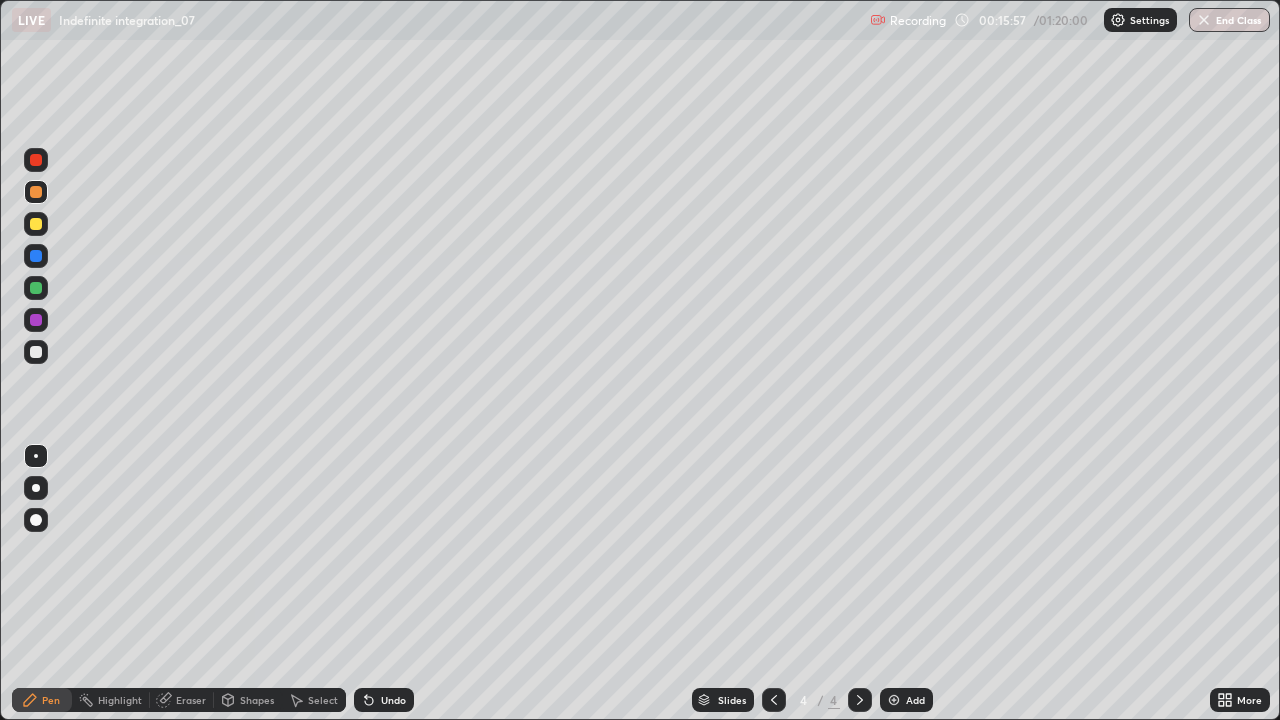 click on "Undo" at bounding box center (393, 700) 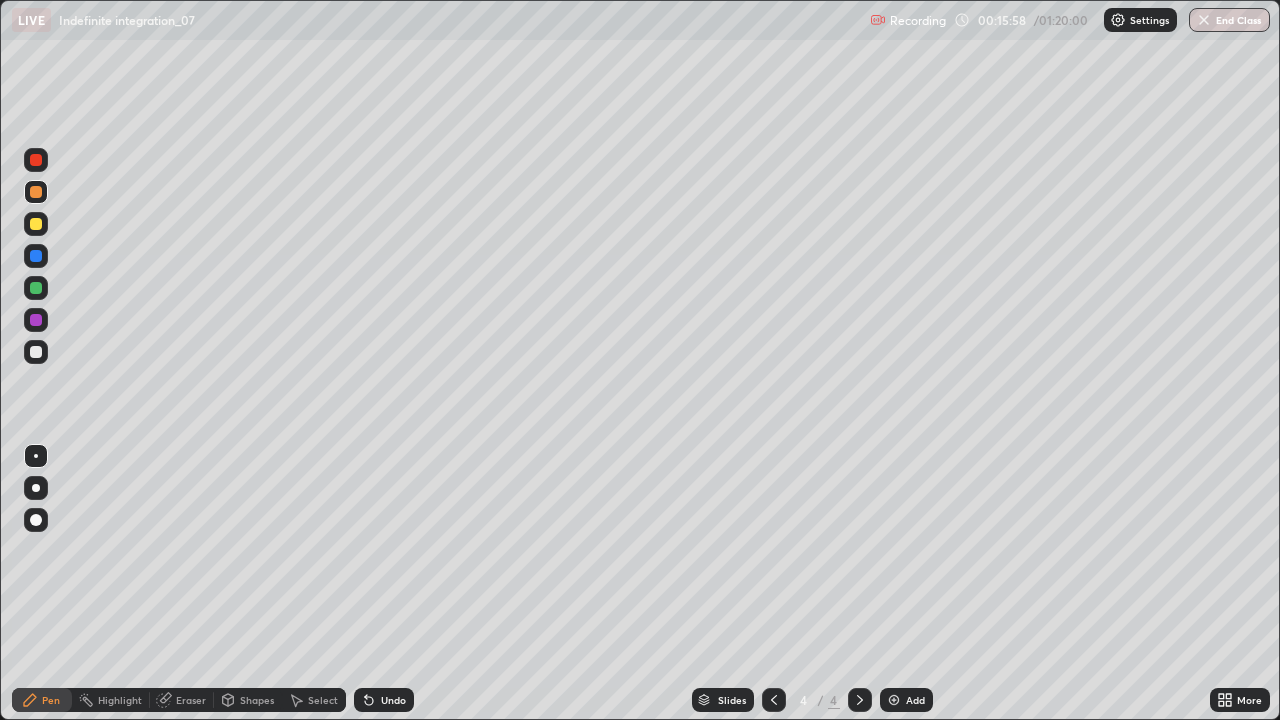click on "Undo" at bounding box center [393, 700] 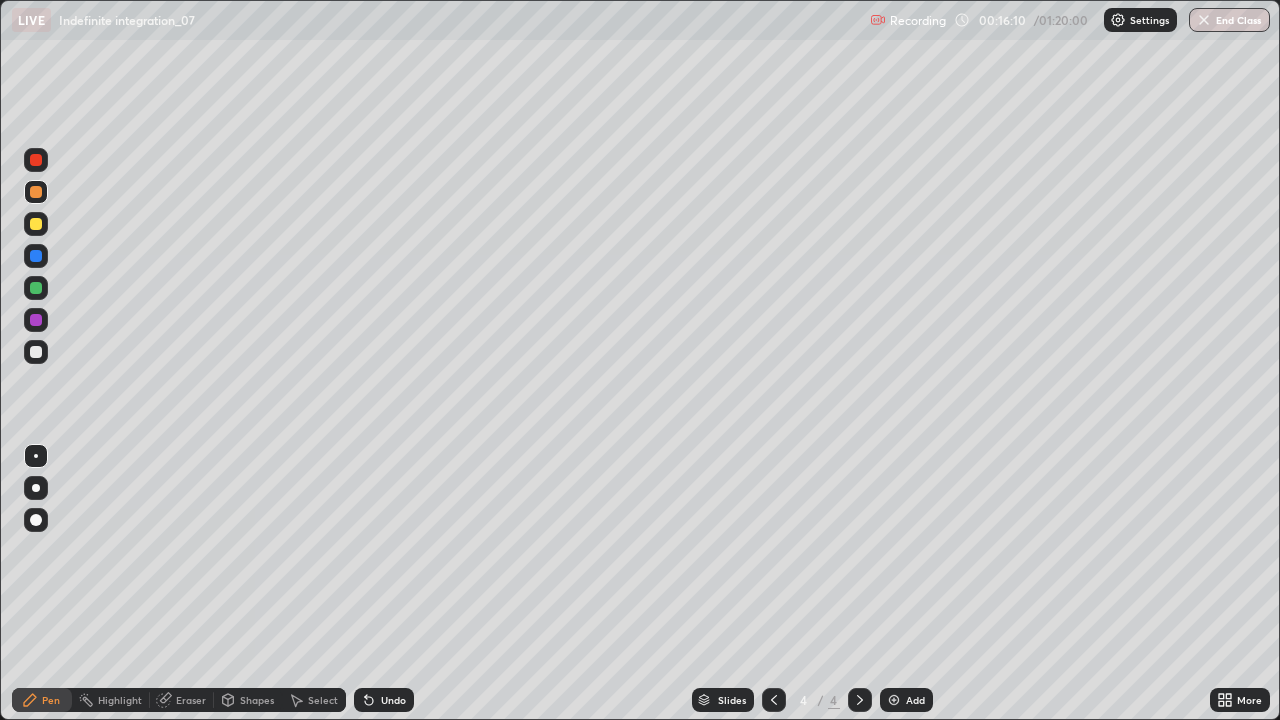 click on "Undo" at bounding box center (393, 700) 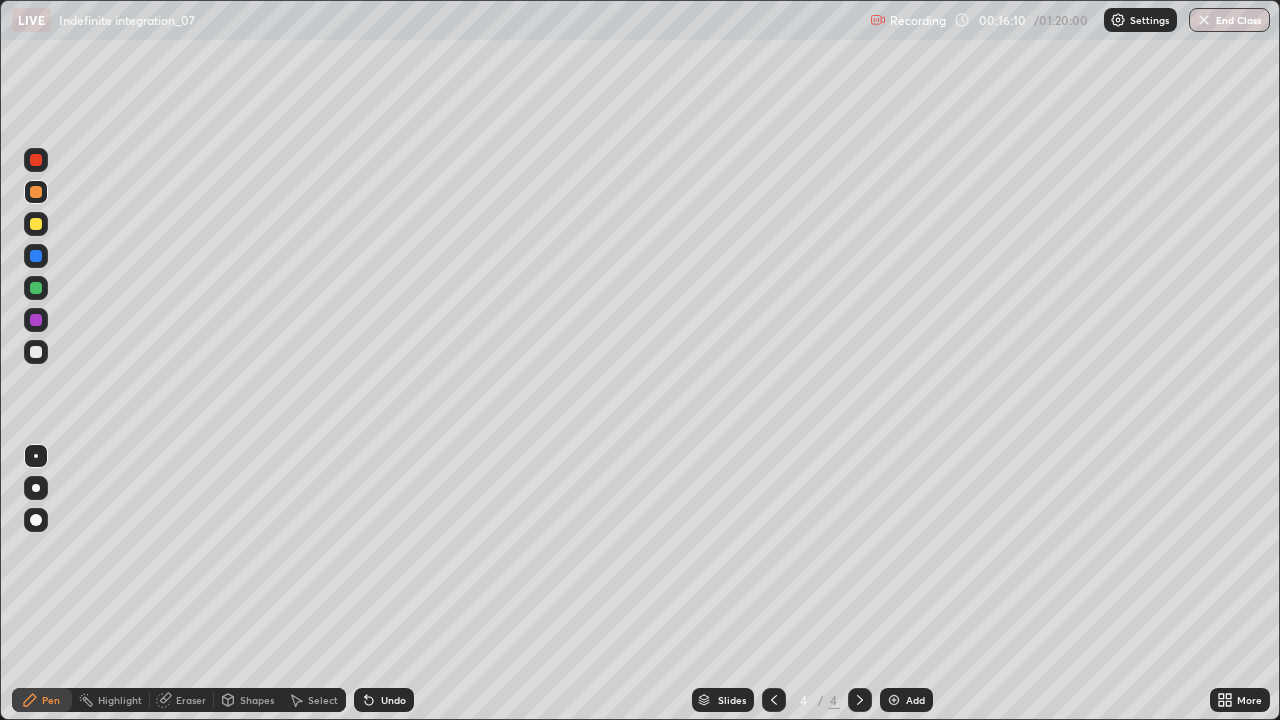 click on "Undo" at bounding box center [393, 700] 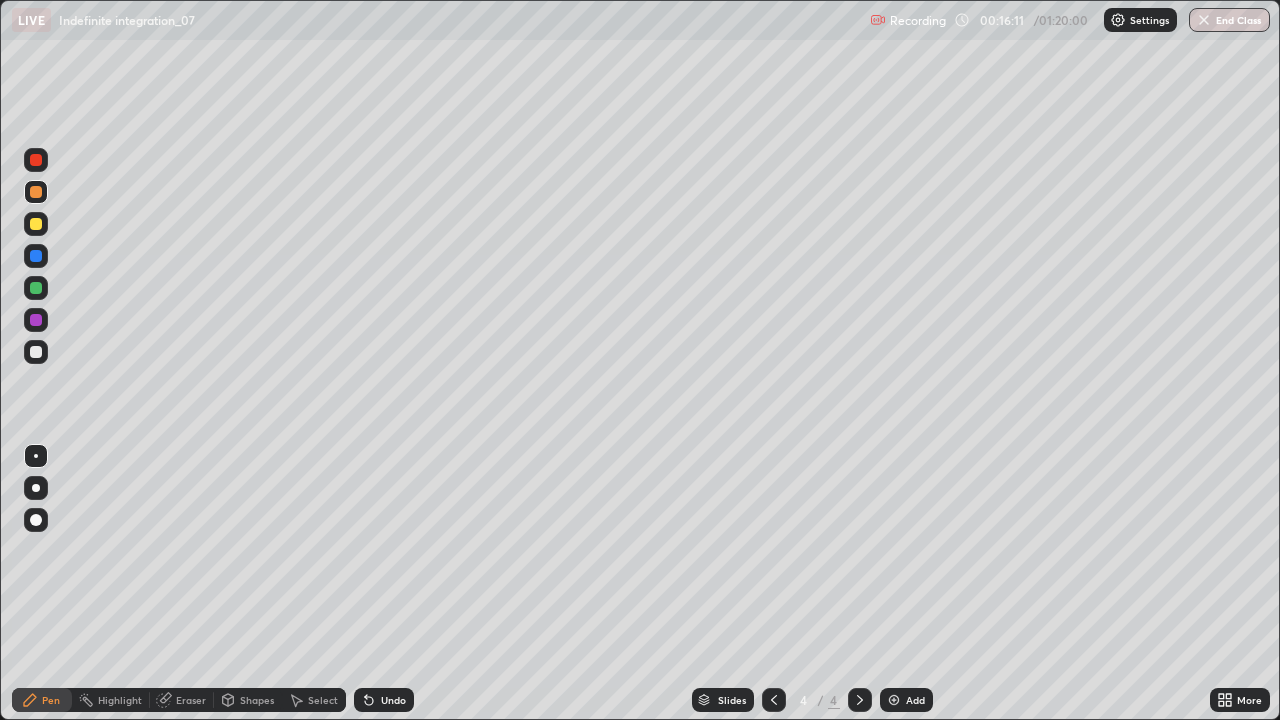 click on "Select" at bounding box center [314, 700] 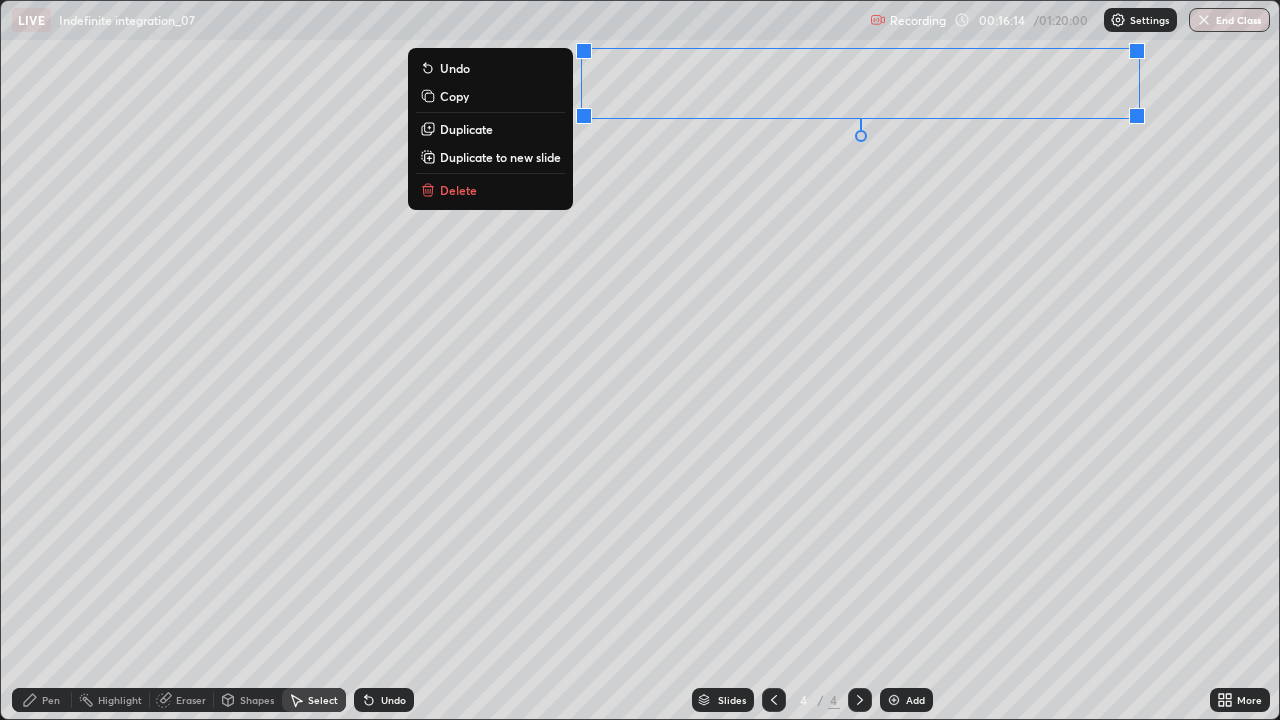 click on "Delete" at bounding box center [490, 190] 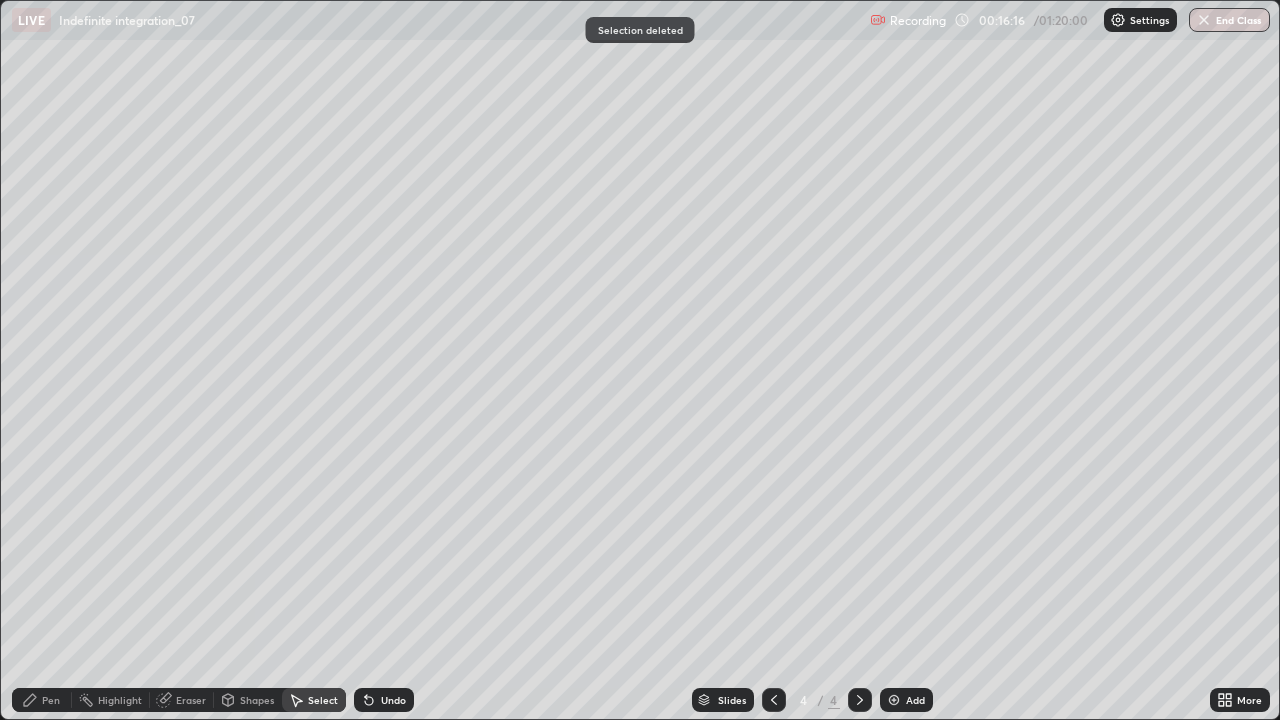click on "Pen" at bounding box center (42, 700) 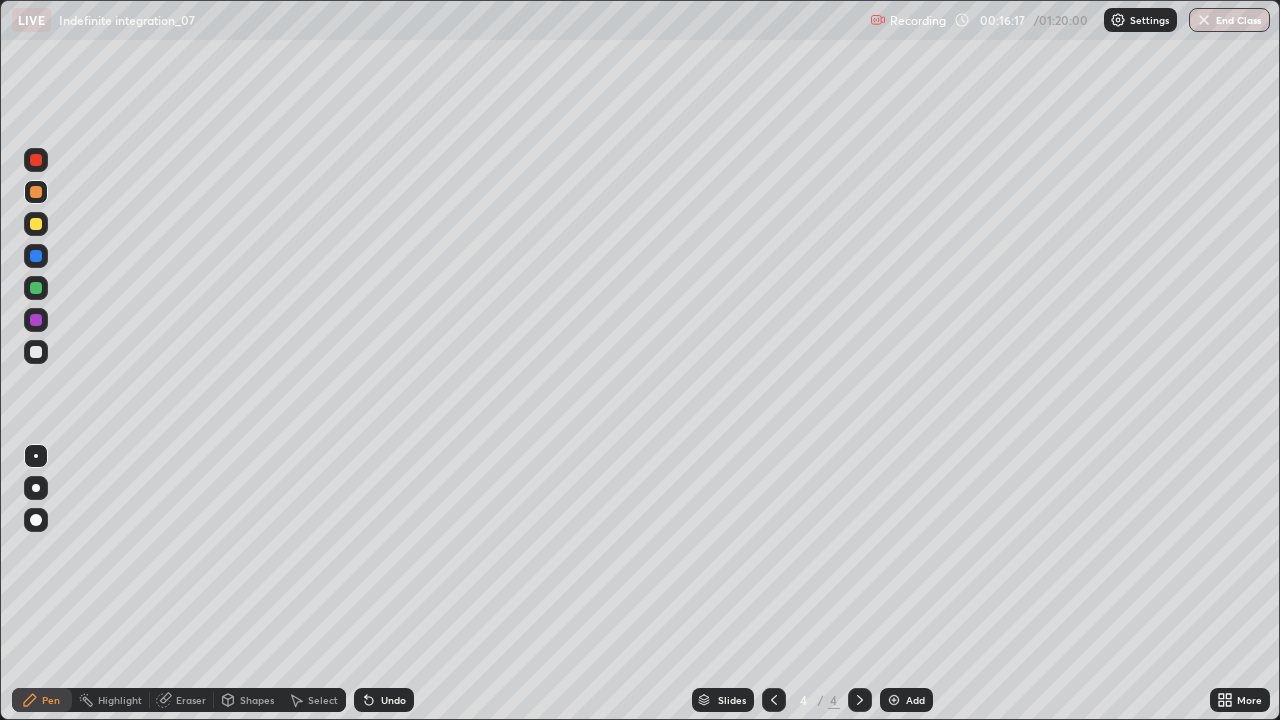 click at bounding box center [36, 256] 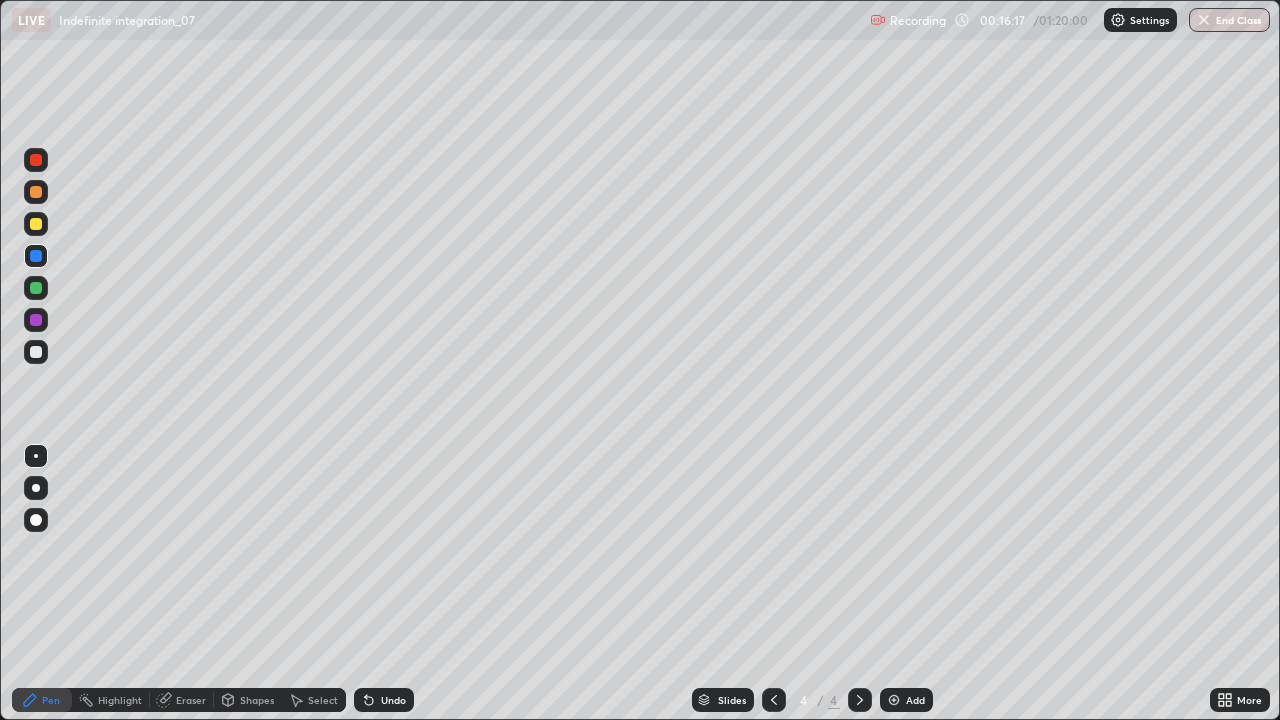 click at bounding box center [36, 288] 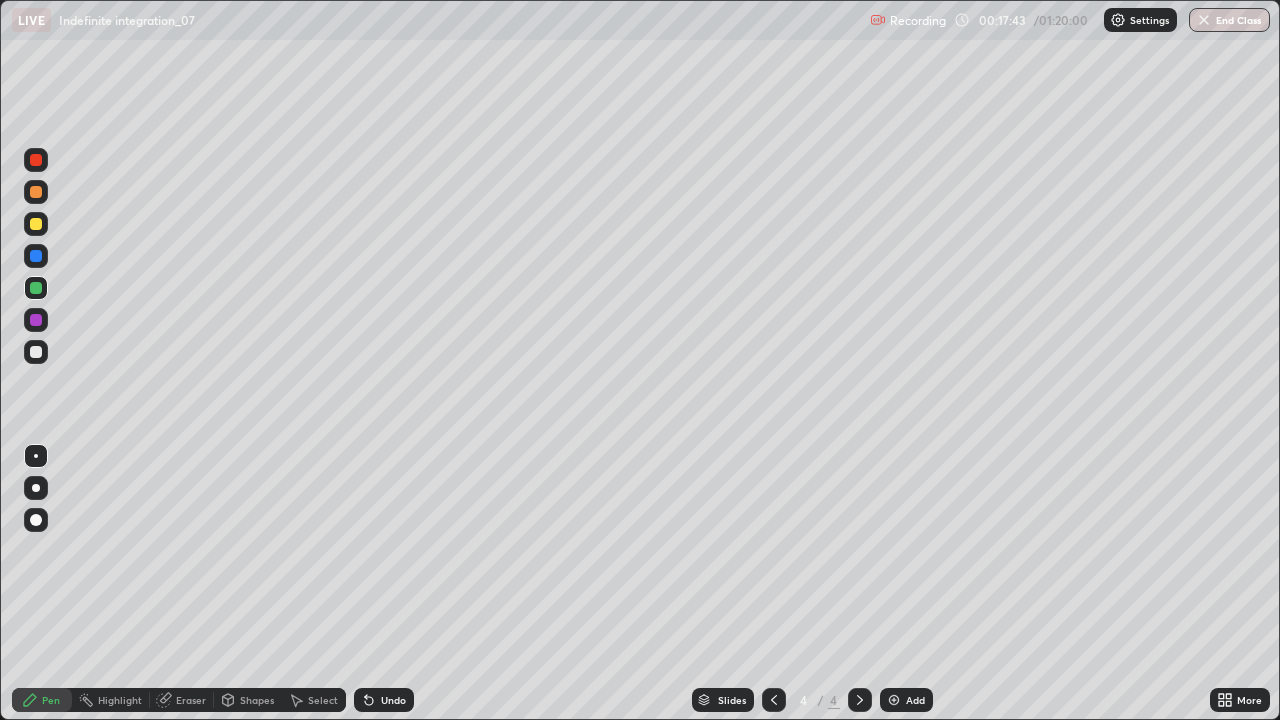 click at bounding box center [36, 320] 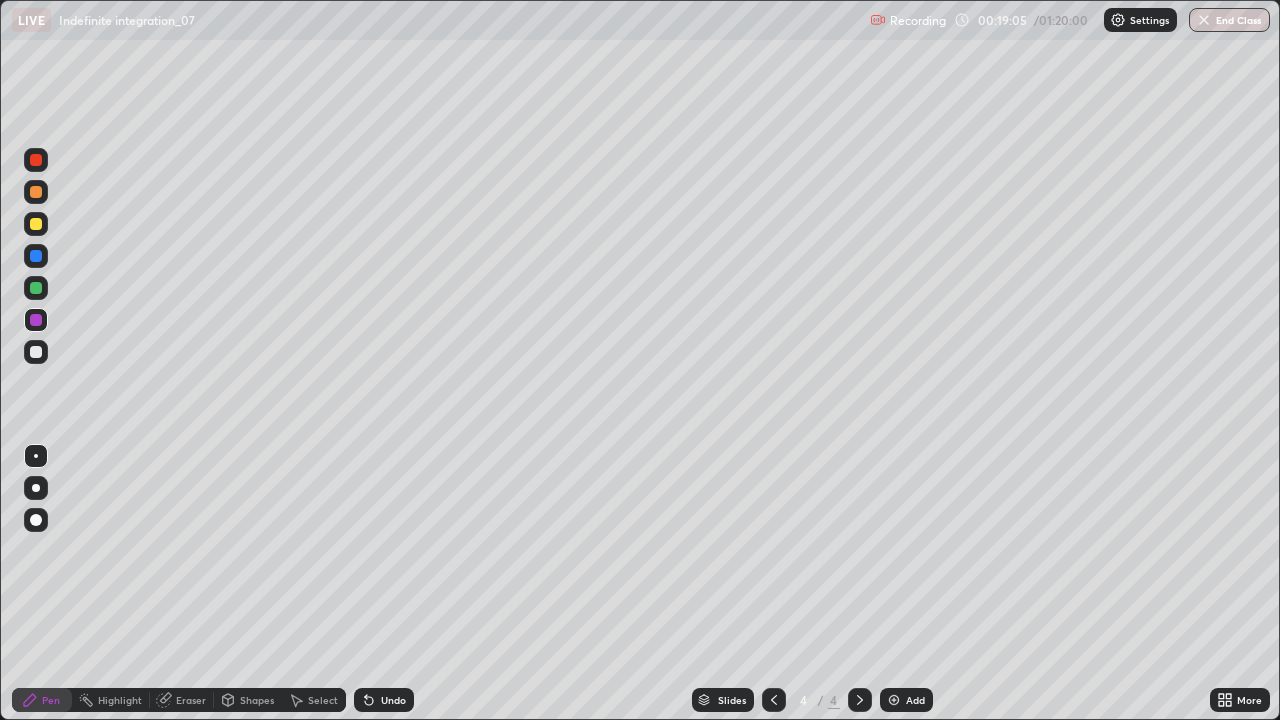 click on "Select" at bounding box center (323, 700) 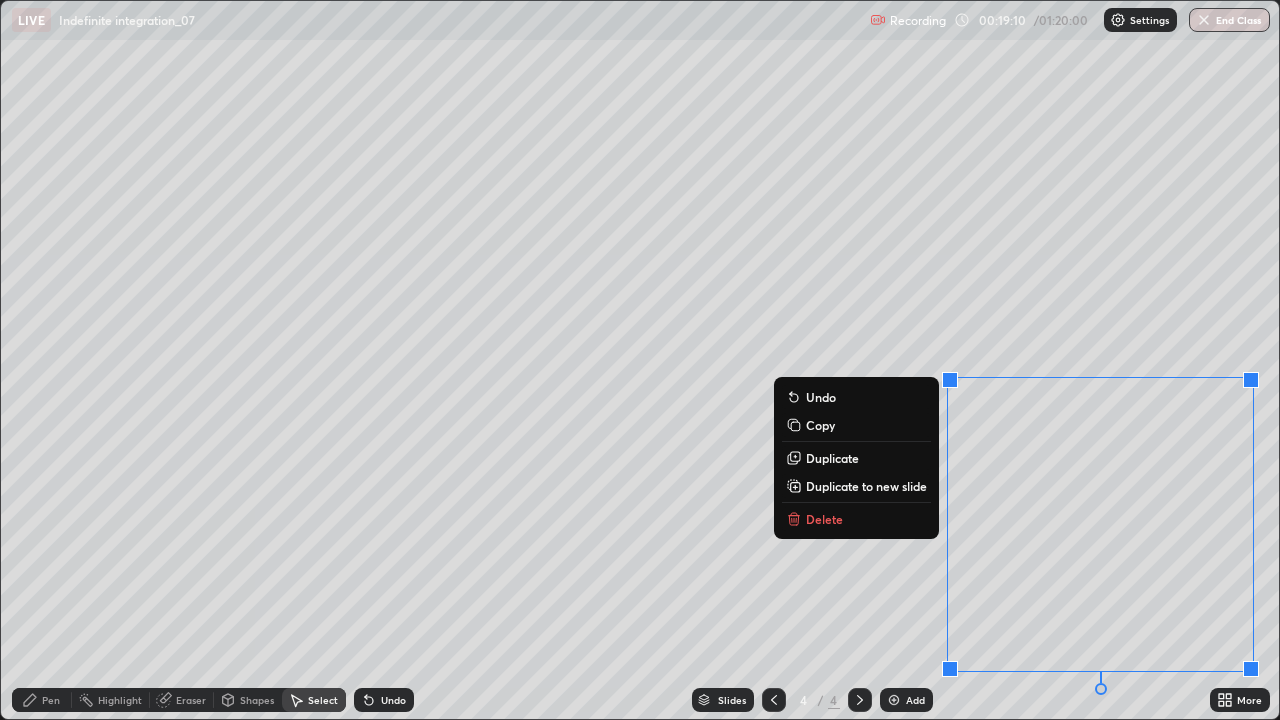 click on "Delete" at bounding box center [856, 519] 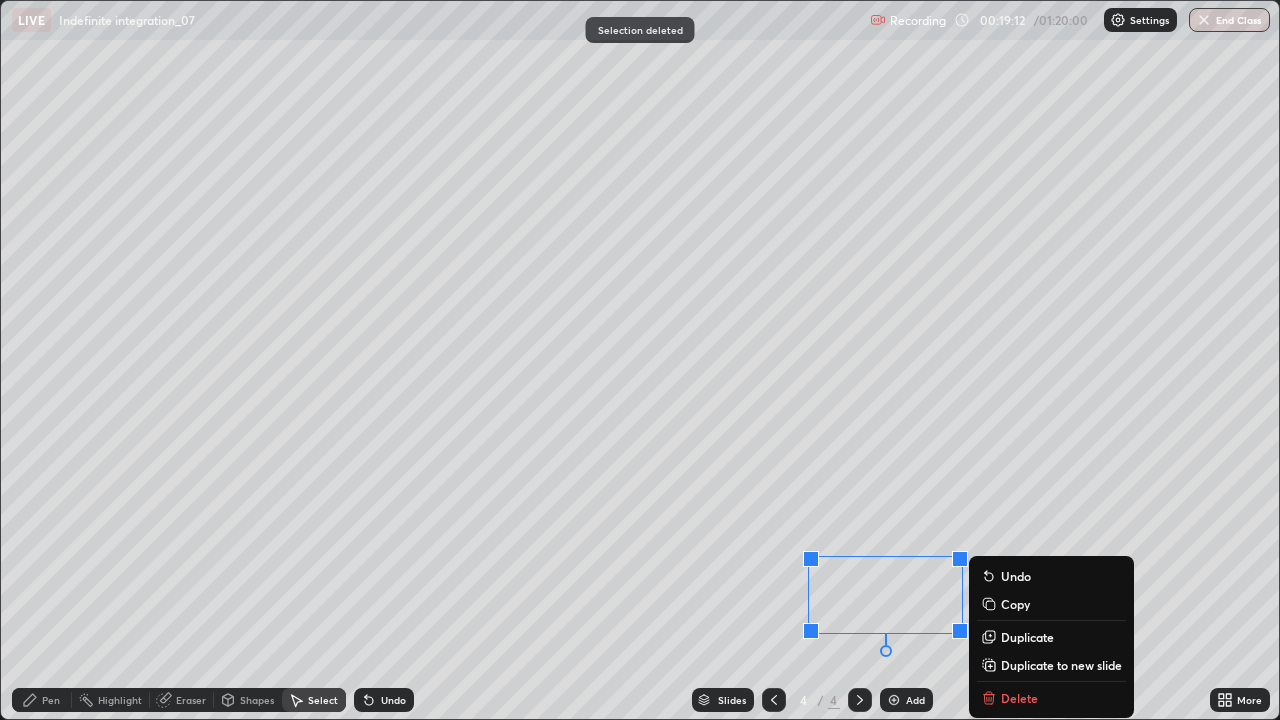 click on "Slides 4 / 4 Add" at bounding box center [812, 700] 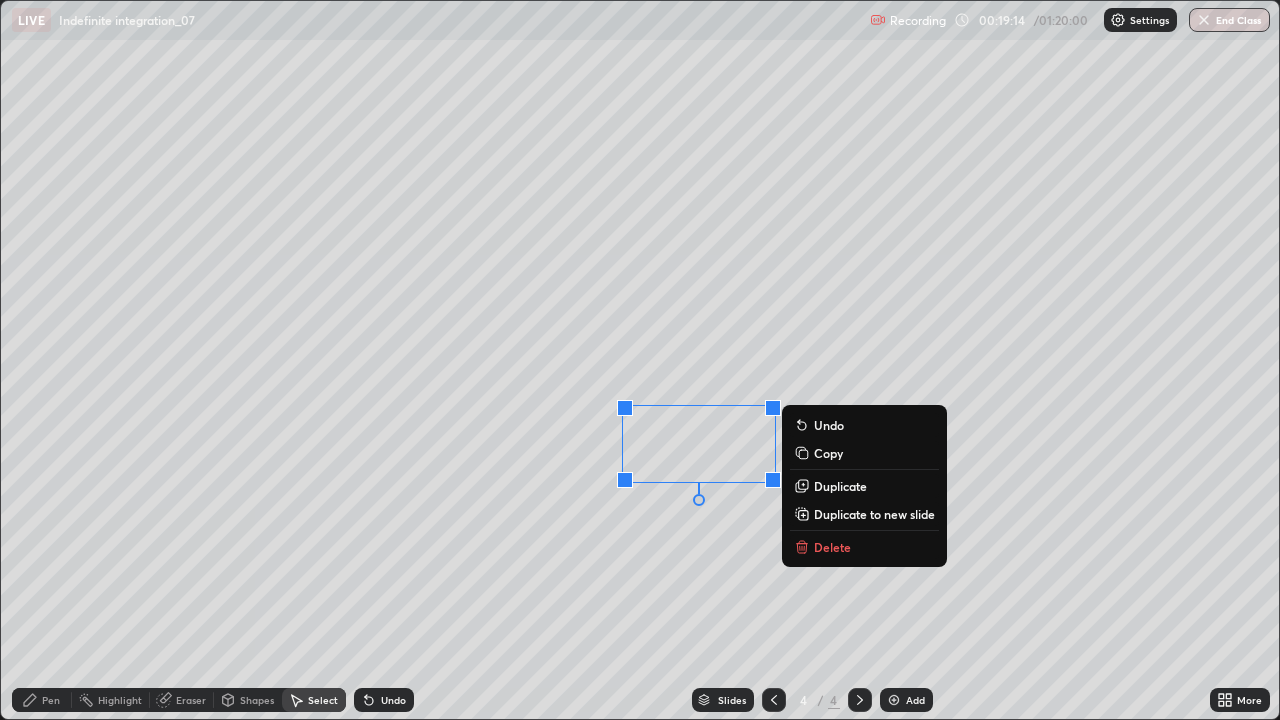 click on "Delete" at bounding box center (832, 547) 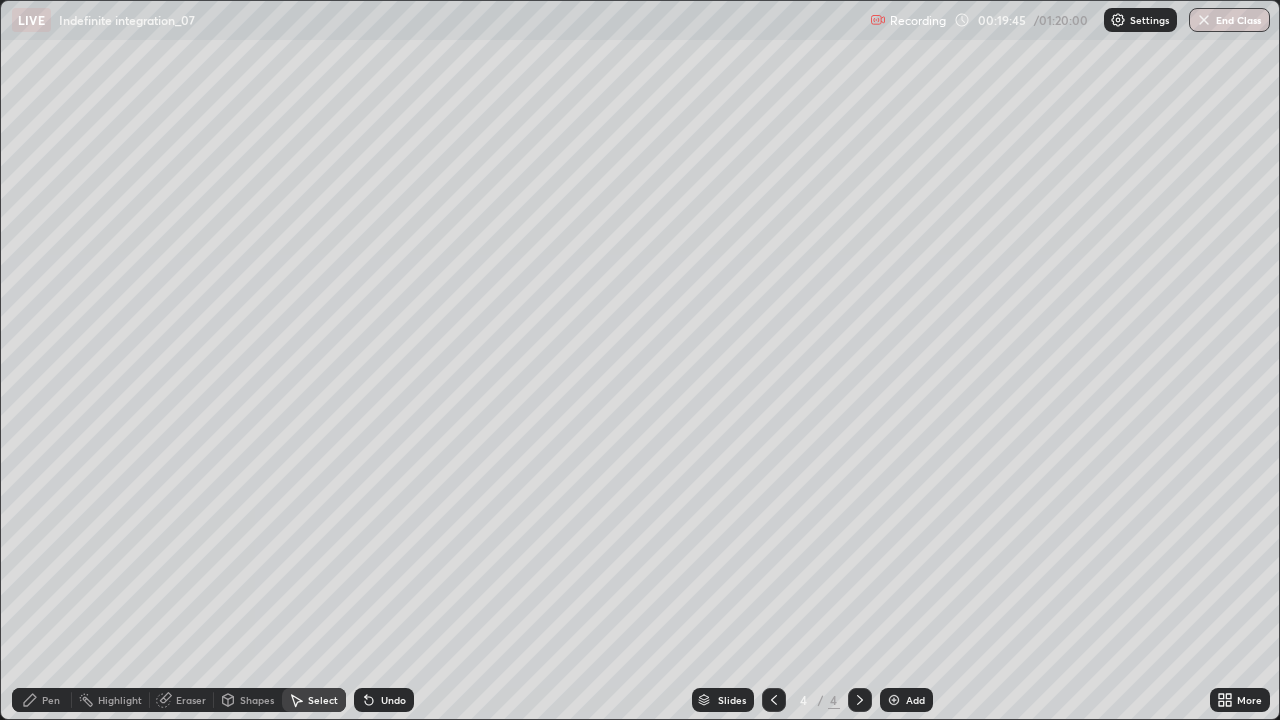 click 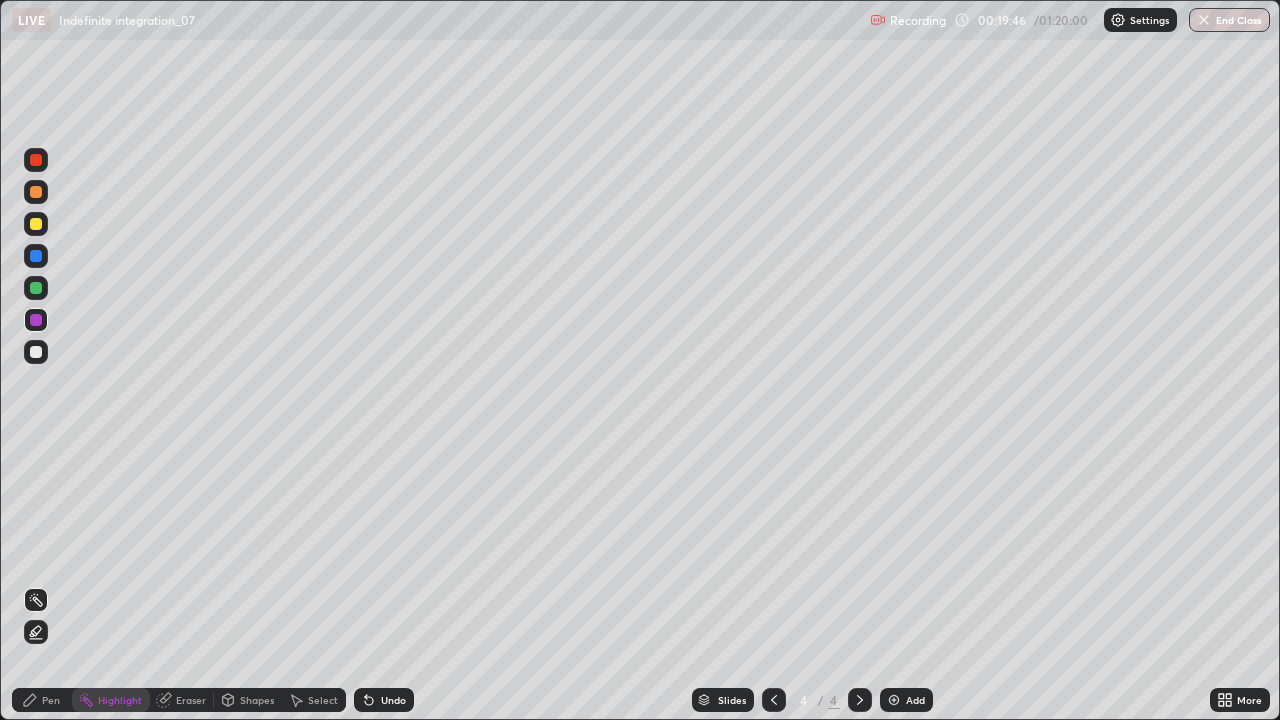 click on "Pen" at bounding box center [42, 700] 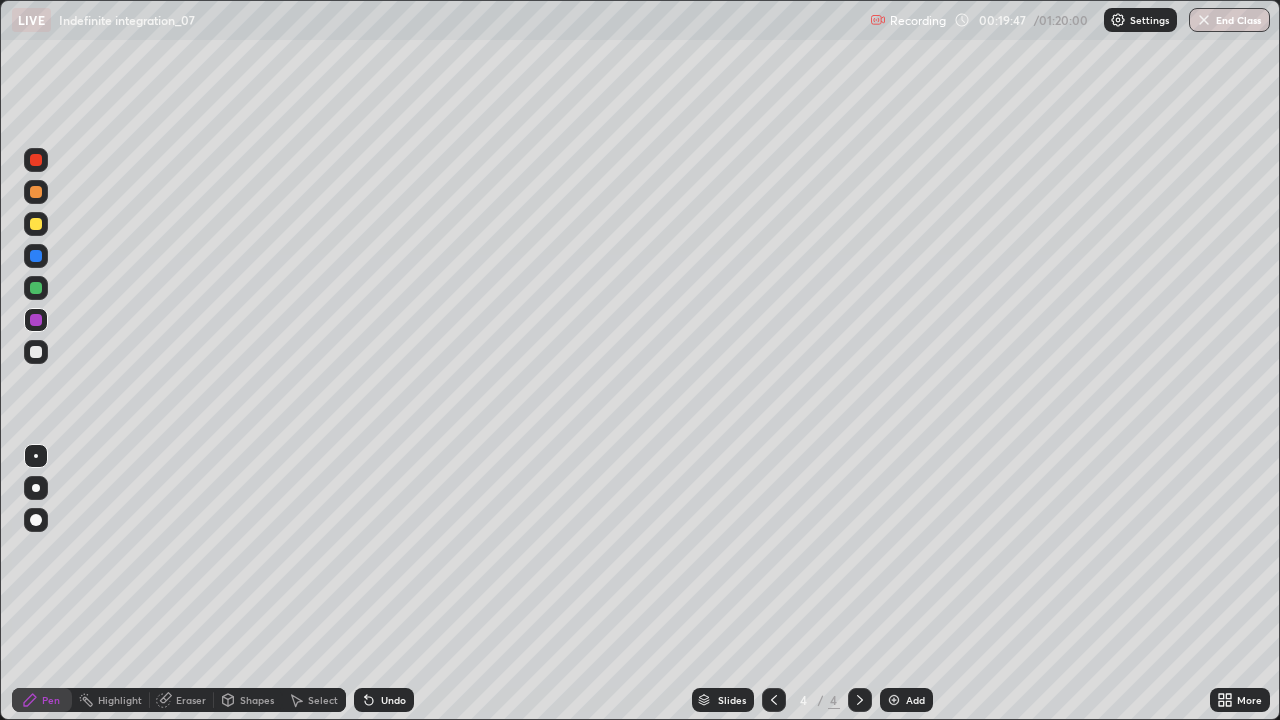 click at bounding box center (36, 224) 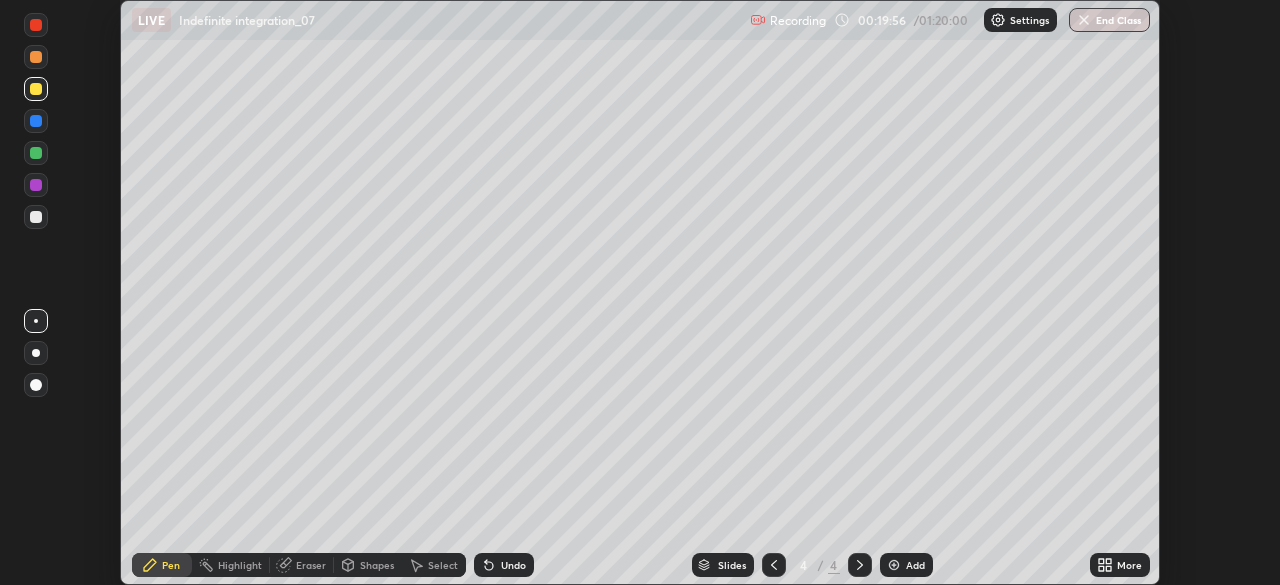 scroll, scrollTop: 585, scrollLeft: 1280, axis: both 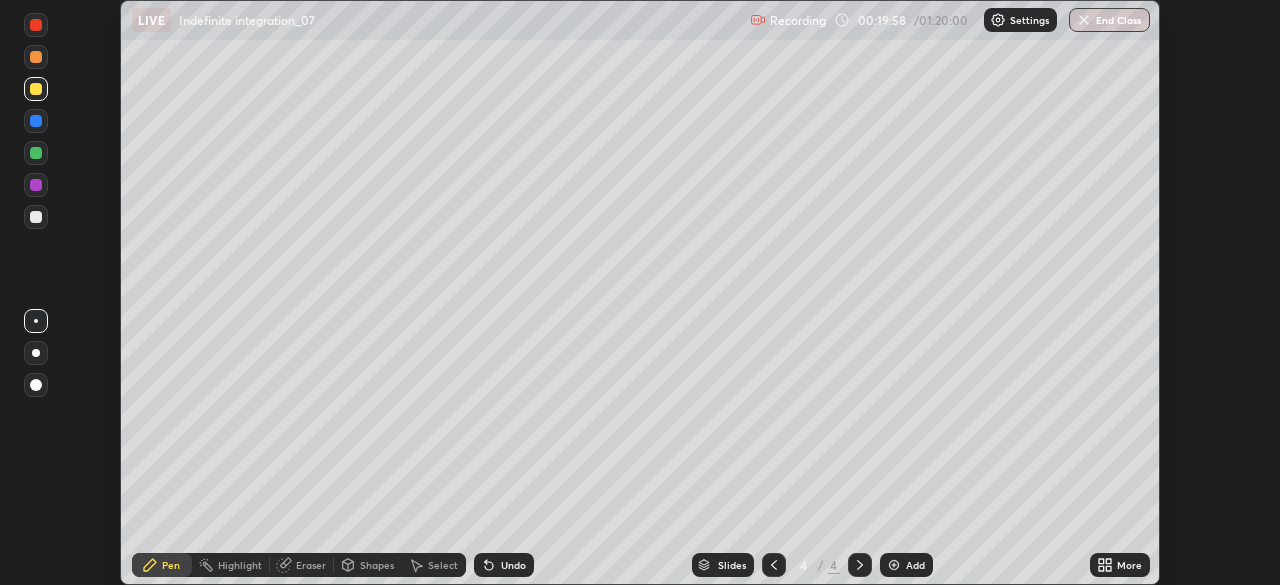 click 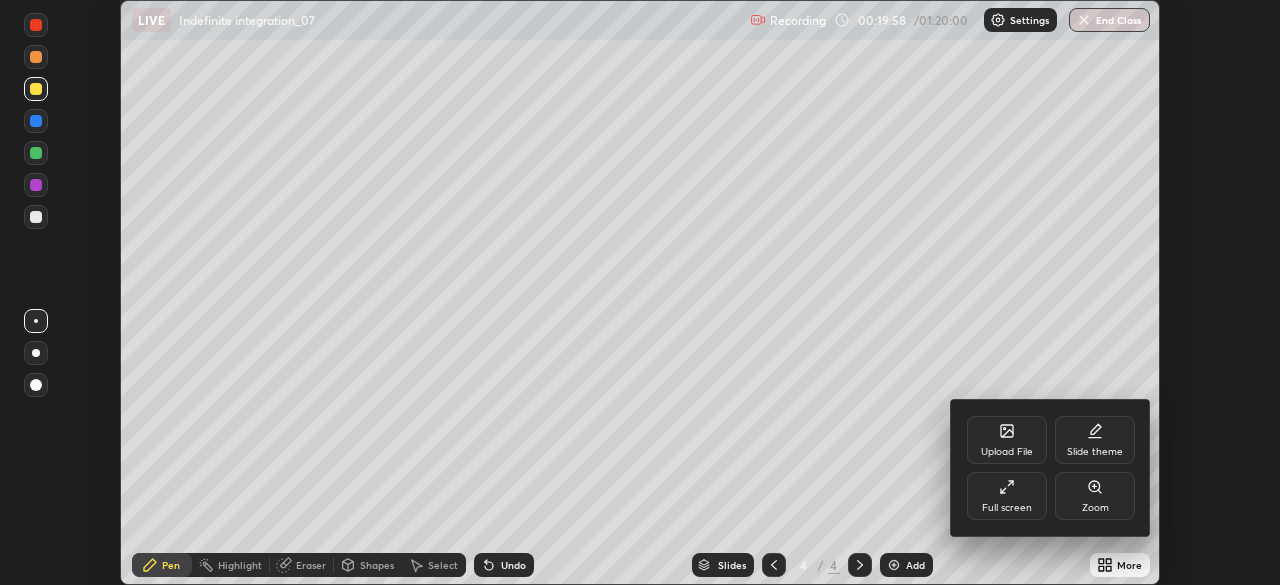 click on "Full screen" at bounding box center [1007, 508] 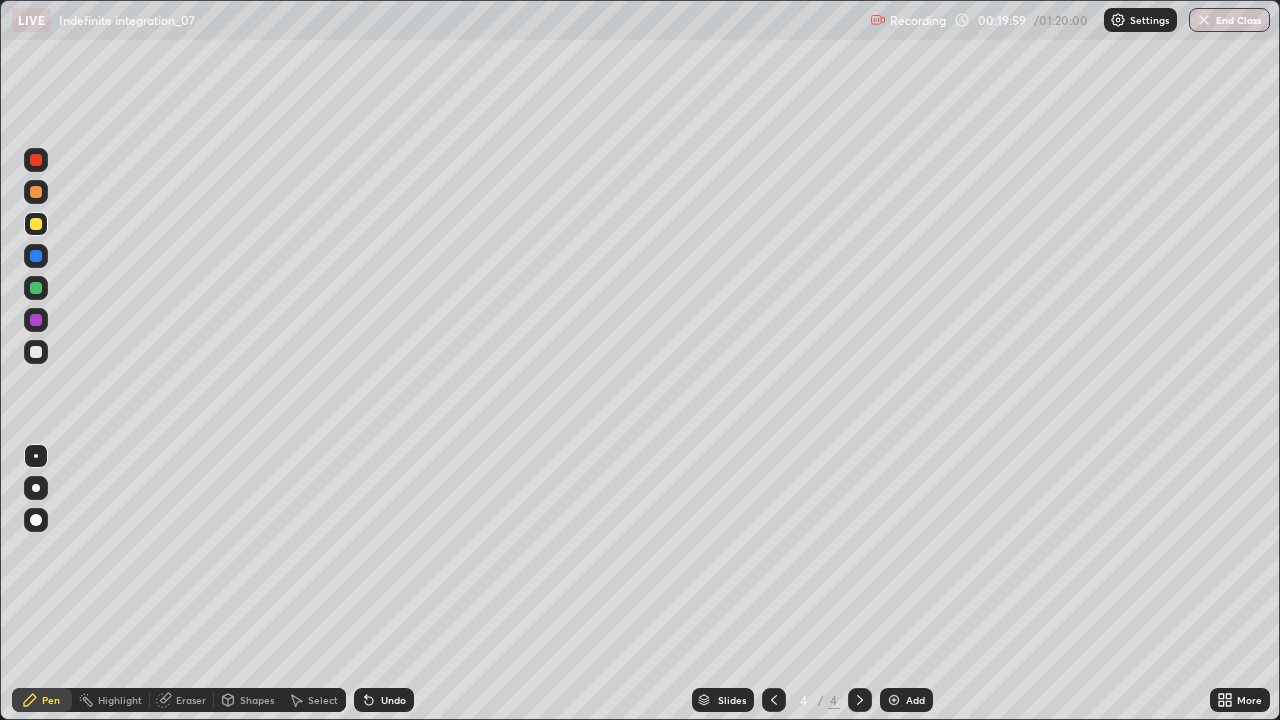 scroll, scrollTop: 99280, scrollLeft: 98720, axis: both 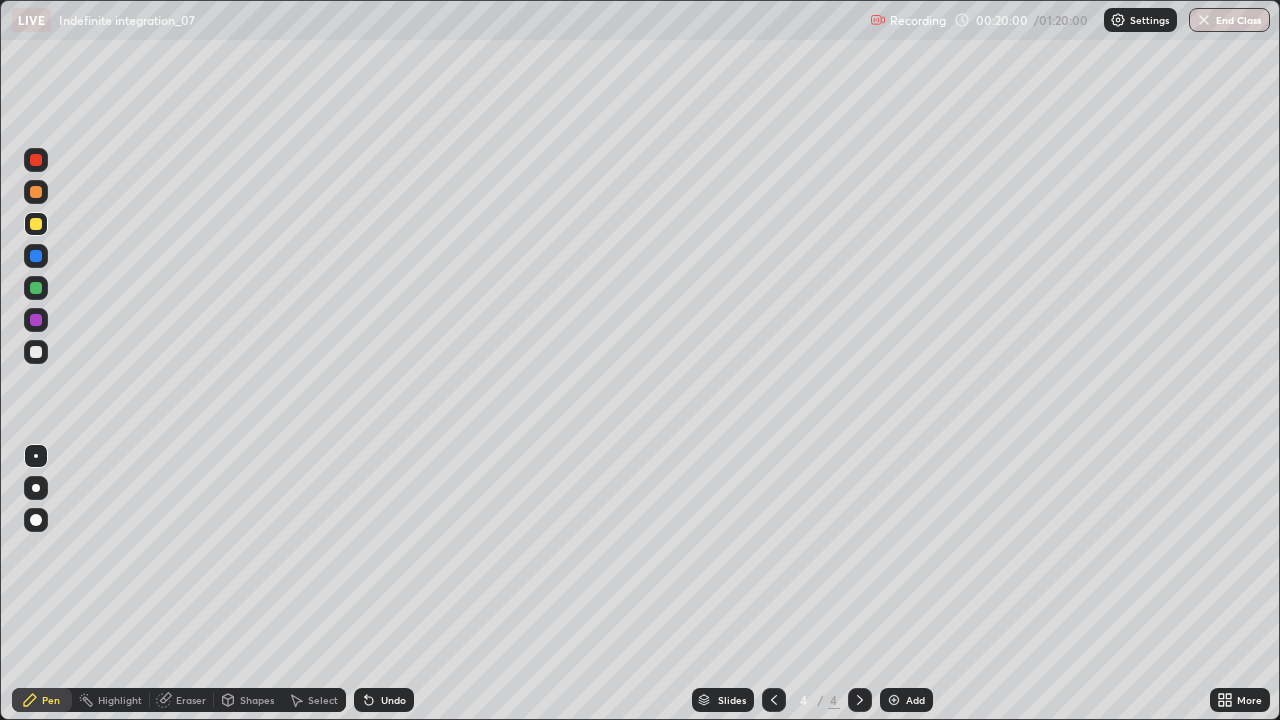 click on "Eraser" at bounding box center (191, 700) 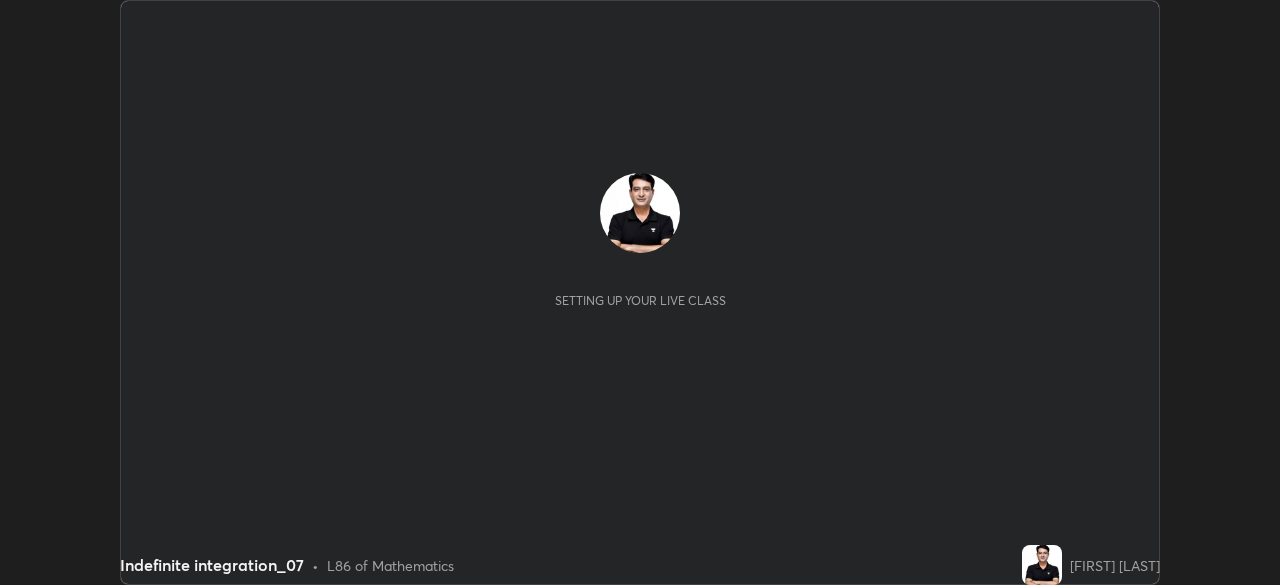scroll, scrollTop: 0, scrollLeft: 0, axis: both 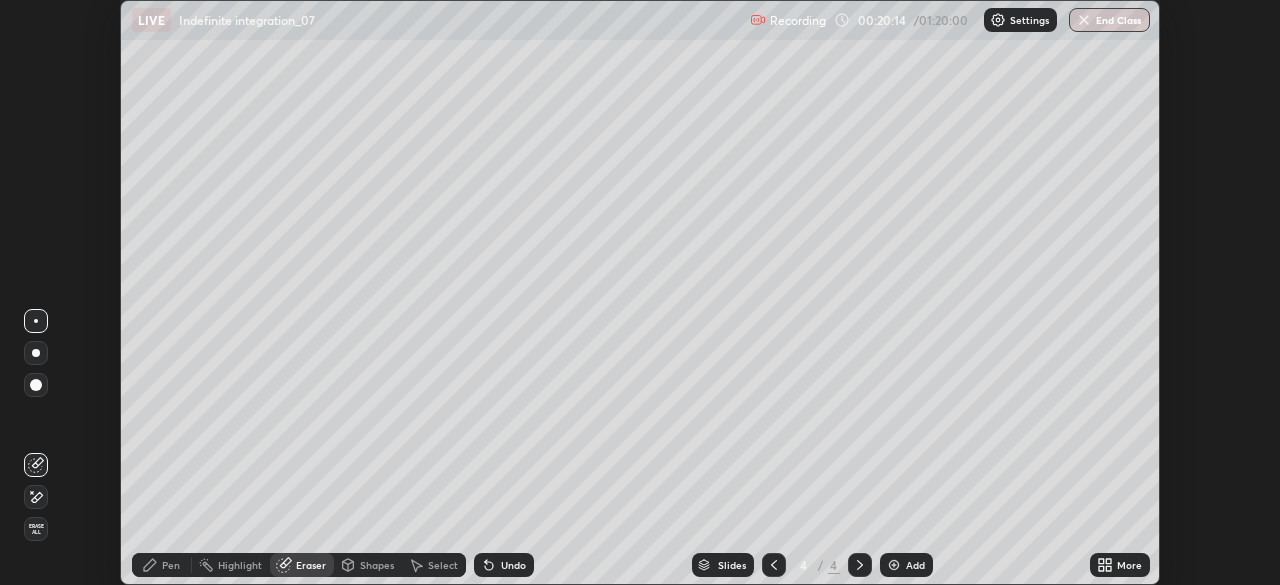 click 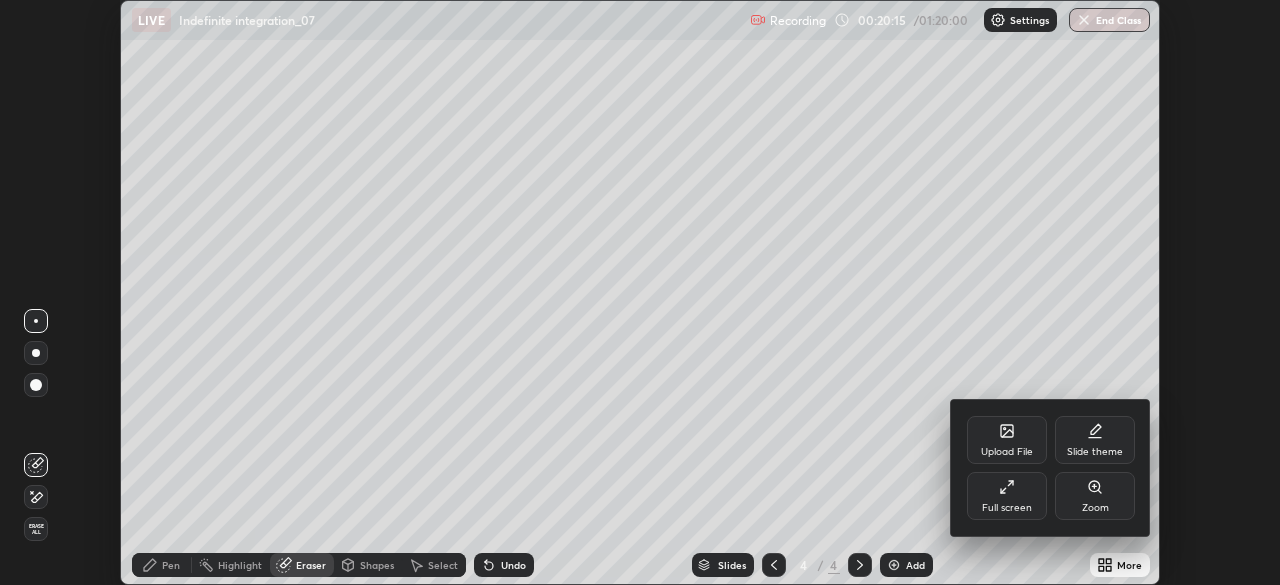 click on "Full screen" at bounding box center [1007, 496] 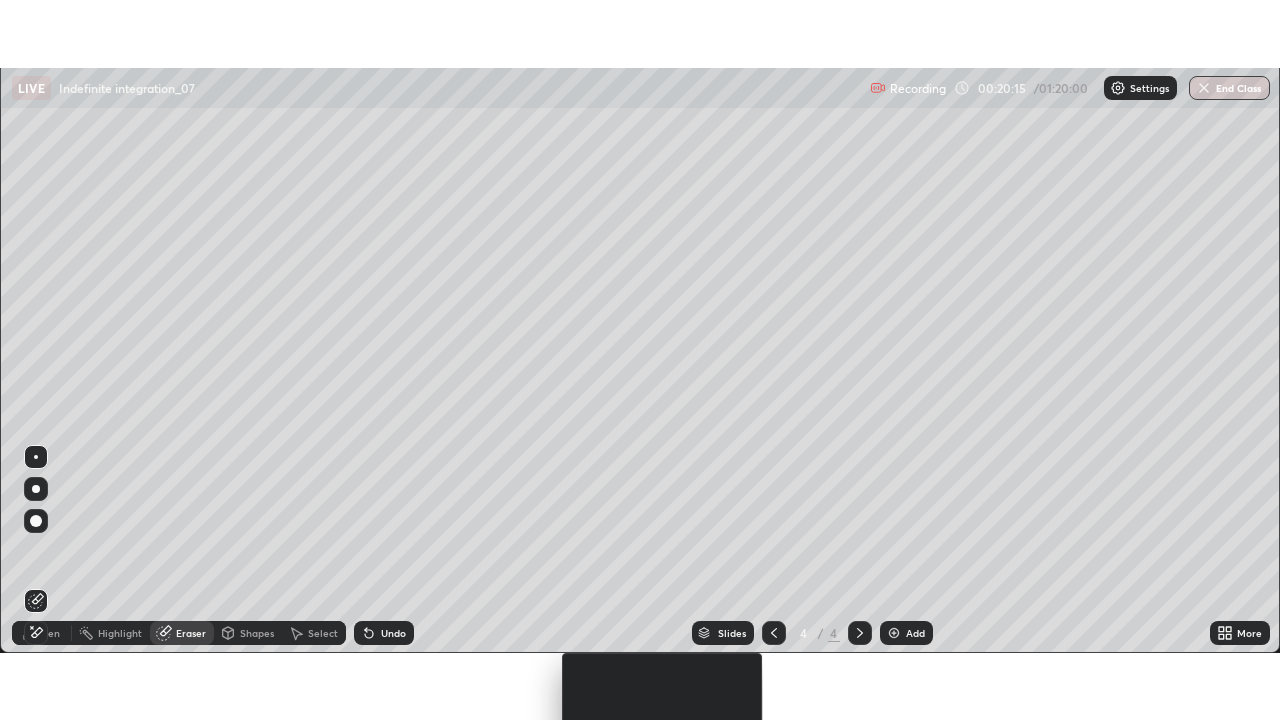 scroll, scrollTop: 99280, scrollLeft: 98720, axis: both 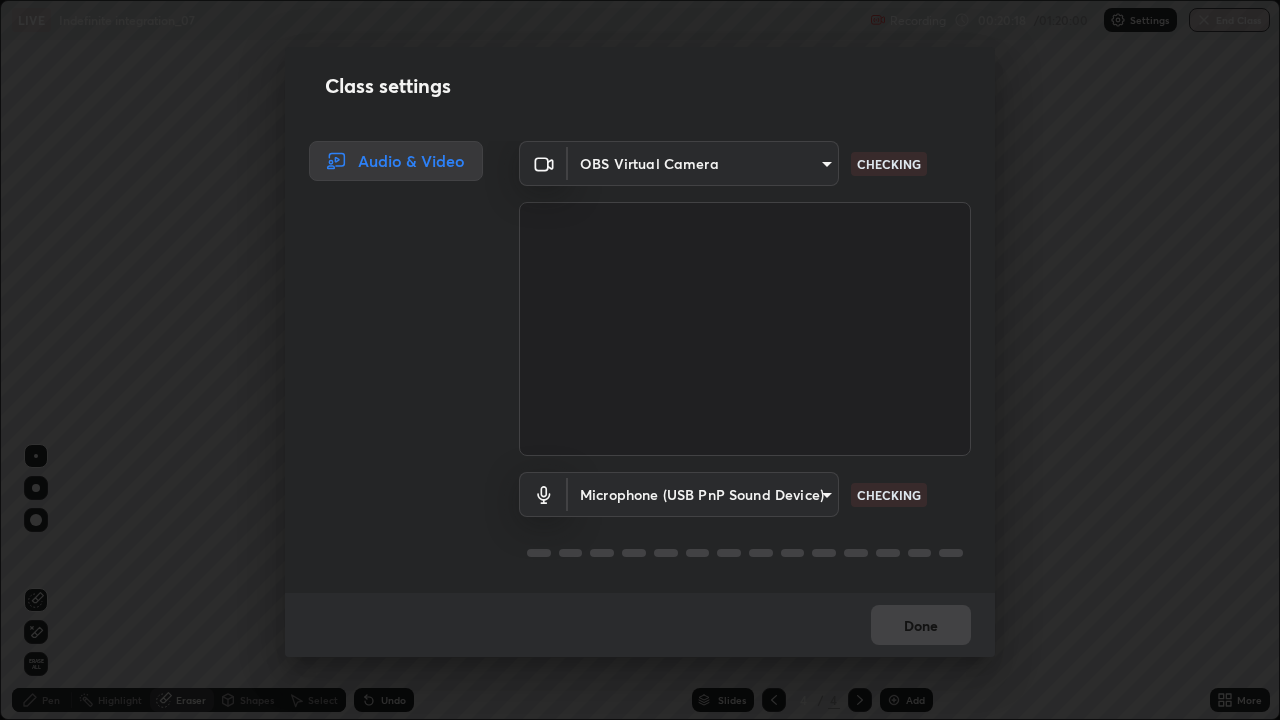 click on "Erase all LIVE Indefinite integration_07 Recording 00:20:18 / 01:20:00 Settings End Class Setting up your live class Indefinite integration_07 • L86 of Mathematics [FIRST] [LAST] Pen Highlight Eraser Shapes Select Undo Slides 4 / 4 Add More No doubts shared Encourage your learners to ask a doubt for better clarity Report an issue Reason for reporting Buffering Chat not working Audio - Video sync issue Educator video quality low ​ Attach an image Report Class settings Audio & Video OBS Virtual Camera [HASH] CHECKING Microphone (USB PnP Sound Device) [HASH] CHECKING Done" at bounding box center [640, 360] 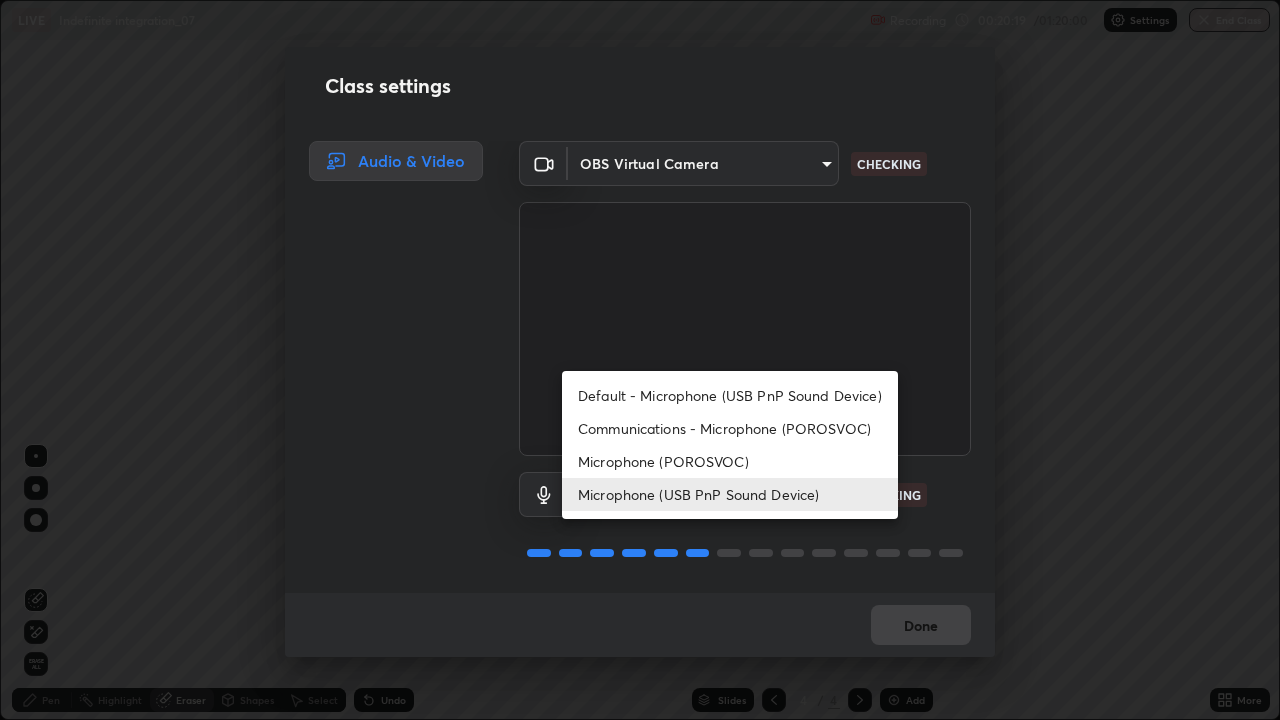 click on "Microphone (POROSVOC)" at bounding box center [730, 461] 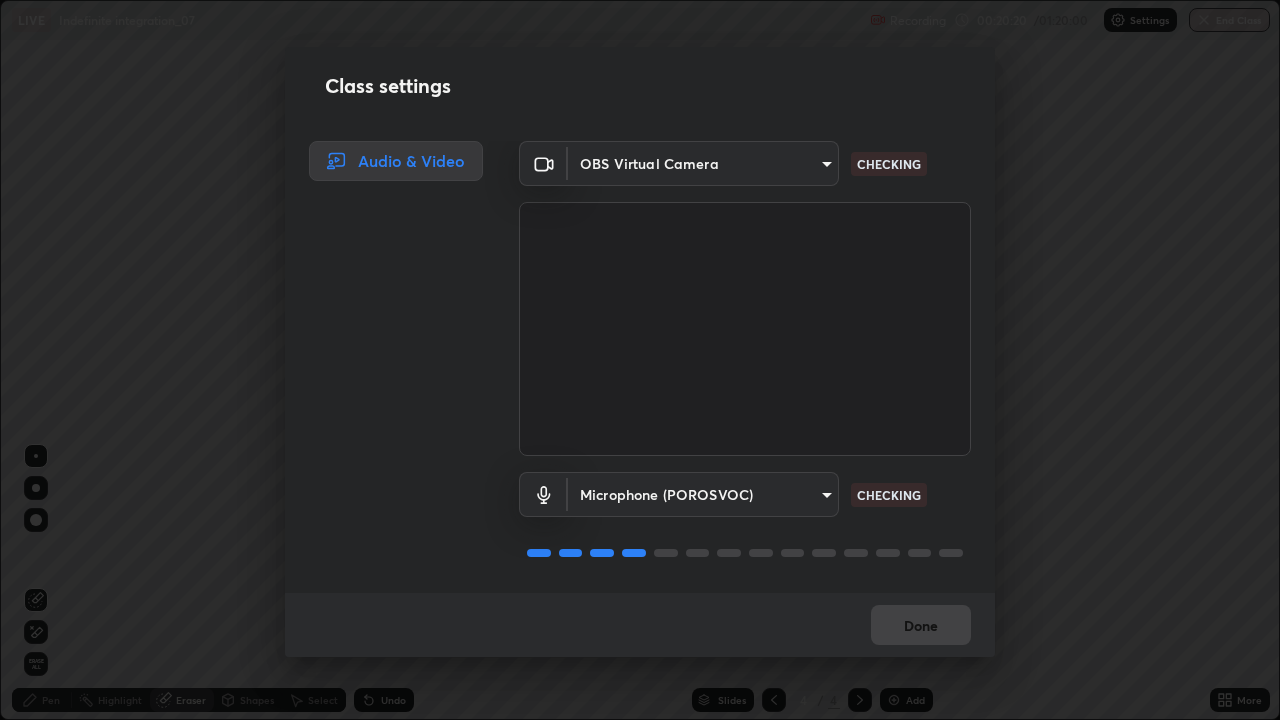 click on "Erase all LIVE Indefinite integration_07 Recording 00:20:20 / 01:20:00 Settings End Class Setting up your live class Indefinite integration_07 • L86 of Mathematics [FIRST] [LAST] Pen Highlight Eraser Shapes Select Undo Slides 4 / 4 Add More No doubts shared Encourage your learners to ask a doubt for better clarity Report an issue Reason for reporting Buffering Chat not working Audio - Video sync issue Educator video quality low ​ Attach an image Report Class settings Audio & Video OBS Virtual Camera [HASH] CHECKING Microphone (POROSVOC) [HASH] CHECKING Done" at bounding box center (640, 360) 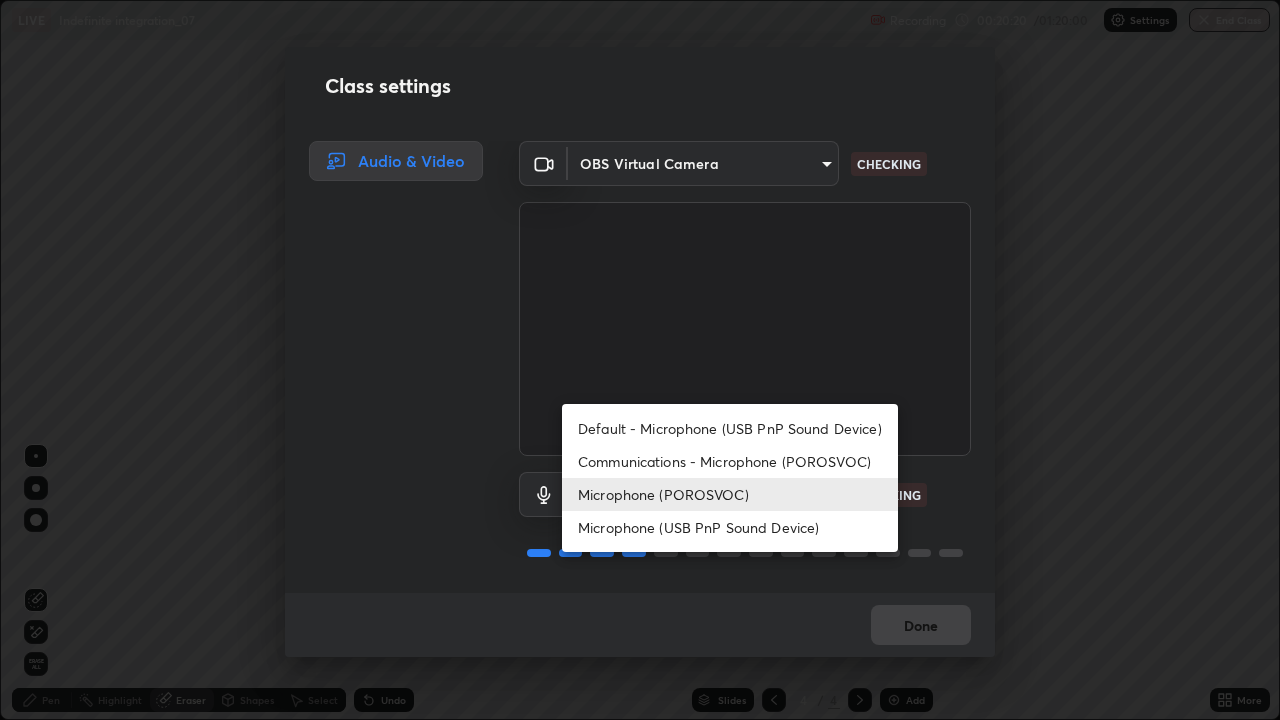 click on "Microphone (USB PnP Sound Device)" at bounding box center (730, 527) 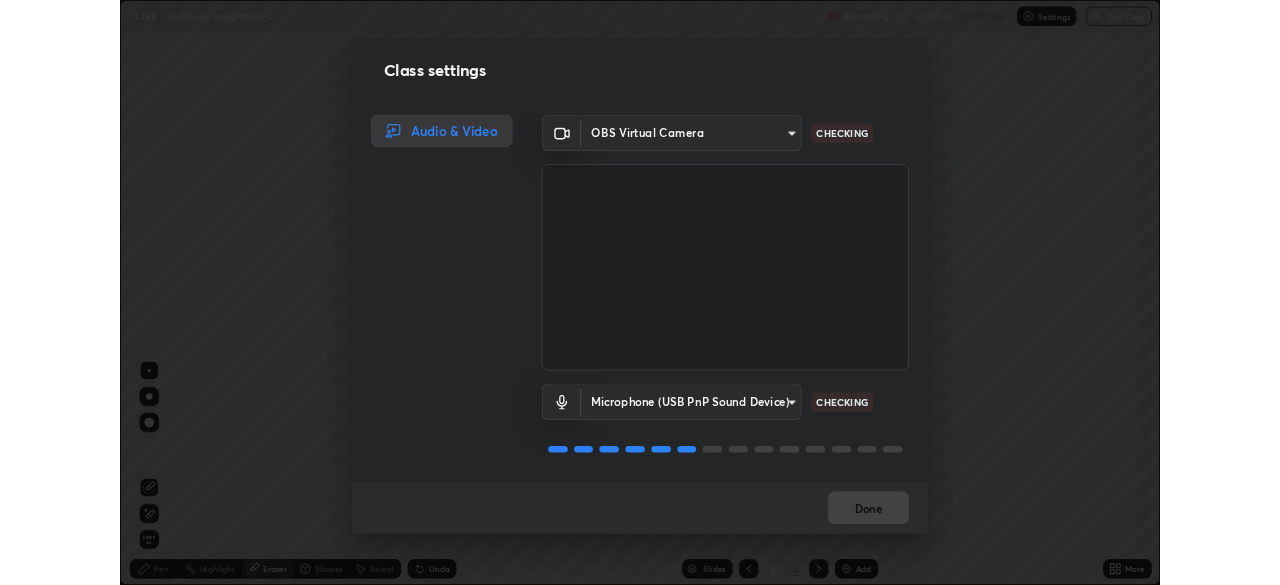 scroll, scrollTop: 2, scrollLeft: 0, axis: vertical 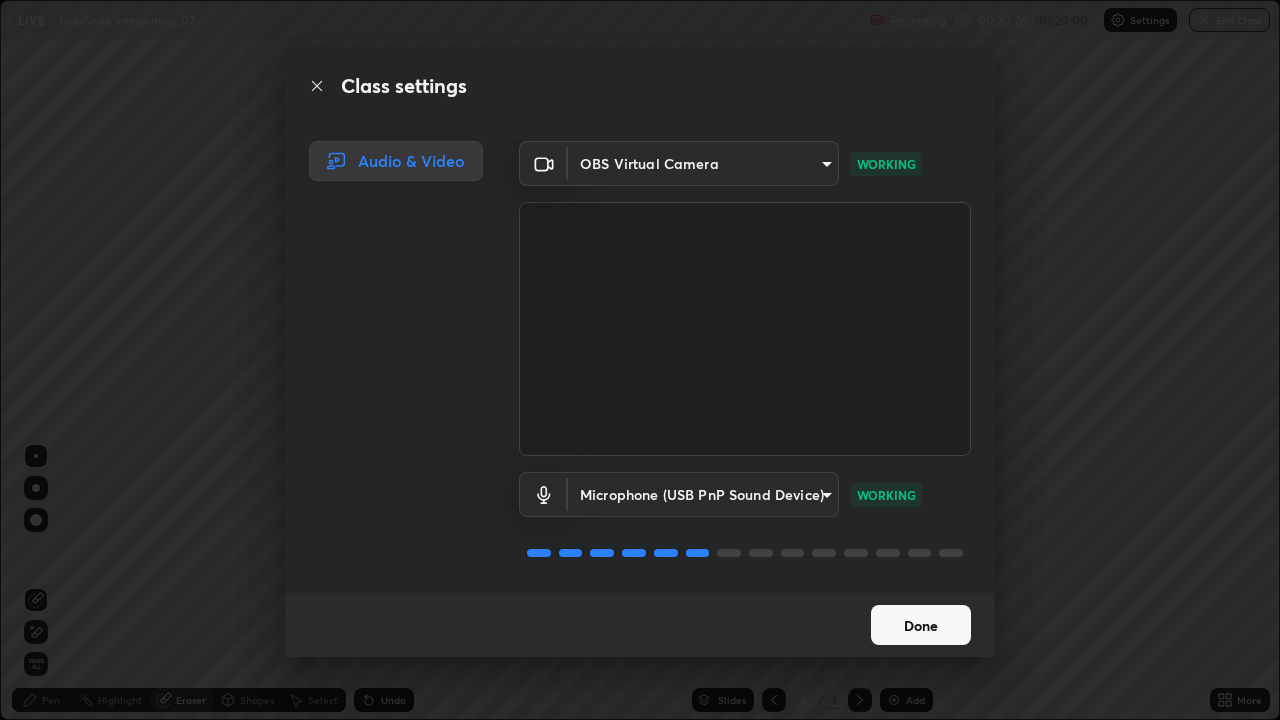 click on "Done" at bounding box center (921, 625) 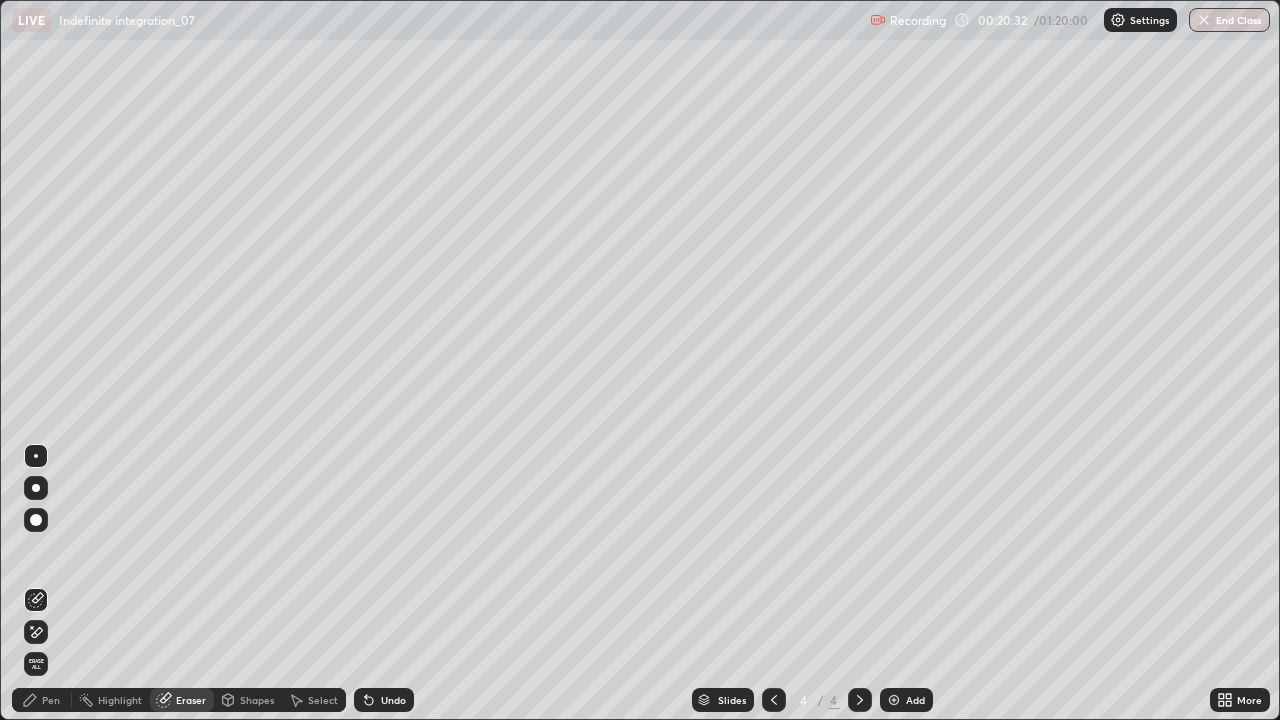 click on "Pen" at bounding box center [42, 700] 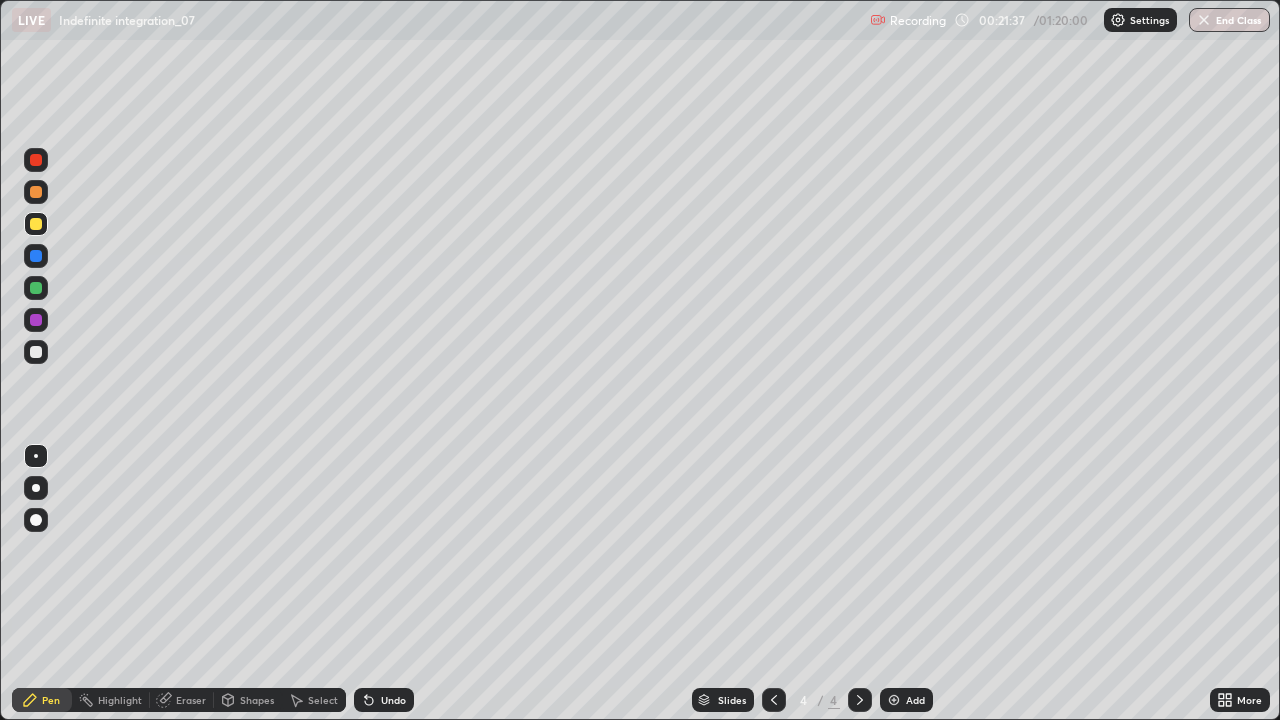 click at bounding box center (36, 320) 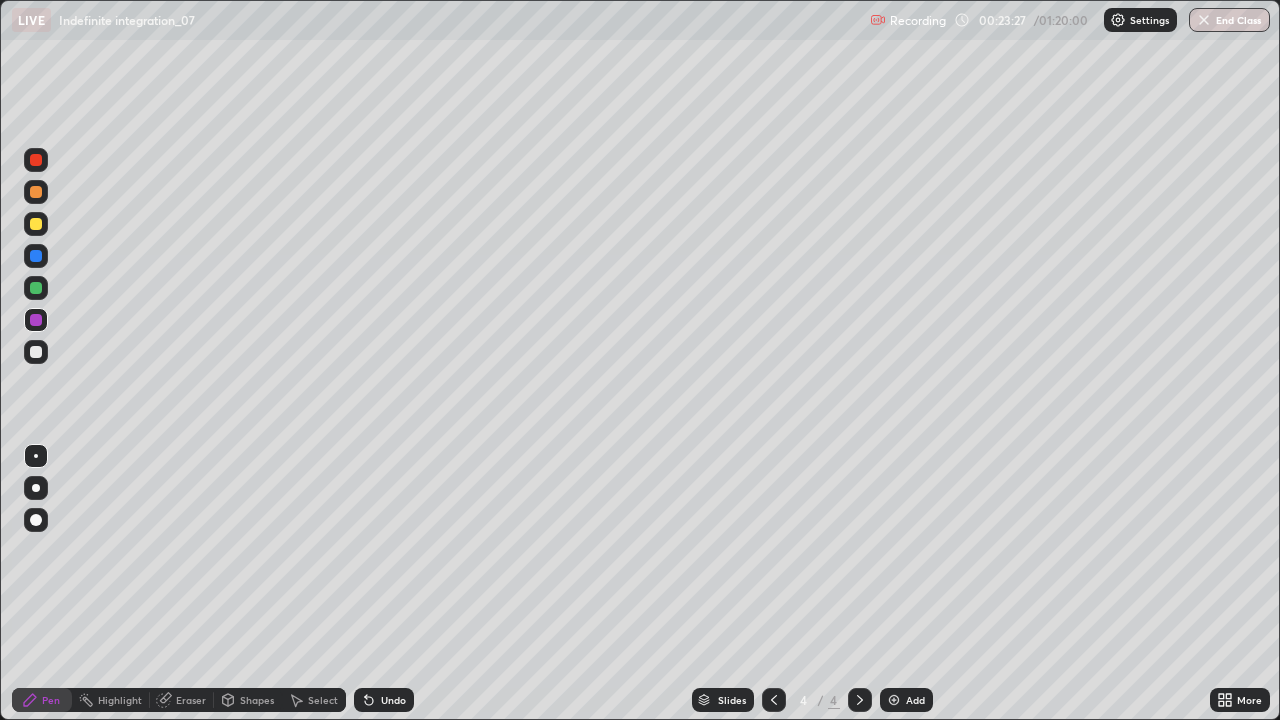 click on "Select" at bounding box center (323, 700) 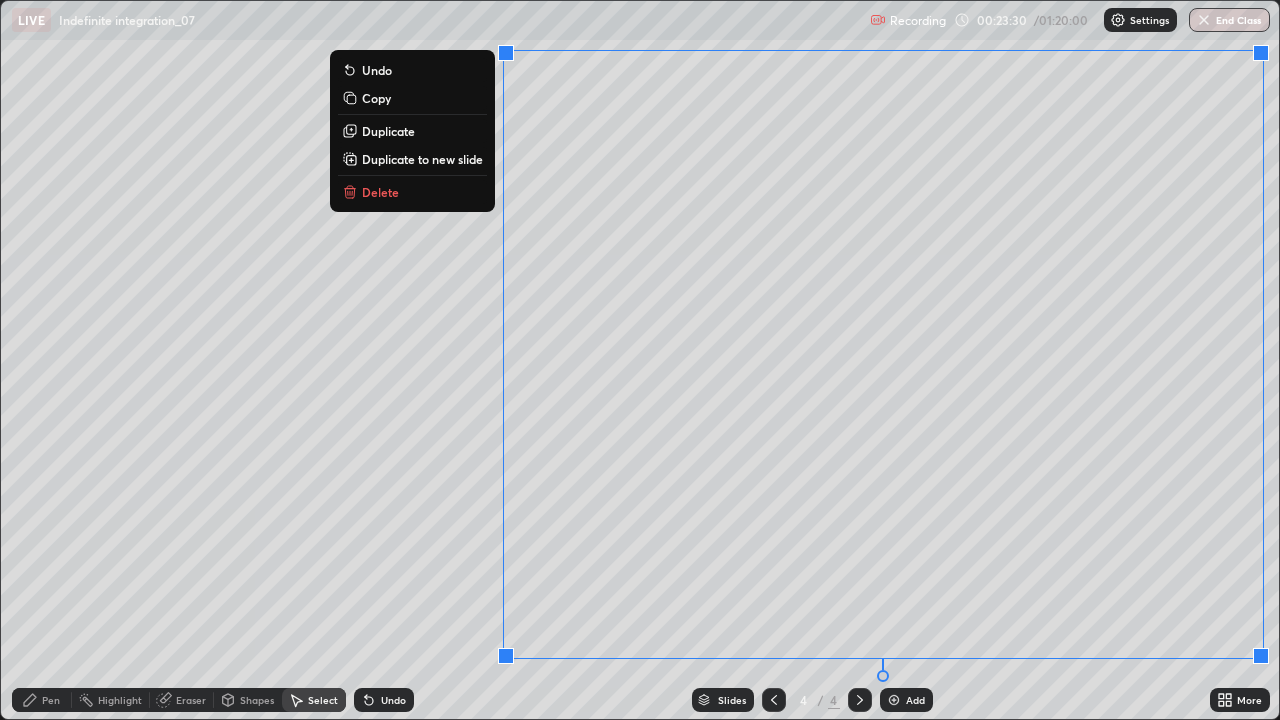 click on "Delete" at bounding box center [412, 192] 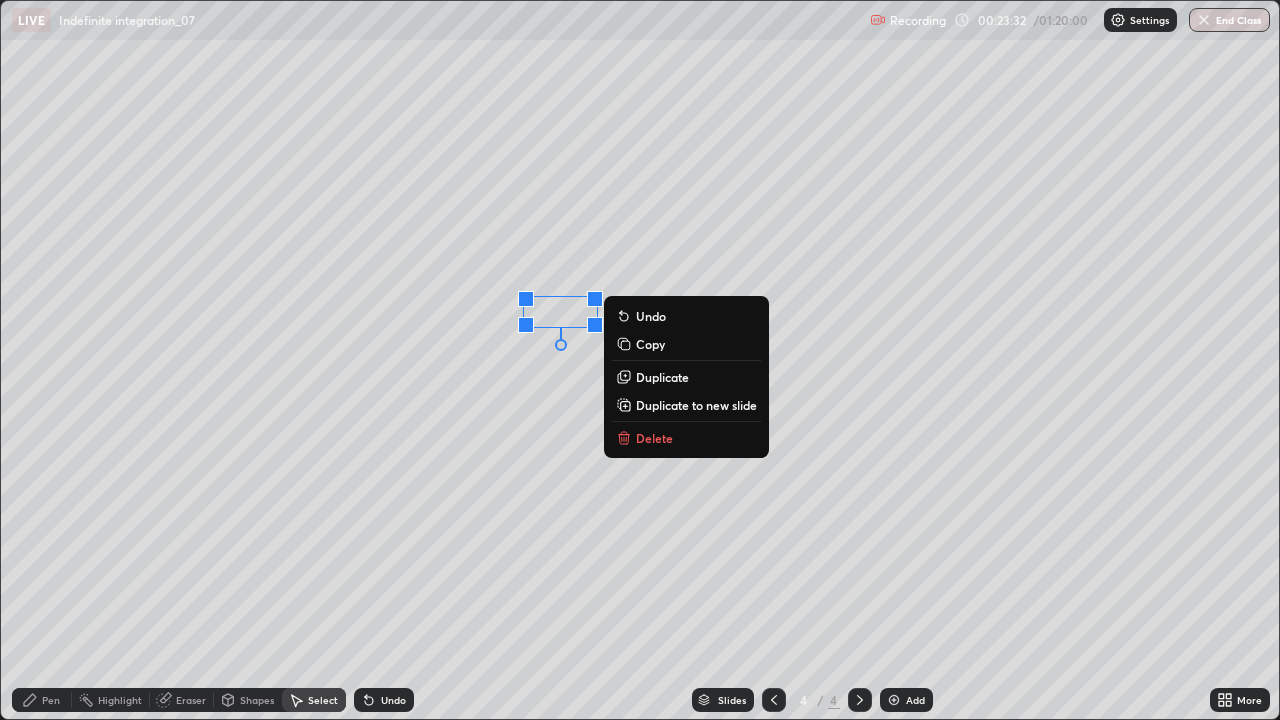 click on "Delete" at bounding box center (686, 438) 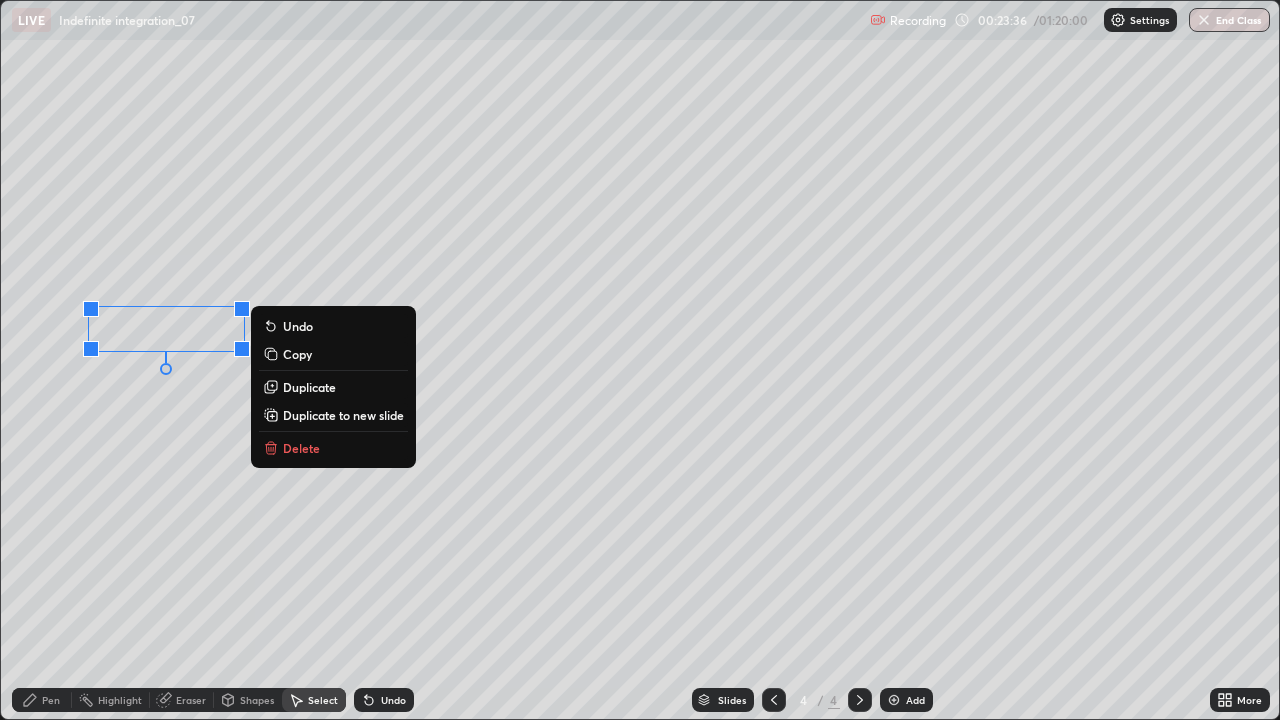 click on "Delete" at bounding box center (333, 448) 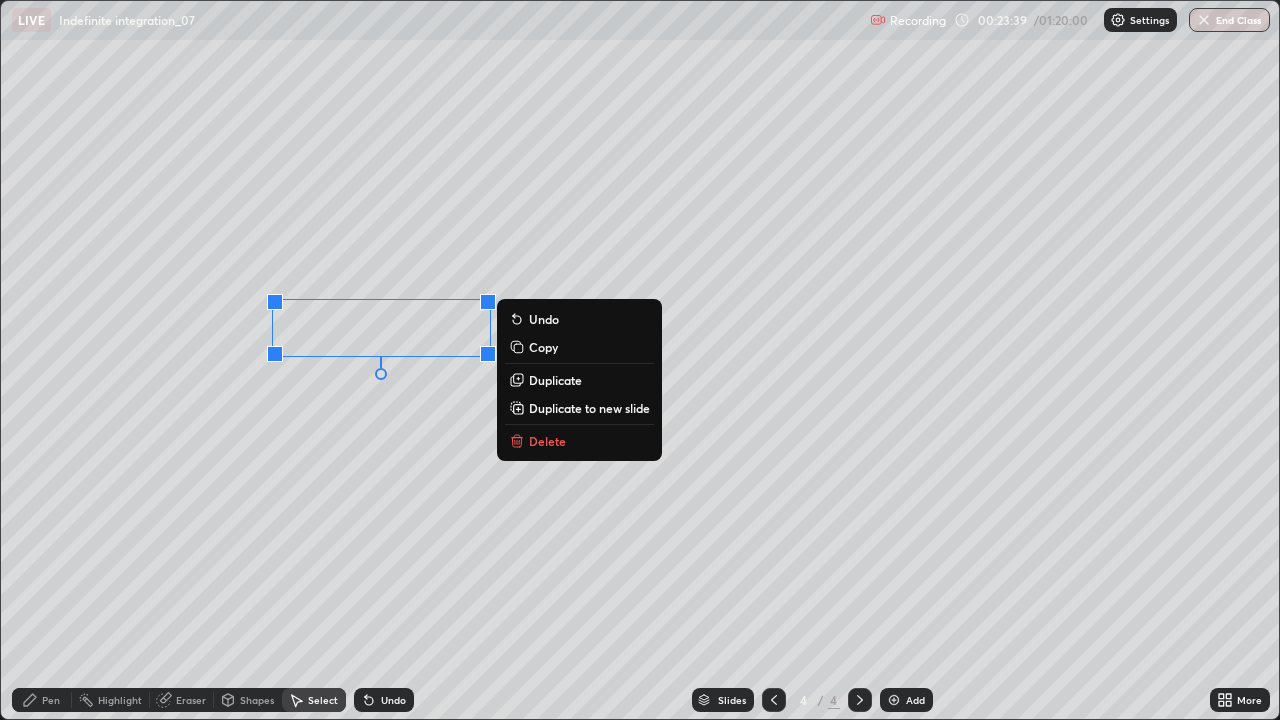 click on "Delete" at bounding box center [547, 441] 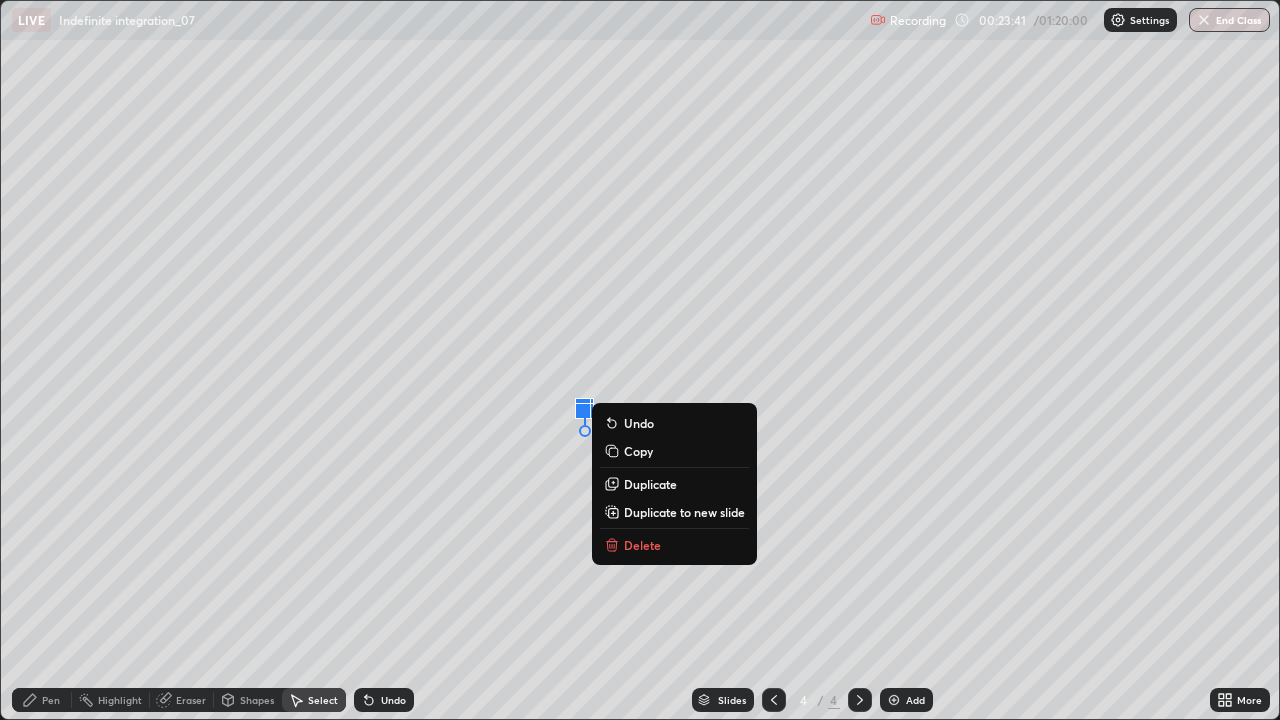 click on "Delete" at bounding box center [642, 545] 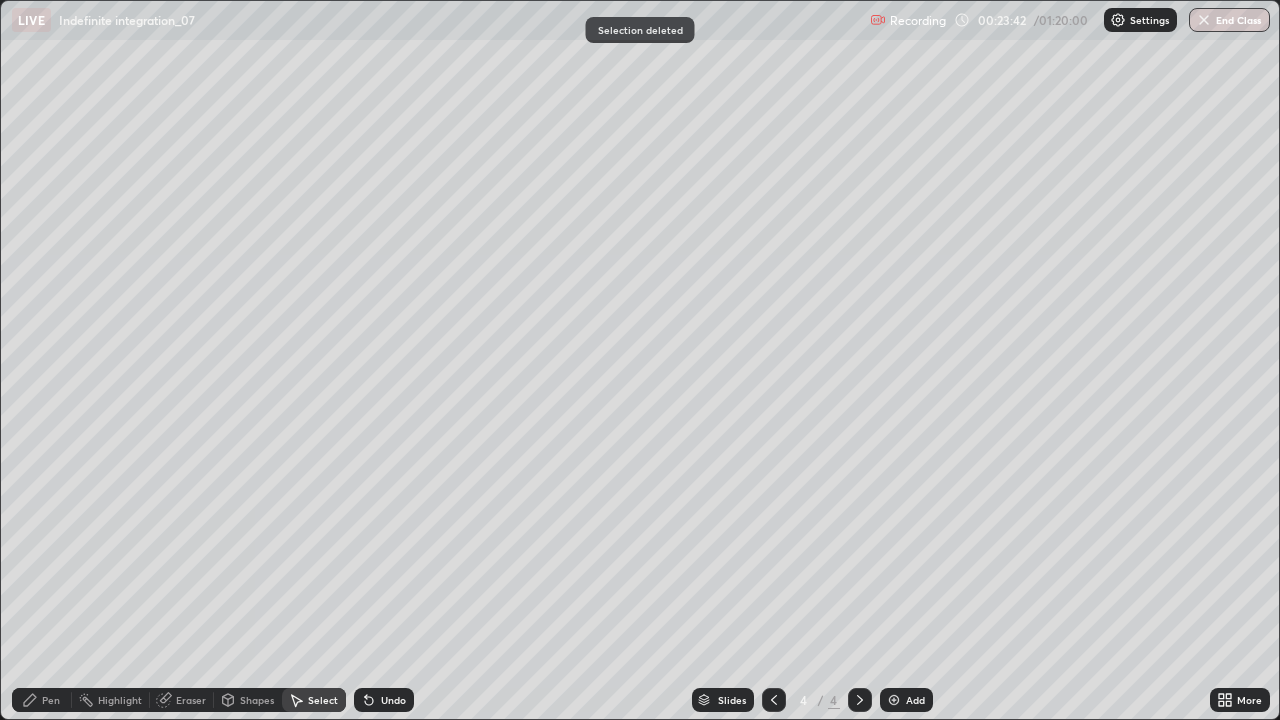 click on "Pen" at bounding box center (51, 700) 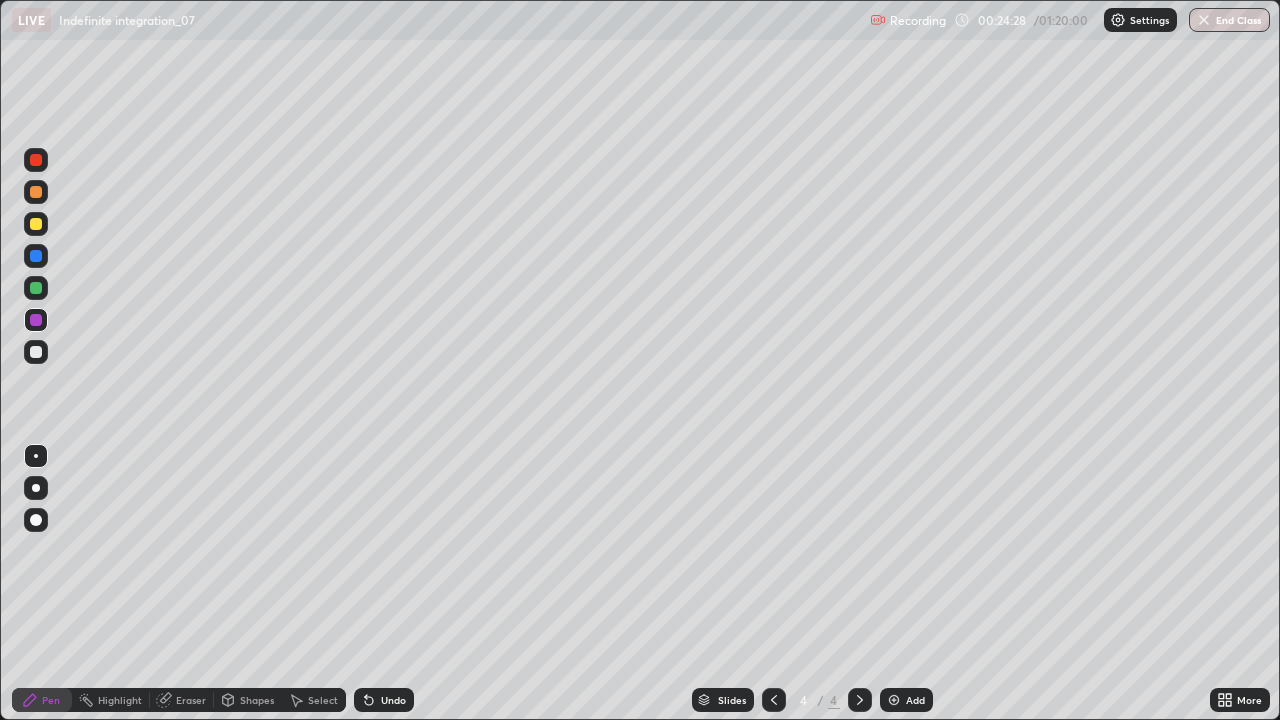 click on "Undo" at bounding box center (393, 700) 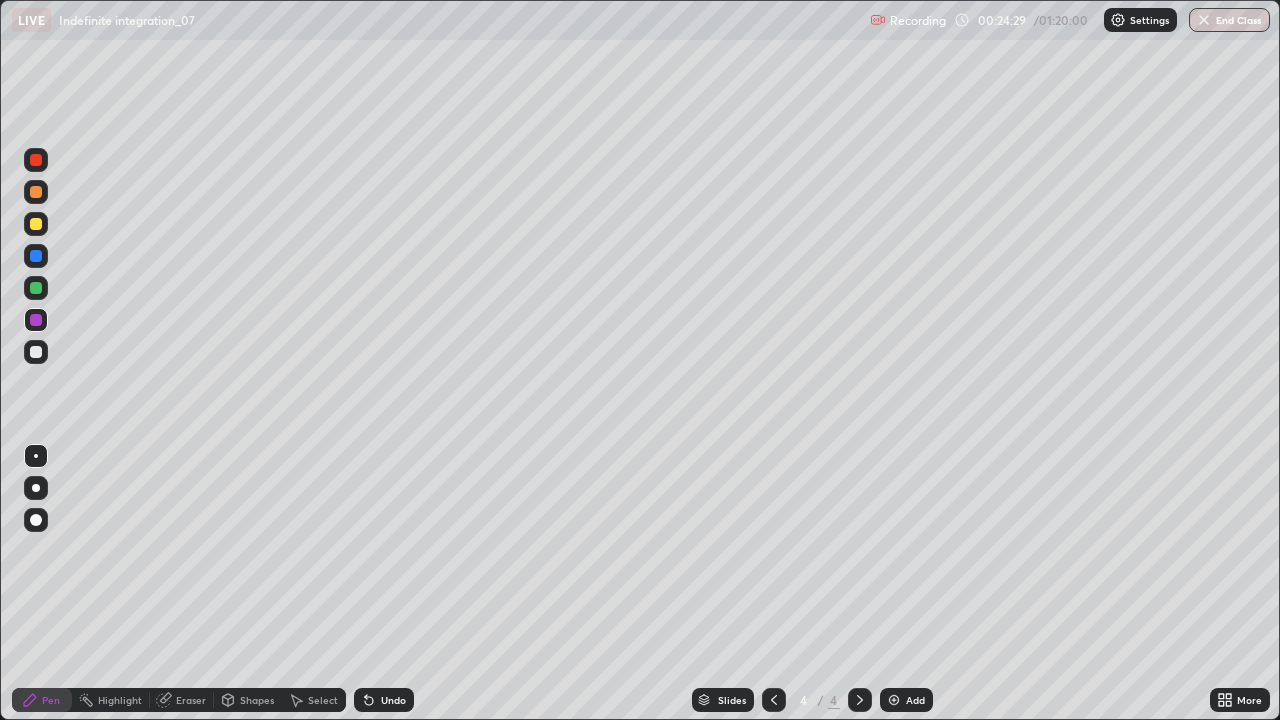 click on "Undo" at bounding box center [393, 700] 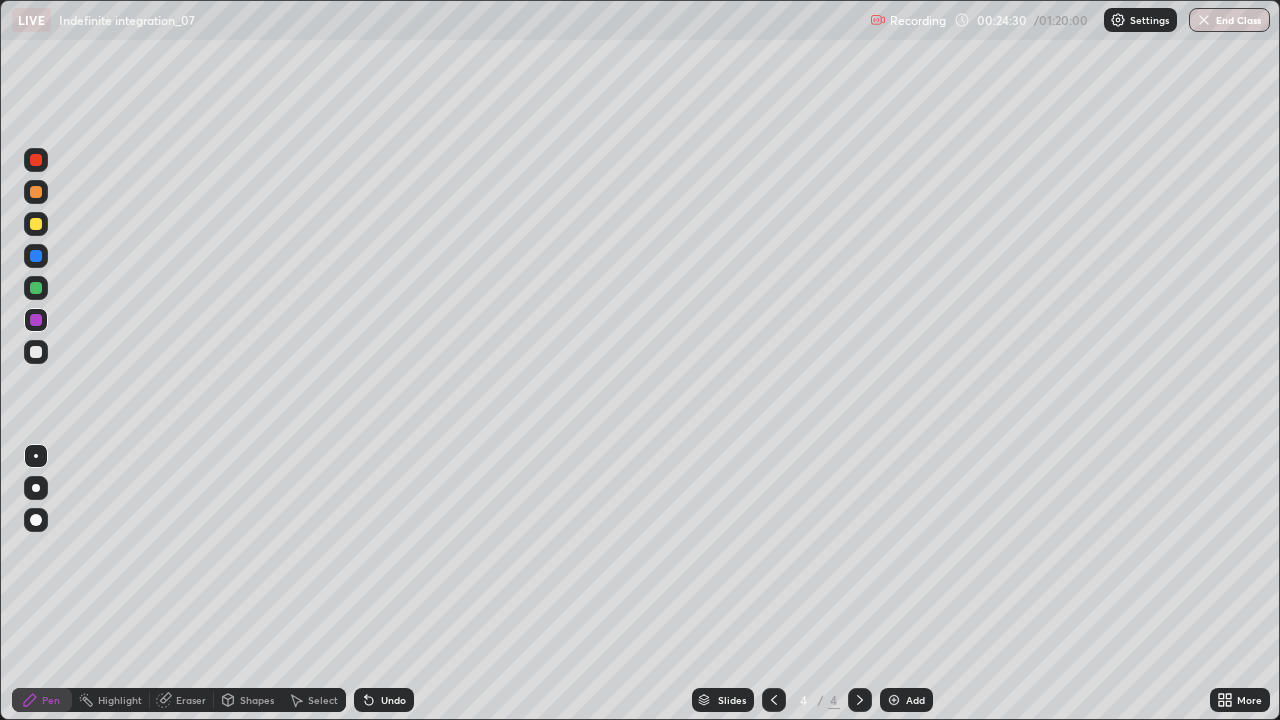click on "Undo" at bounding box center (384, 700) 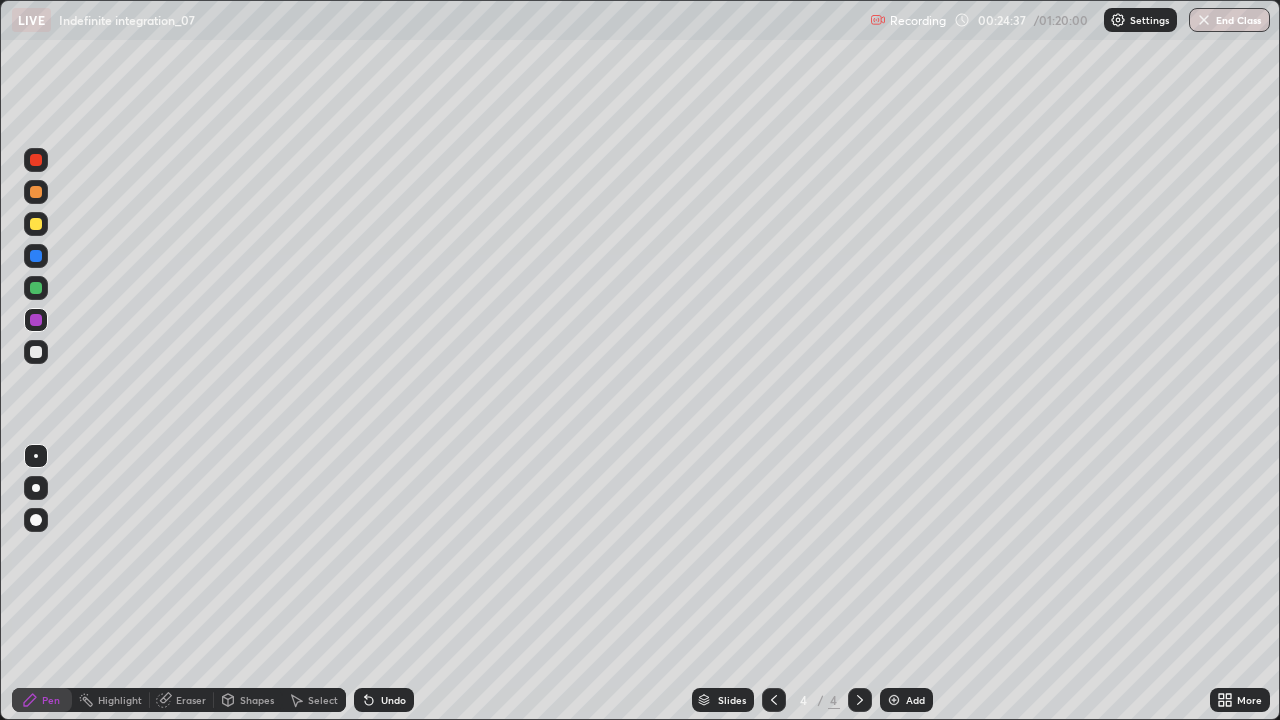 click on "Eraser" at bounding box center (191, 700) 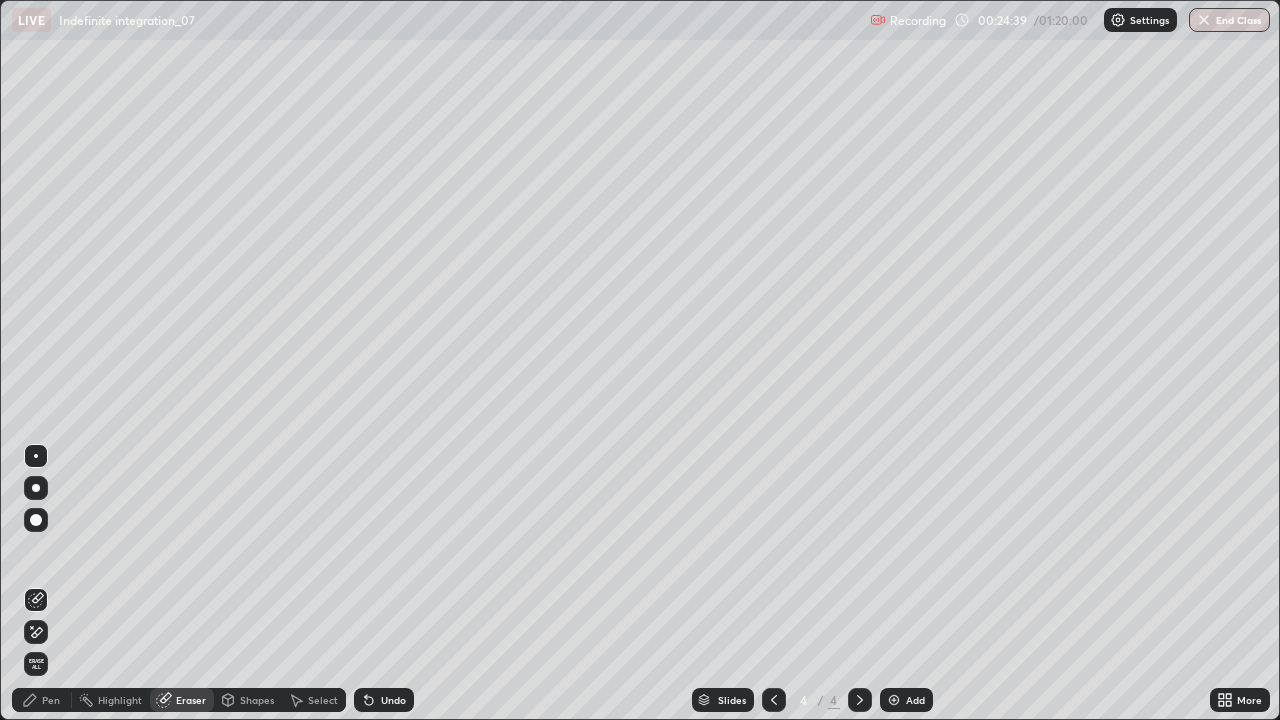 click on "Pen" at bounding box center (51, 700) 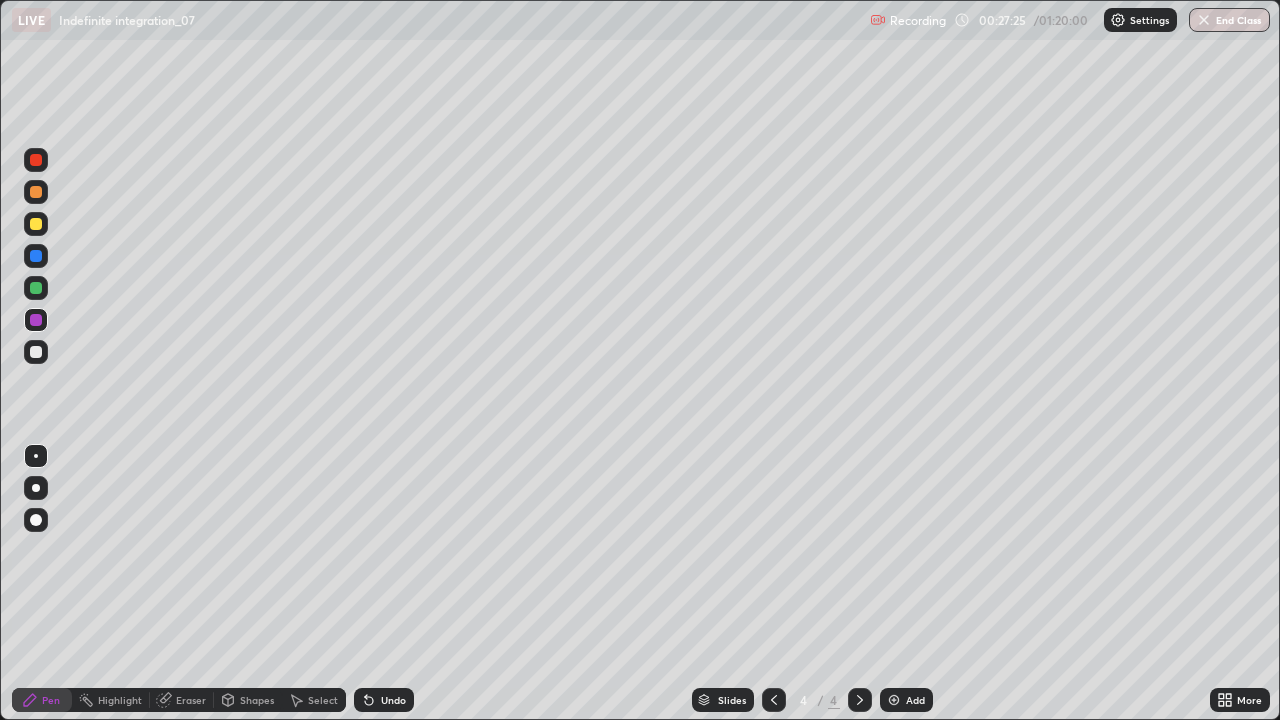click on "Select" at bounding box center [323, 700] 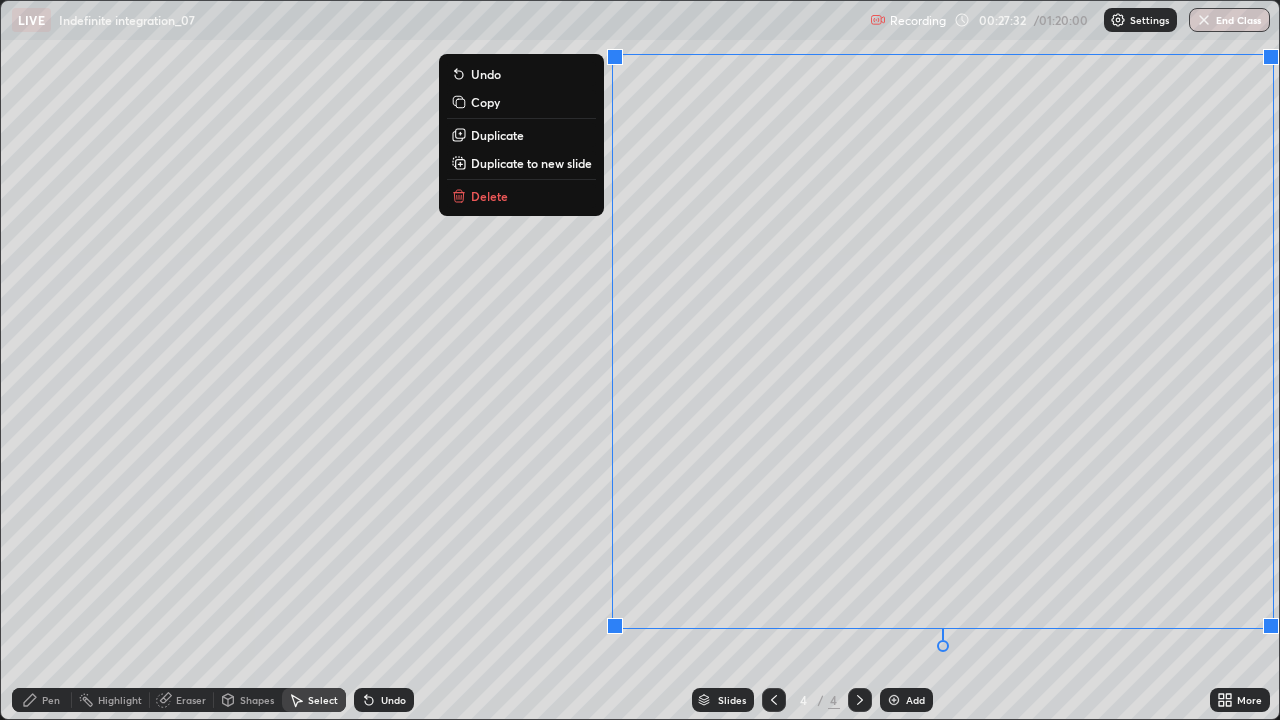 click on "Delete" at bounding box center (521, 196) 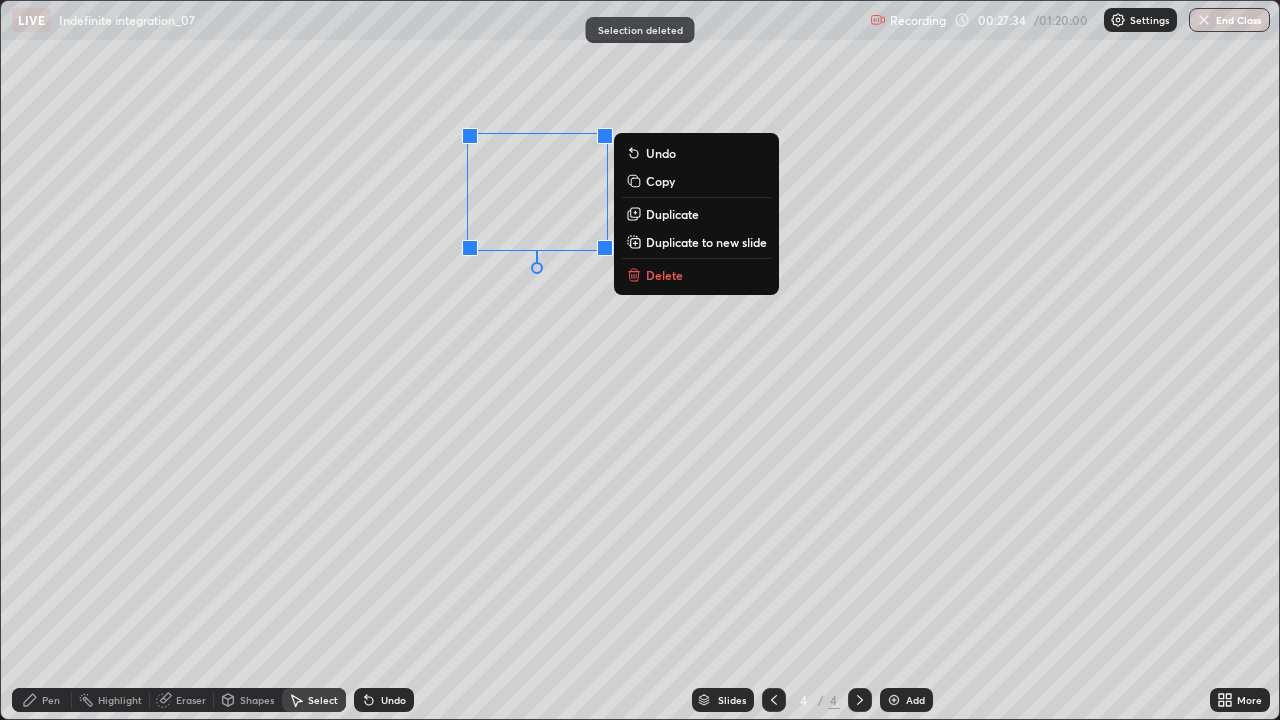 click on "Delete" at bounding box center (696, 275) 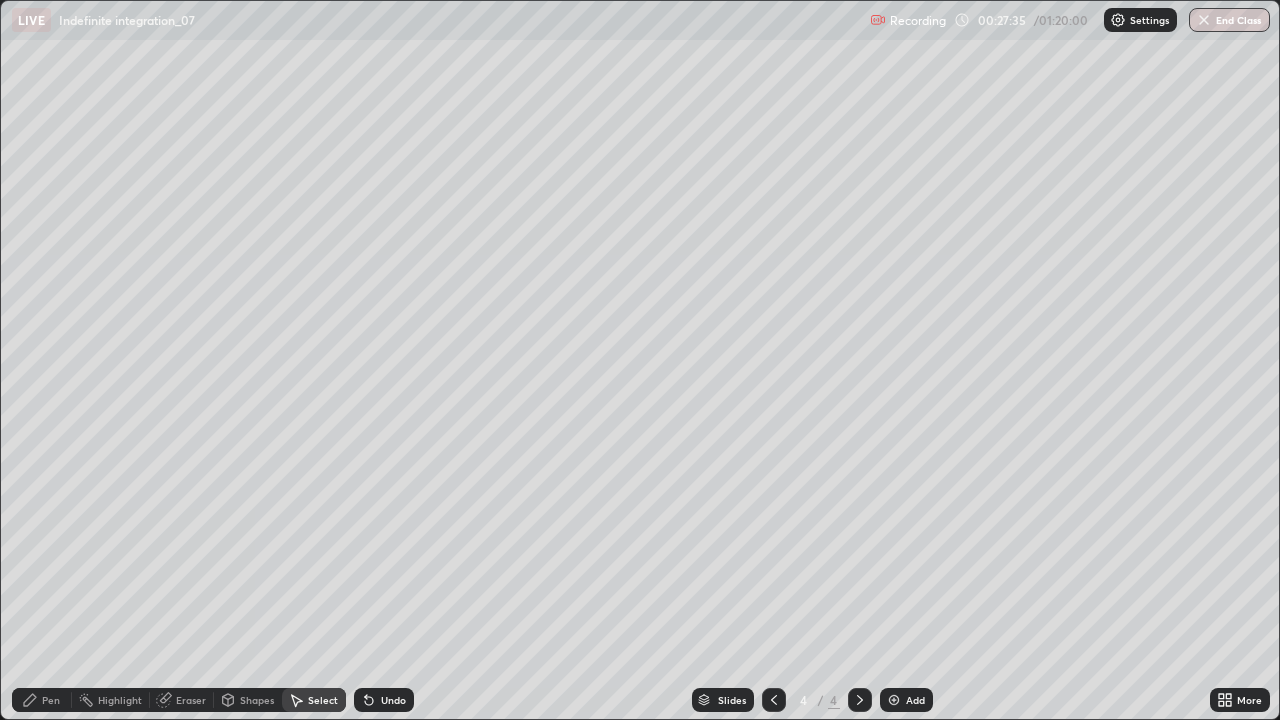 click on "Pen" at bounding box center [42, 700] 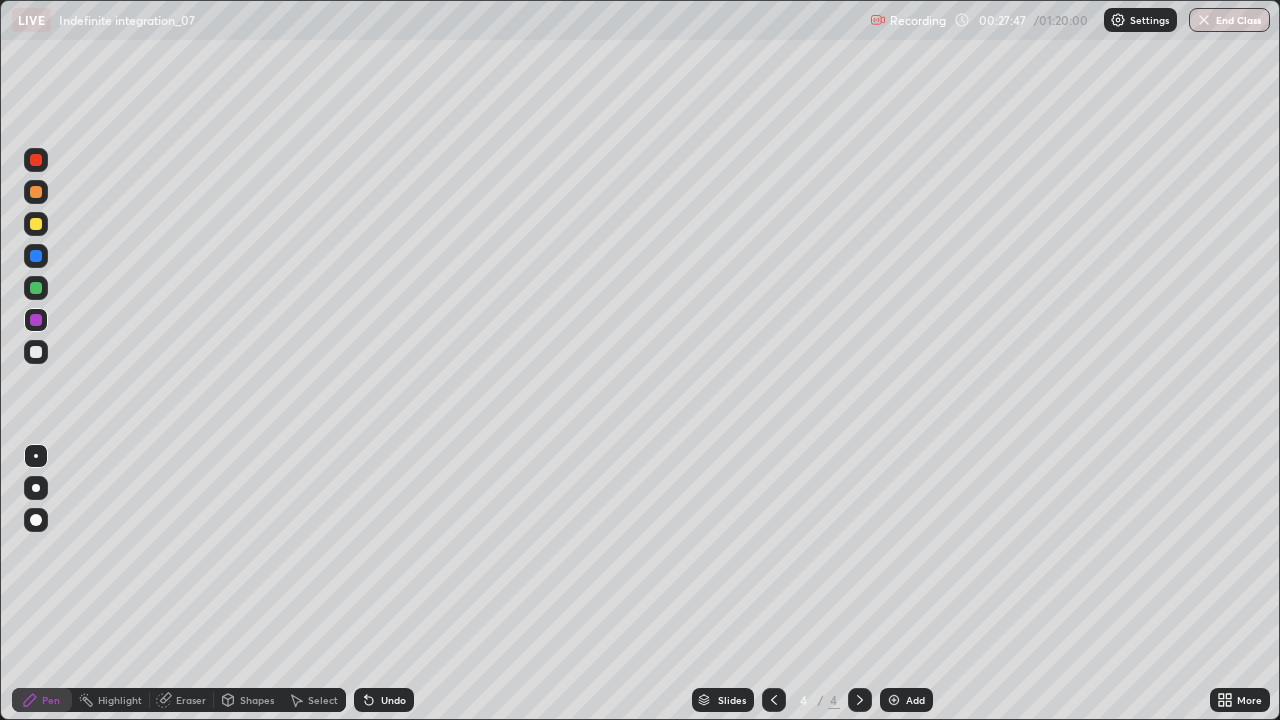click on "Undo" at bounding box center [393, 700] 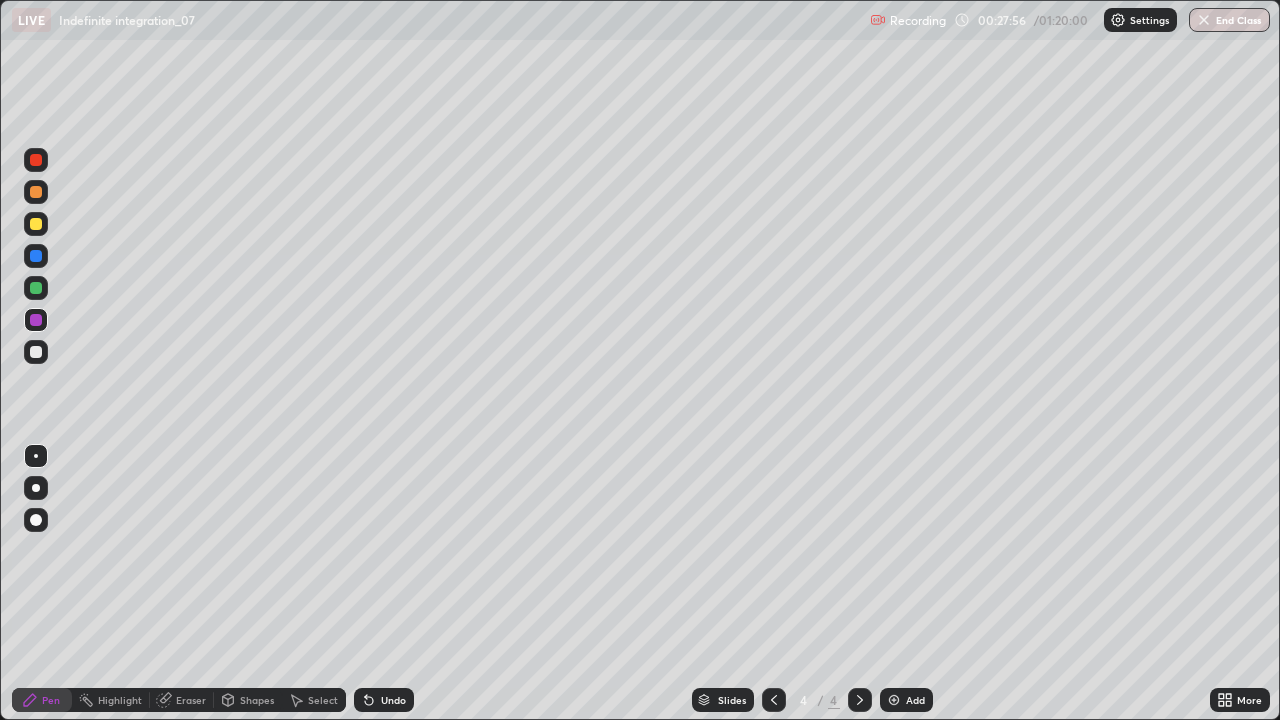 click on "Undo" at bounding box center (393, 700) 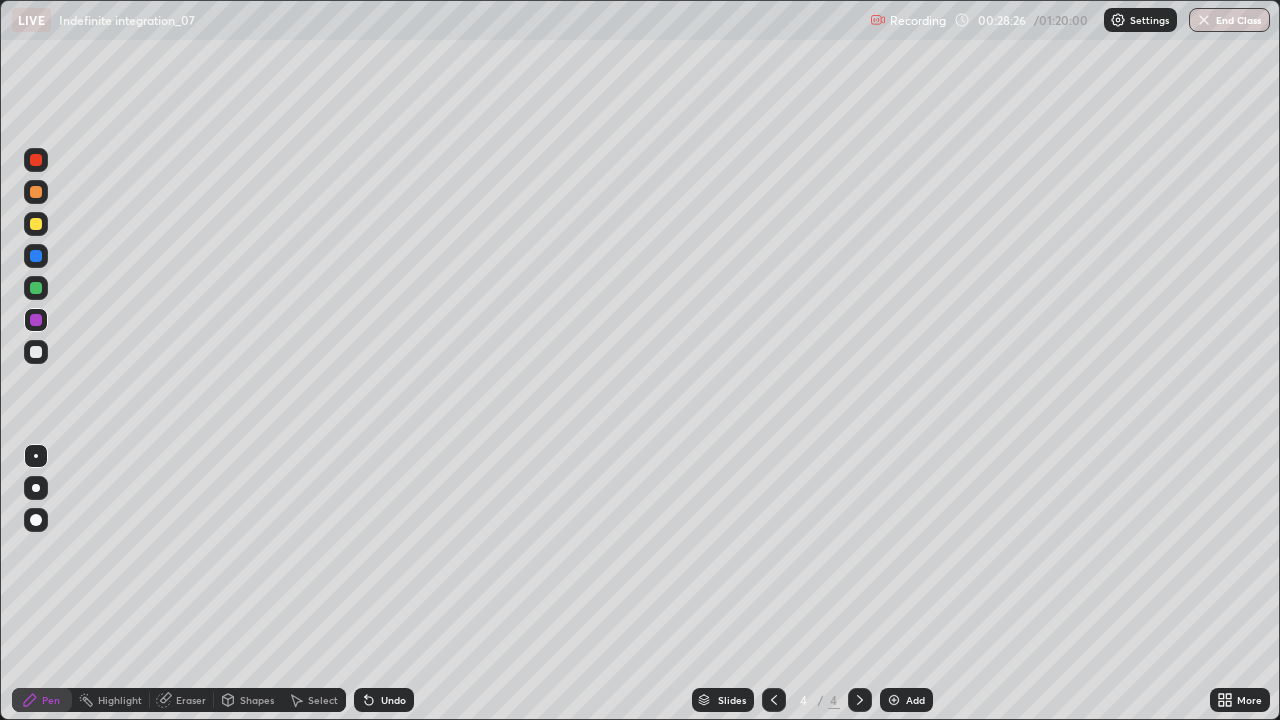 click on "Undo" at bounding box center [393, 700] 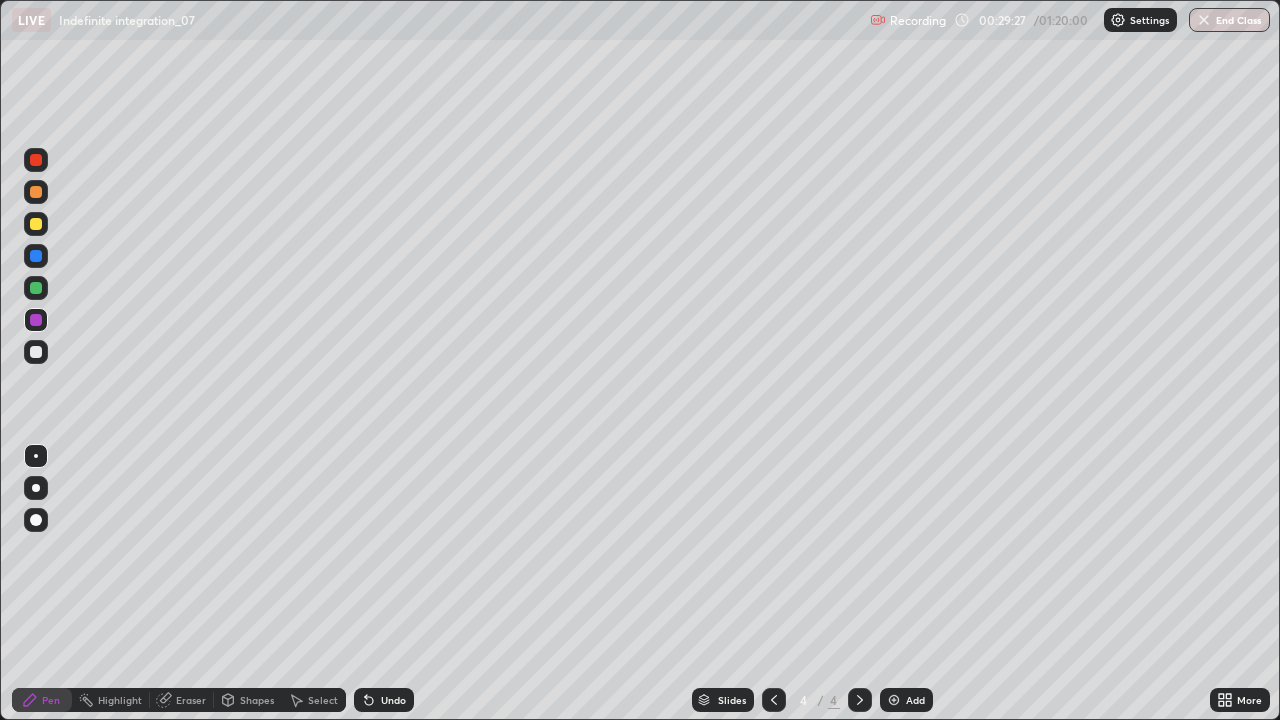 click on "Select" at bounding box center [323, 700] 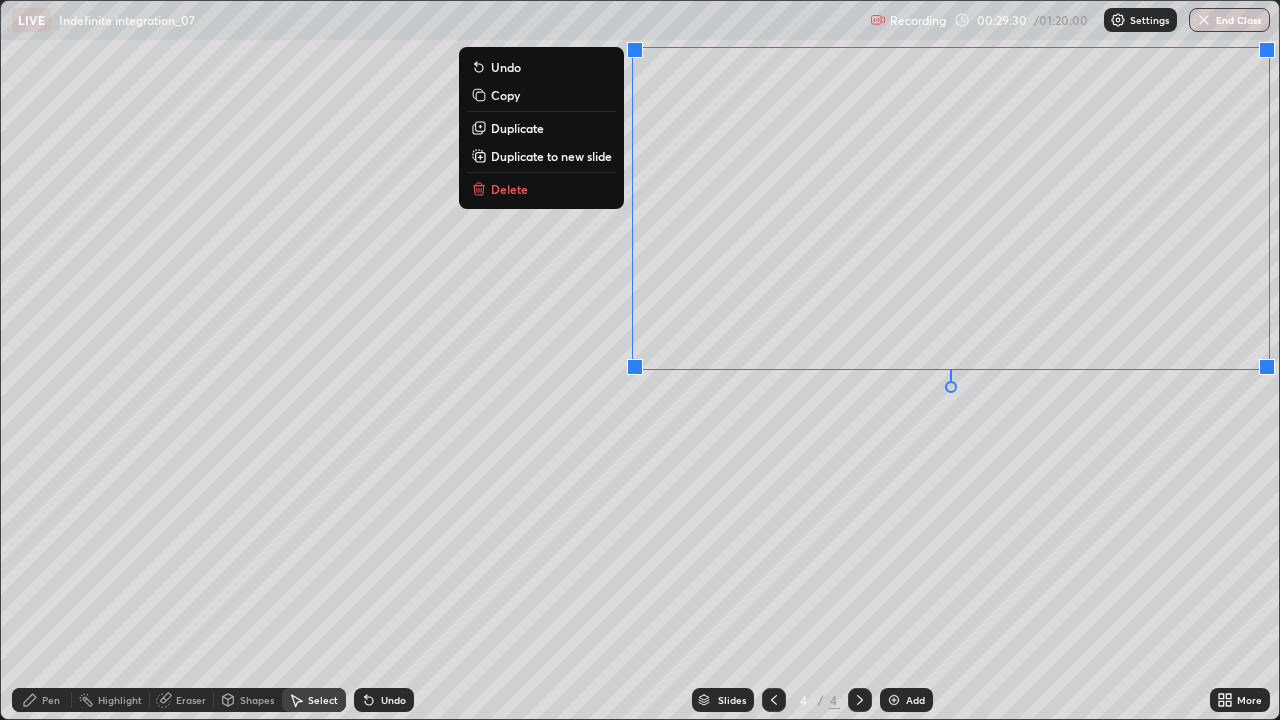 click on "Delete" at bounding box center [541, 189] 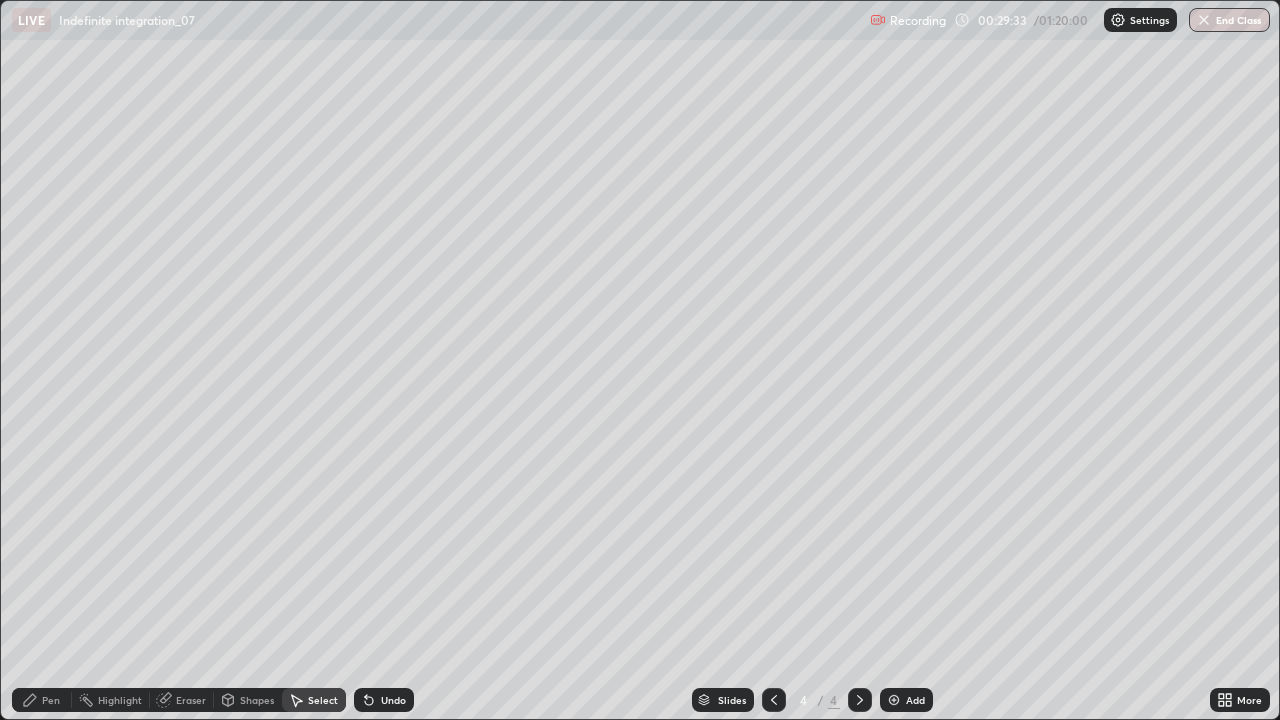 click on "Pen" at bounding box center (42, 700) 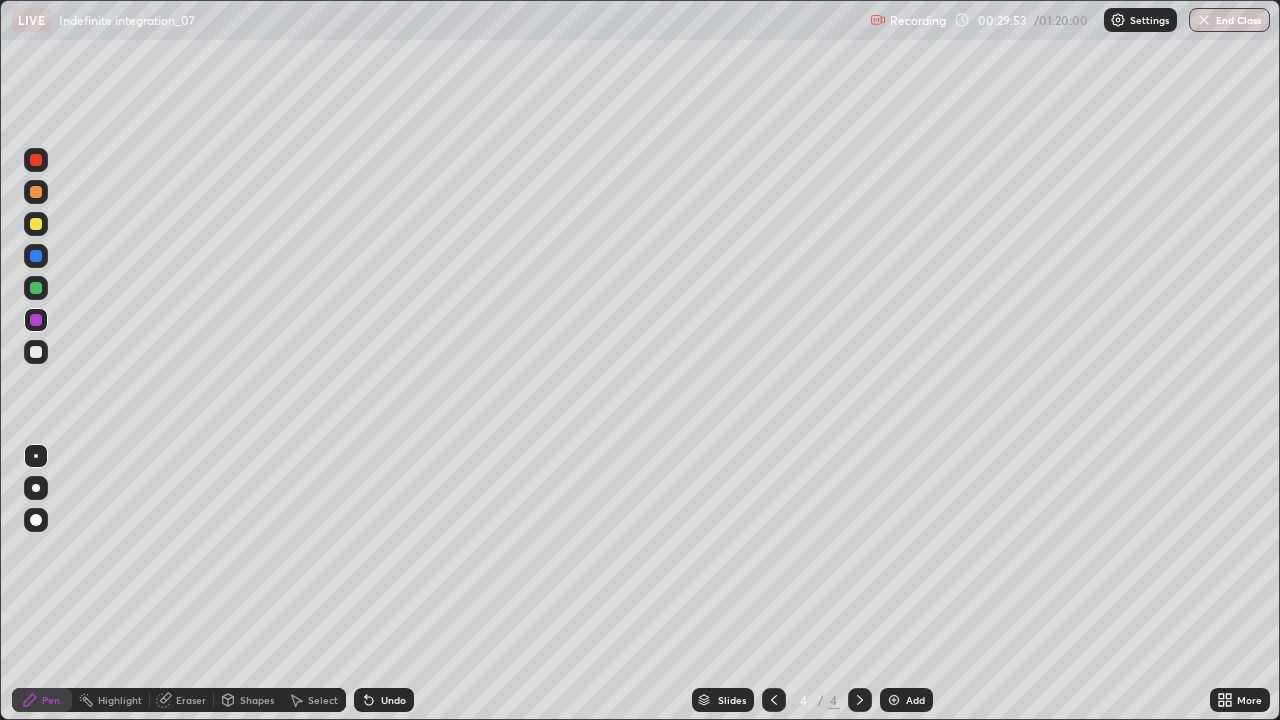 click on "Undo" at bounding box center (393, 700) 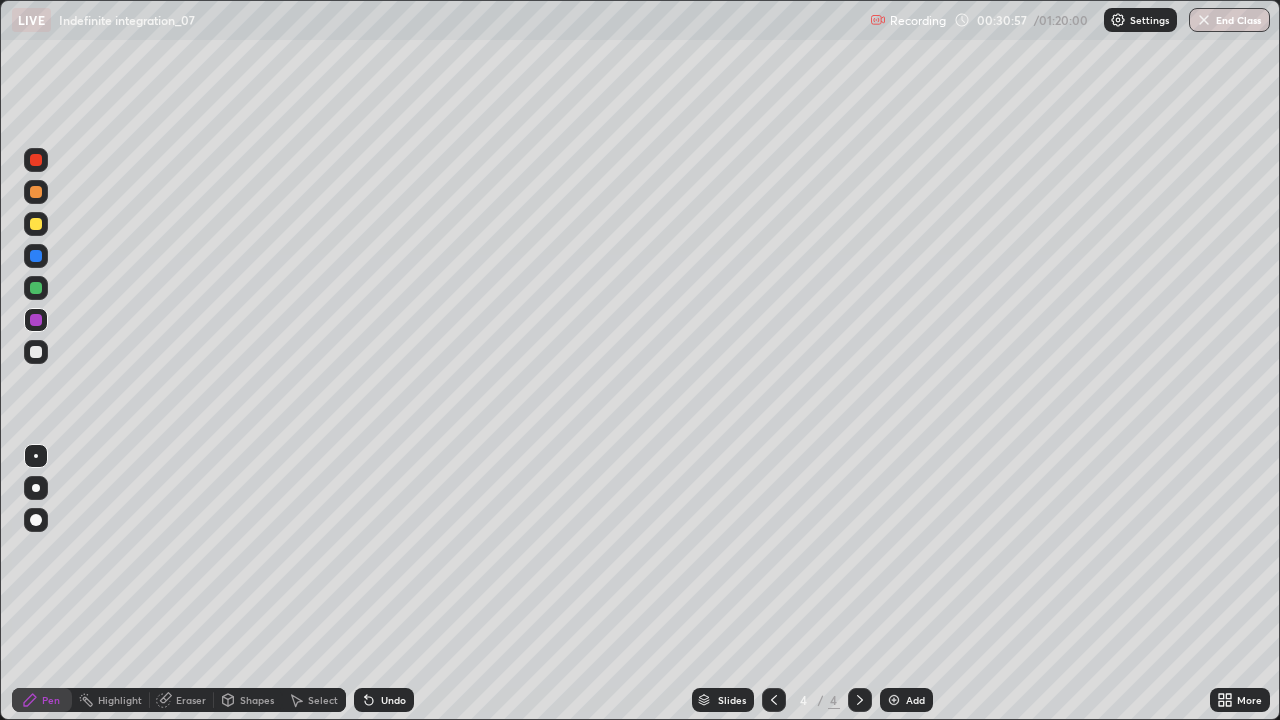 click on "Select" at bounding box center [314, 700] 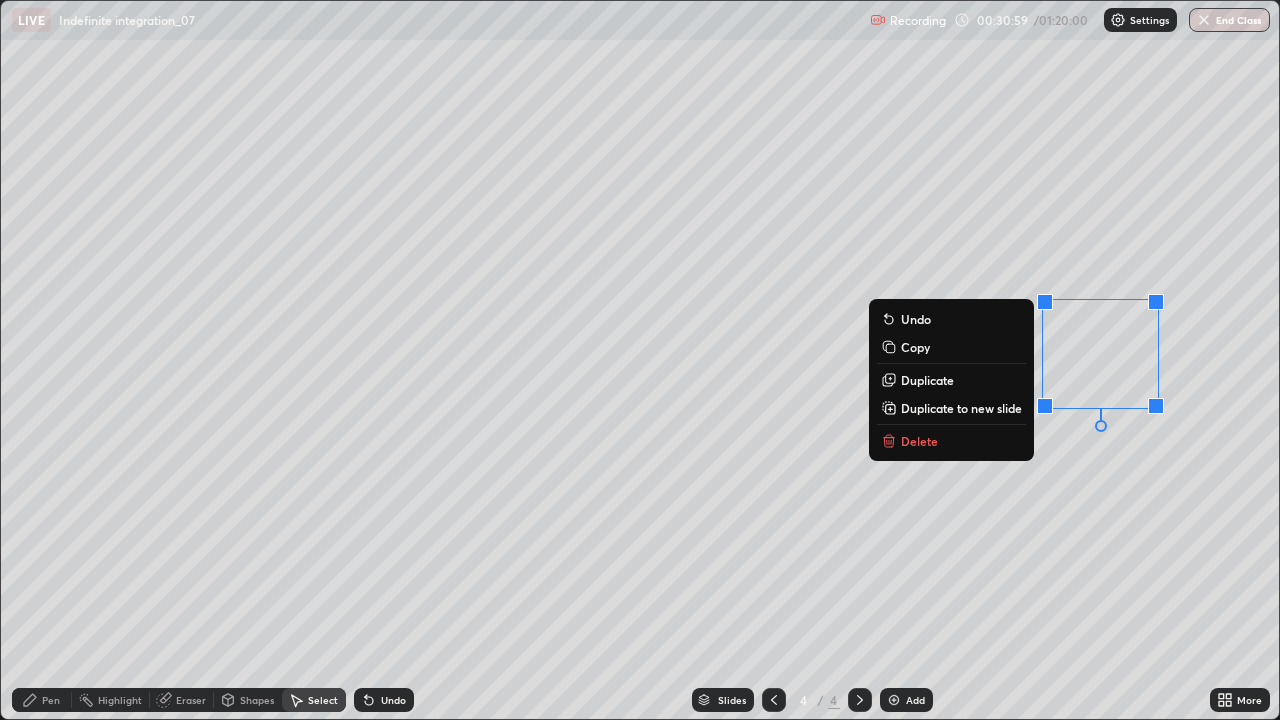 click on "Delete" at bounding box center [951, 441] 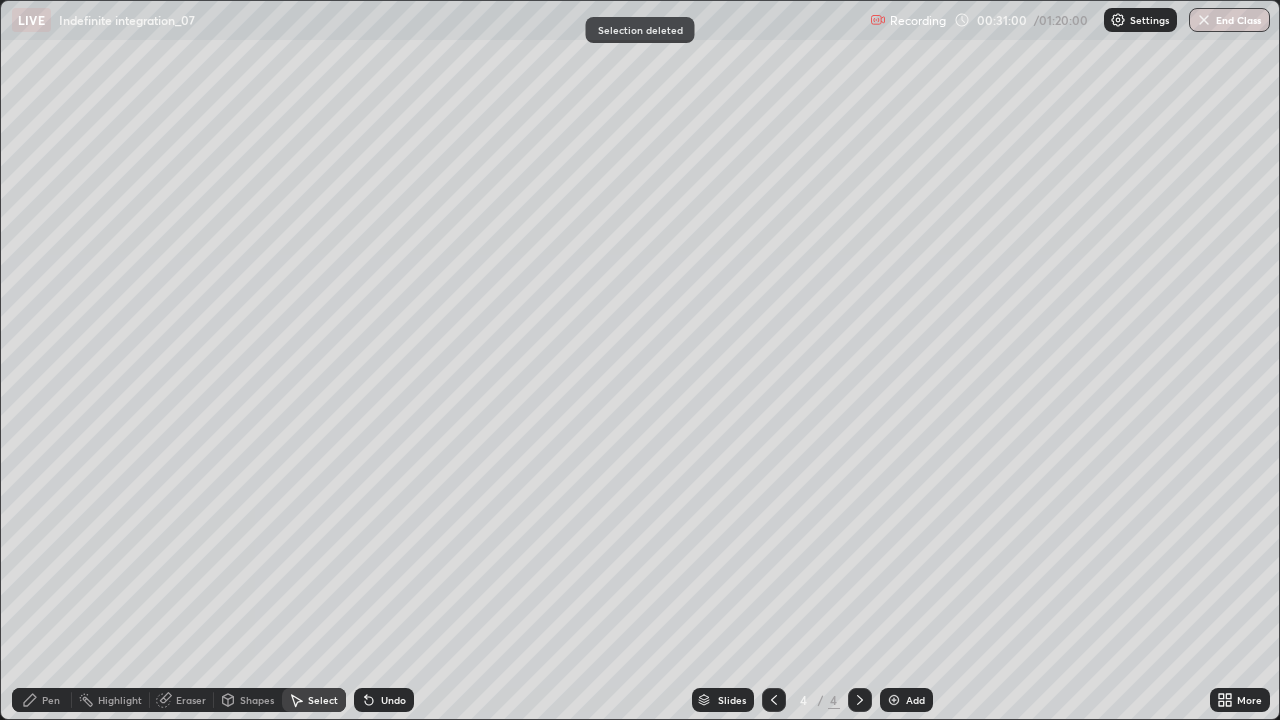 click on "Pen" at bounding box center (42, 700) 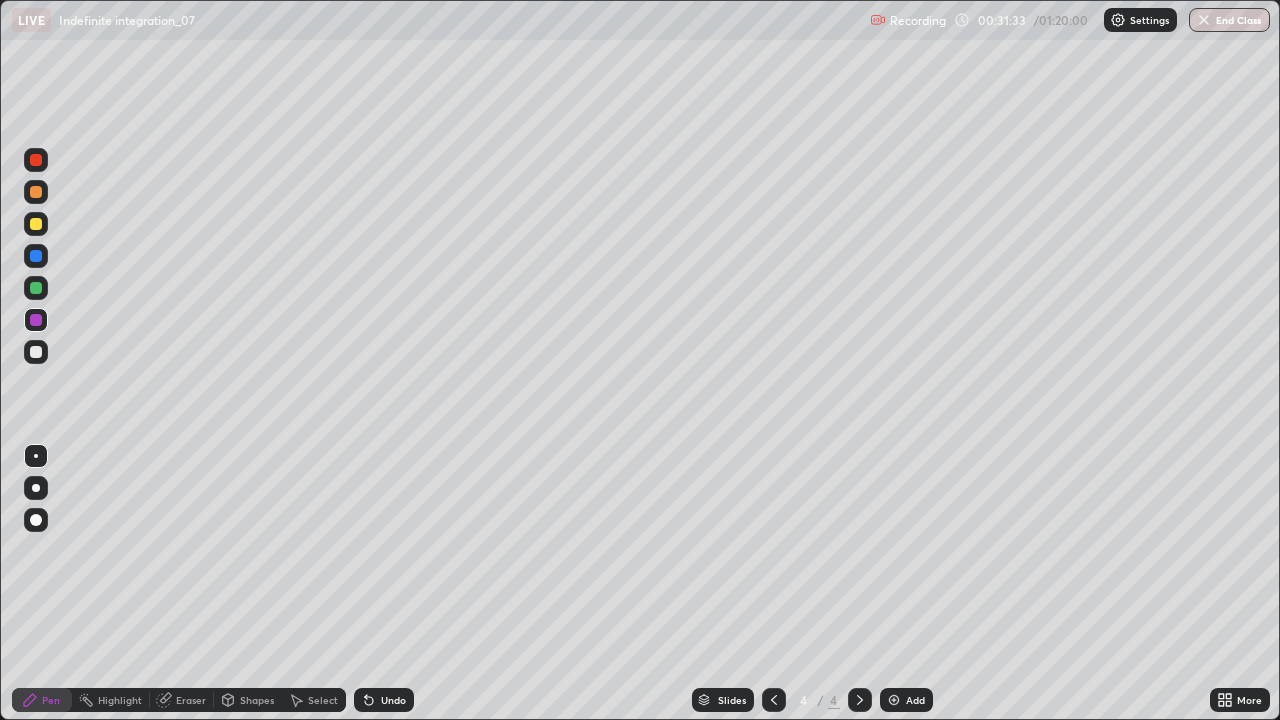 click at bounding box center [36, 160] 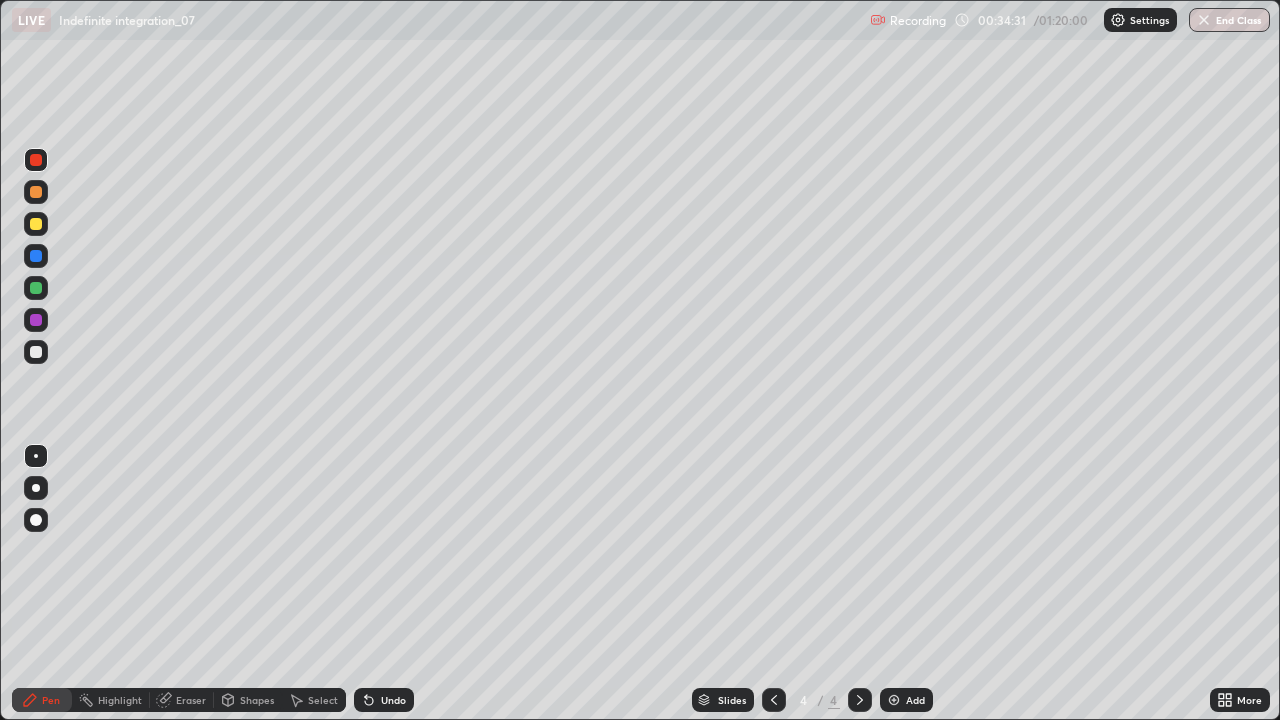 click at bounding box center [36, 224] 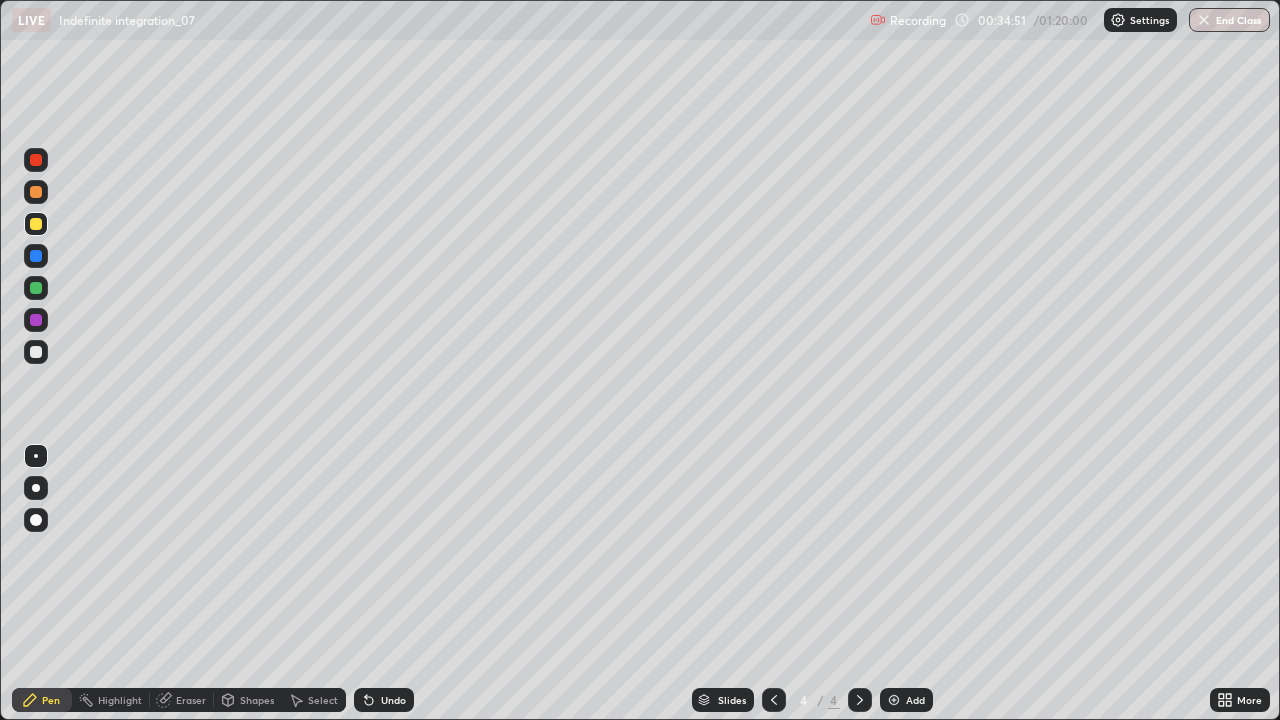 click on "Add" at bounding box center (906, 700) 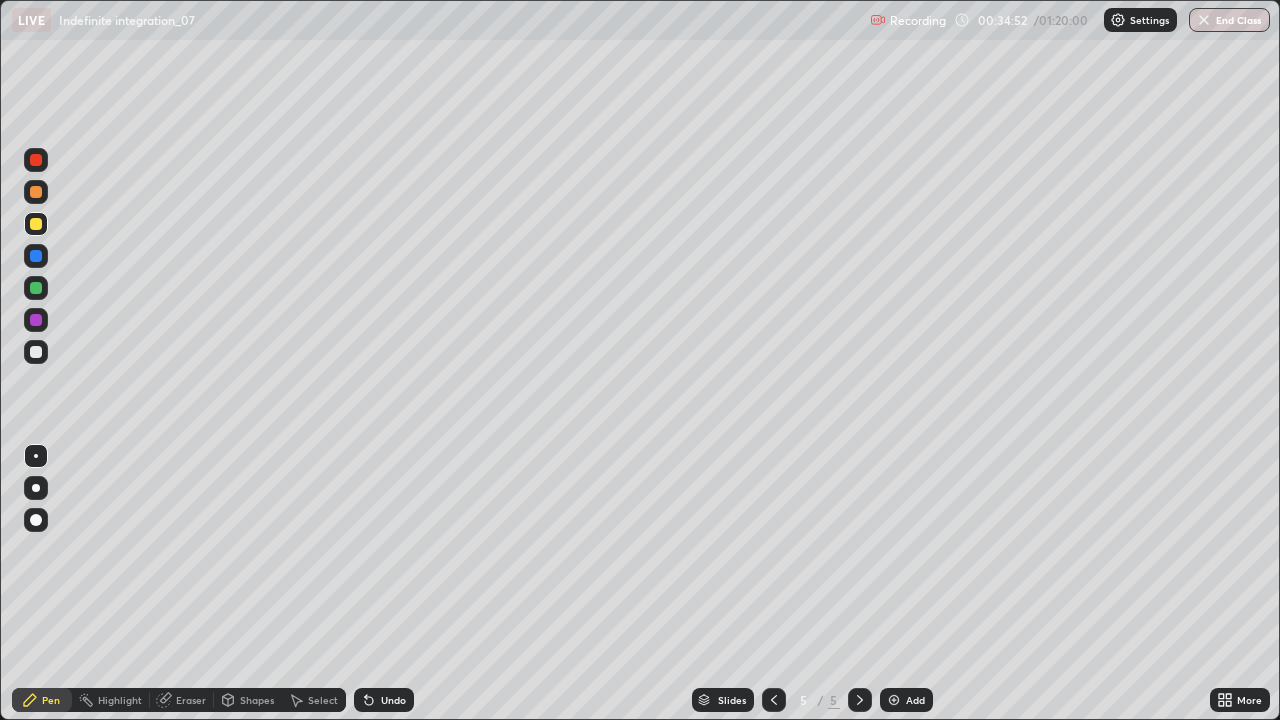 click at bounding box center [36, 192] 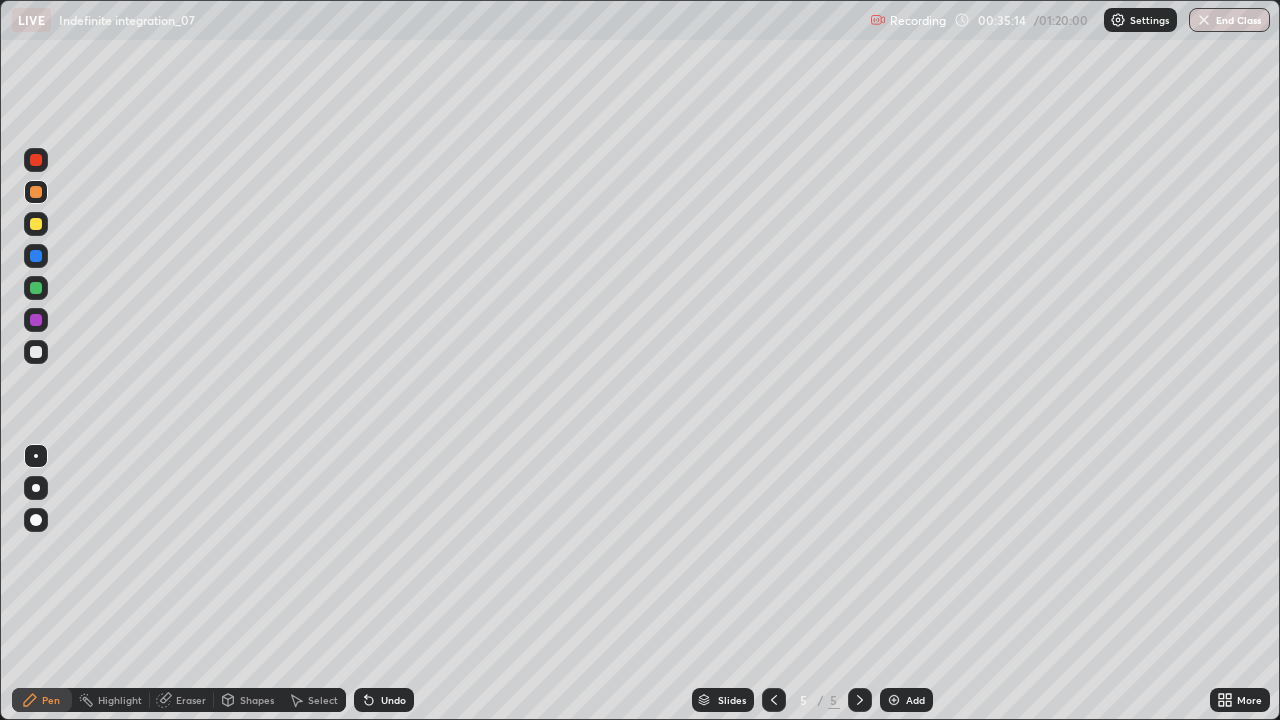 click at bounding box center (36, 224) 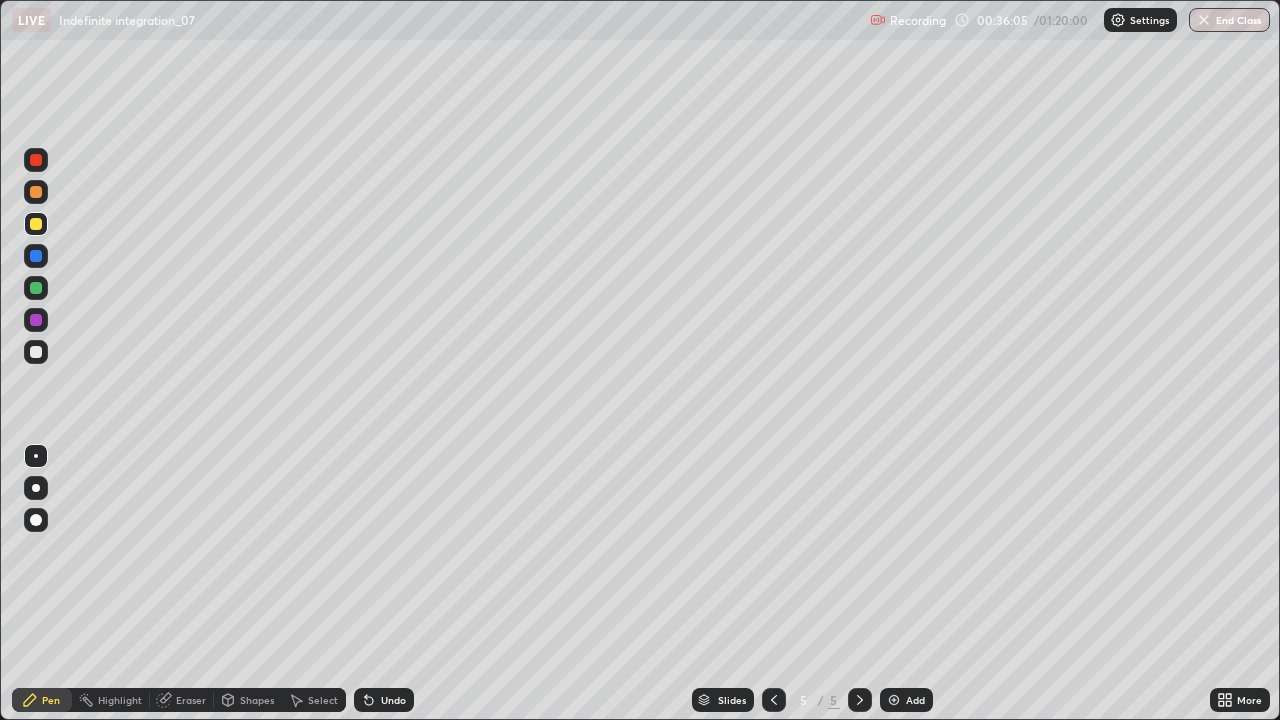 click at bounding box center [36, 352] 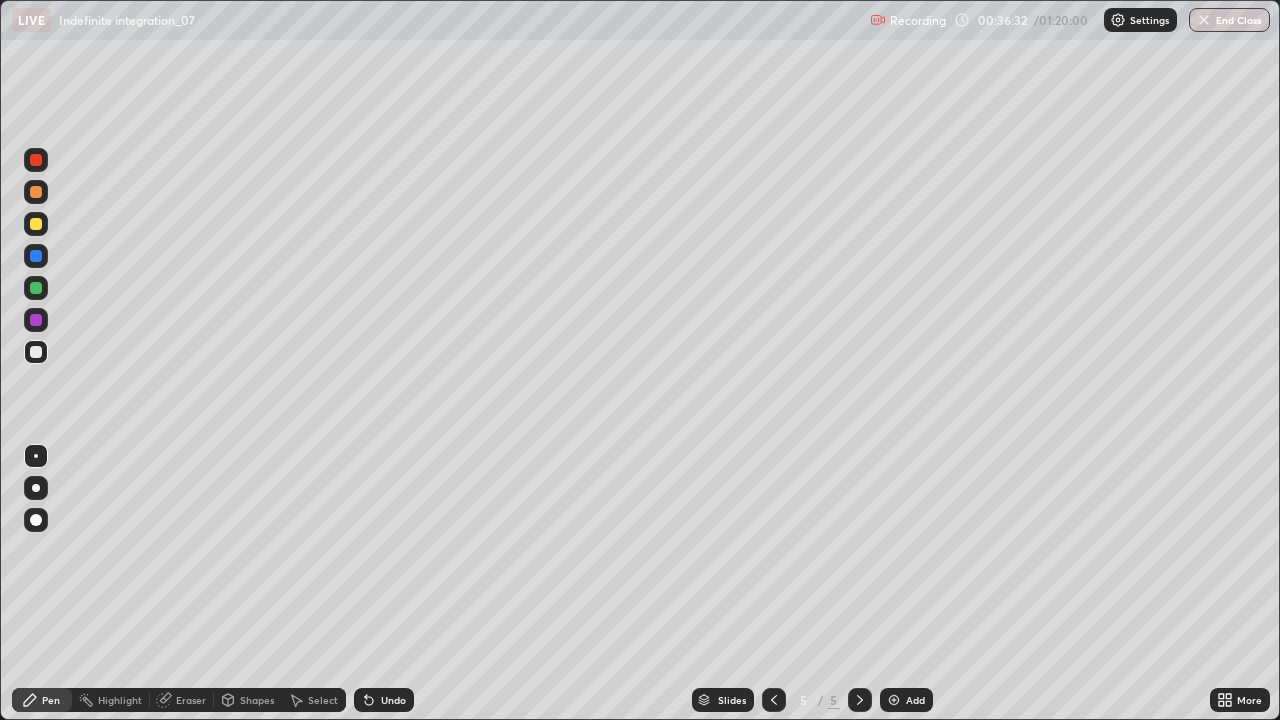 click at bounding box center (36, 320) 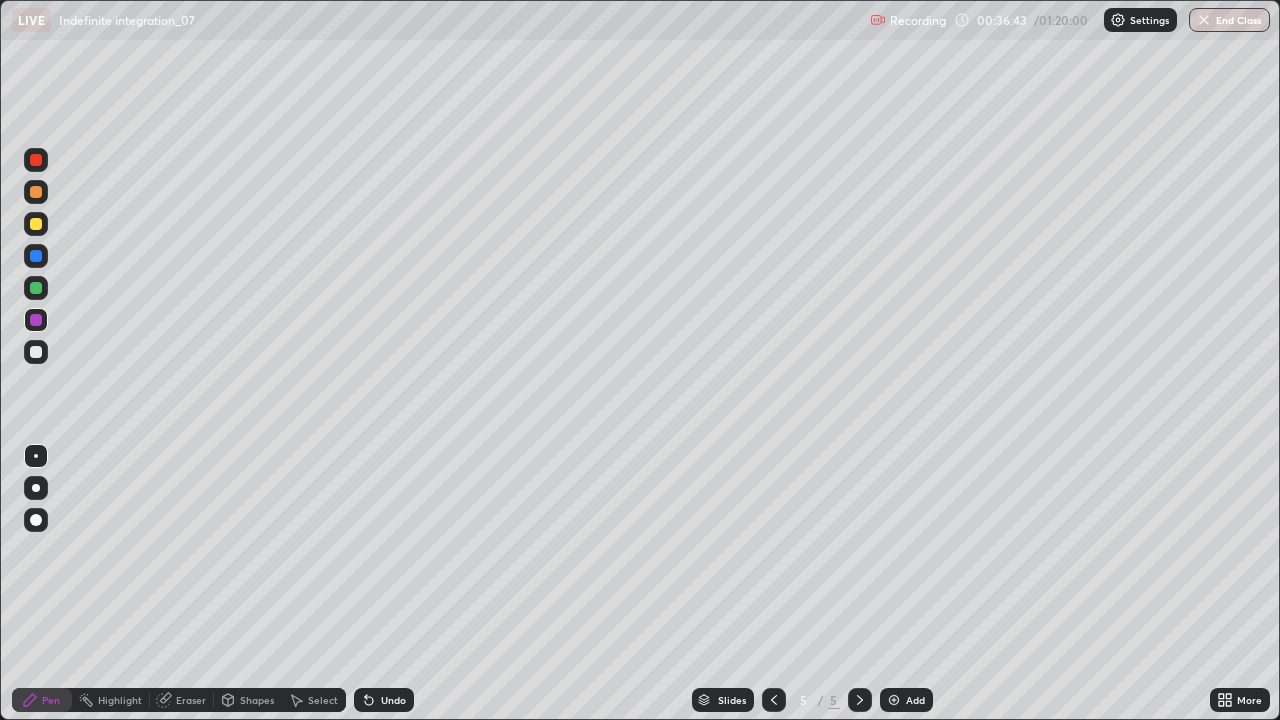 click on "Undo" at bounding box center (393, 700) 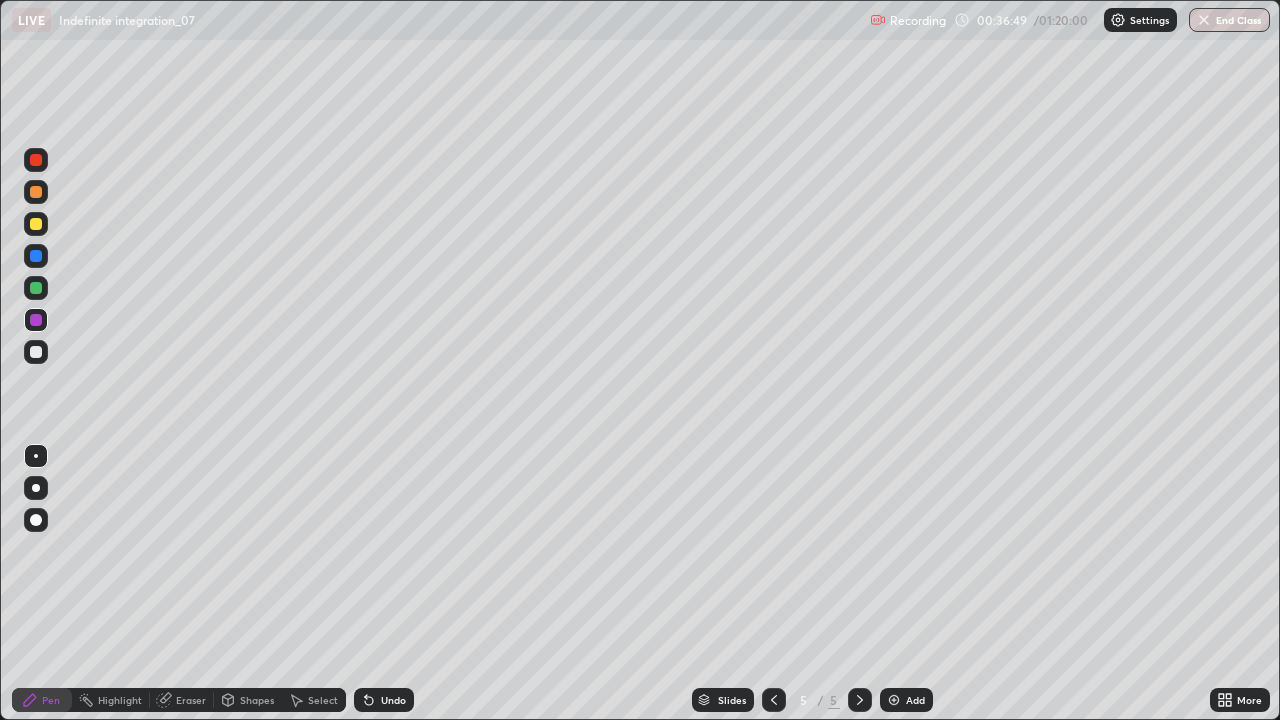 click on "Undo" at bounding box center [384, 700] 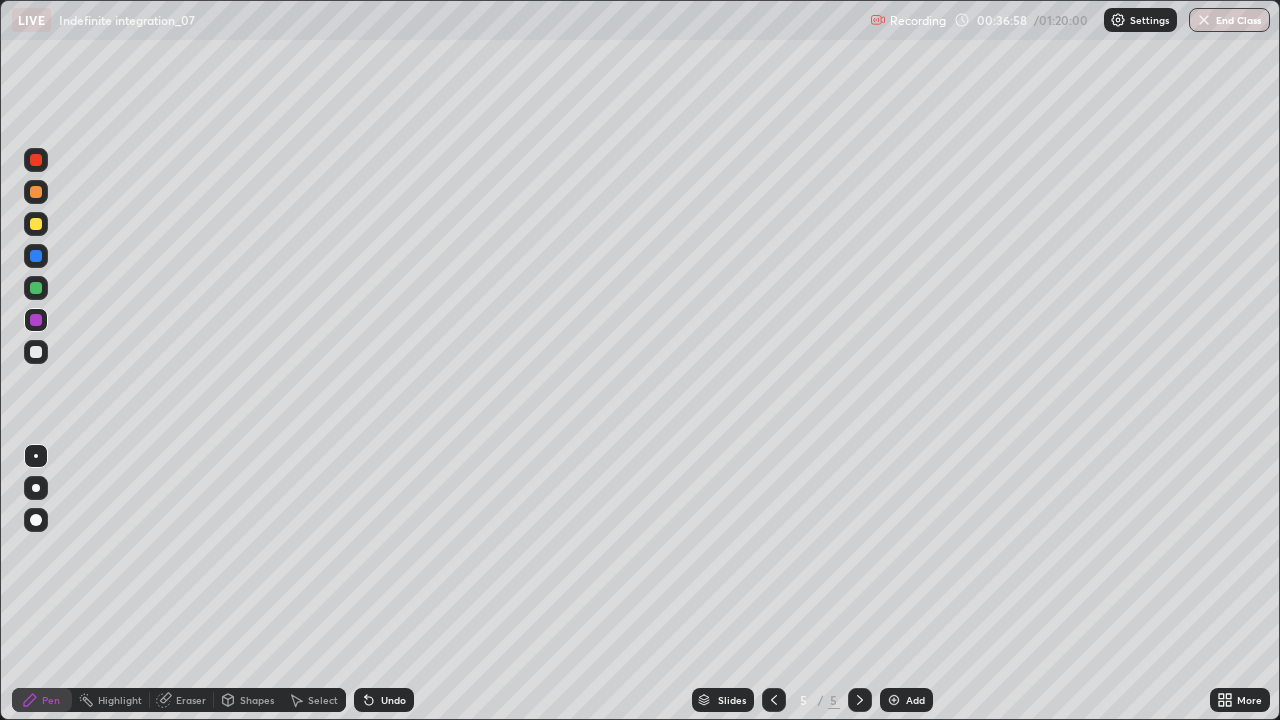 click at bounding box center (36, 256) 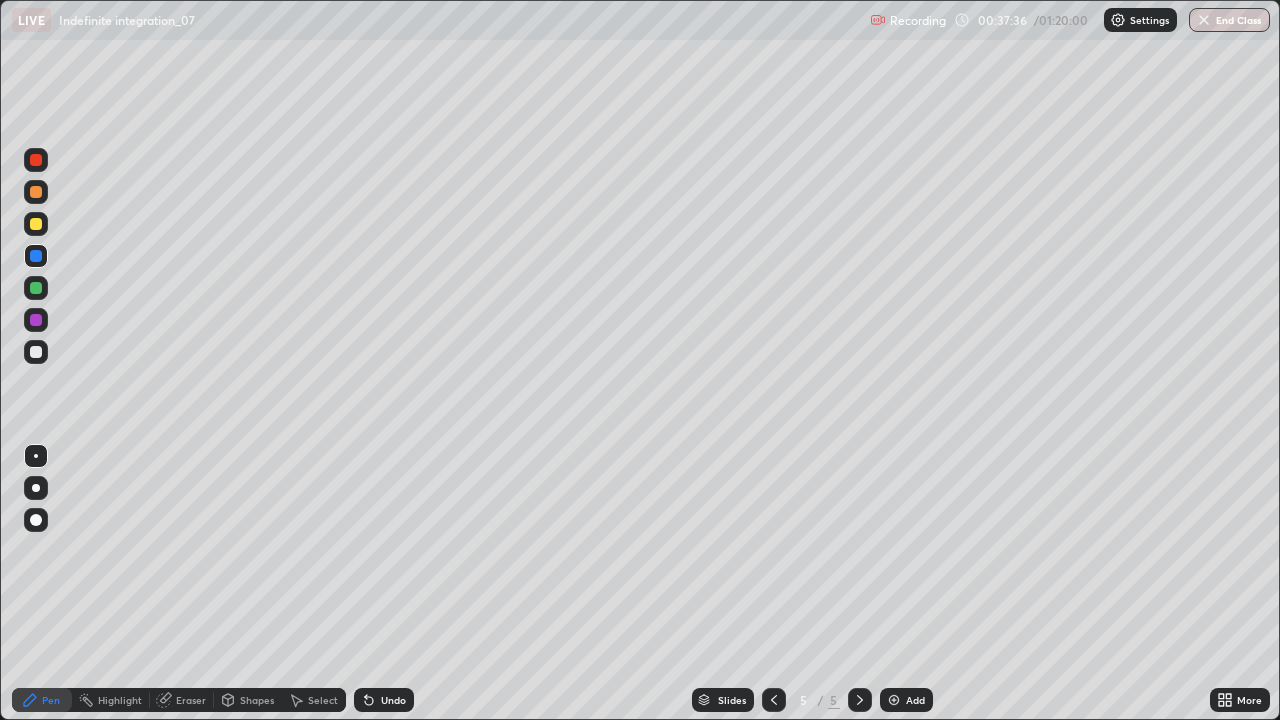 click at bounding box center [36, 352] 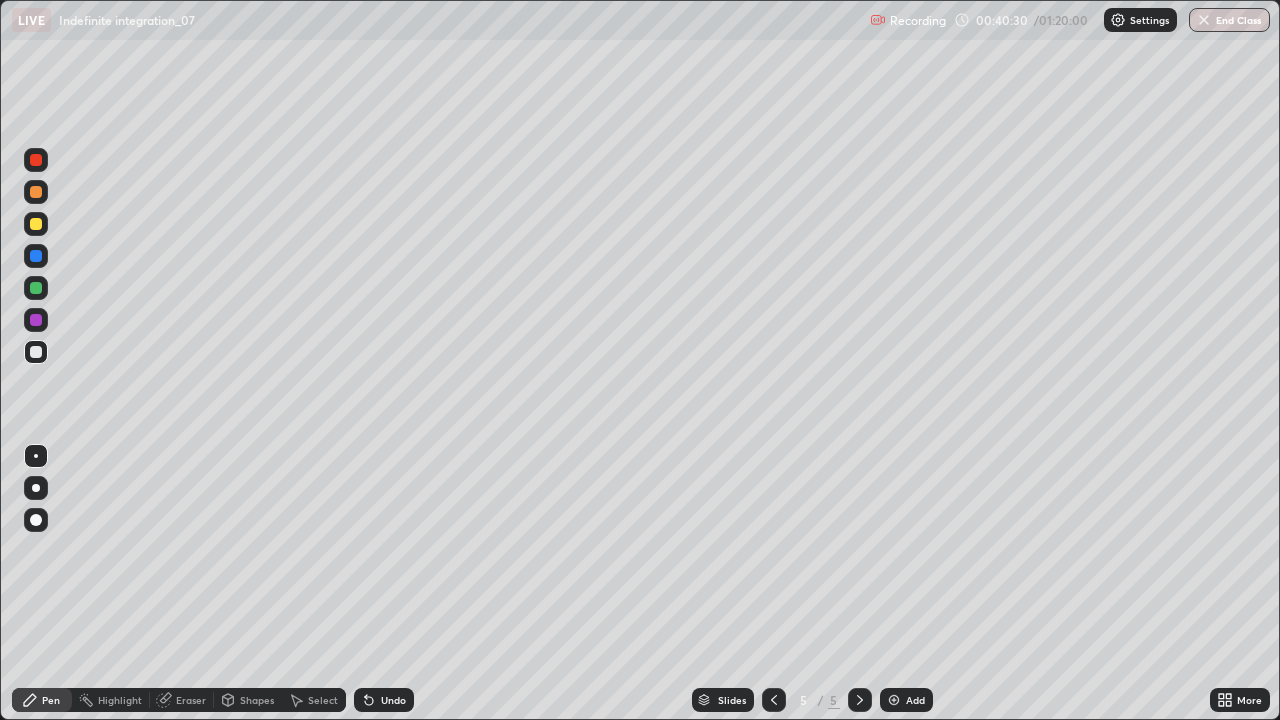 click at bounding box center (894, 700) 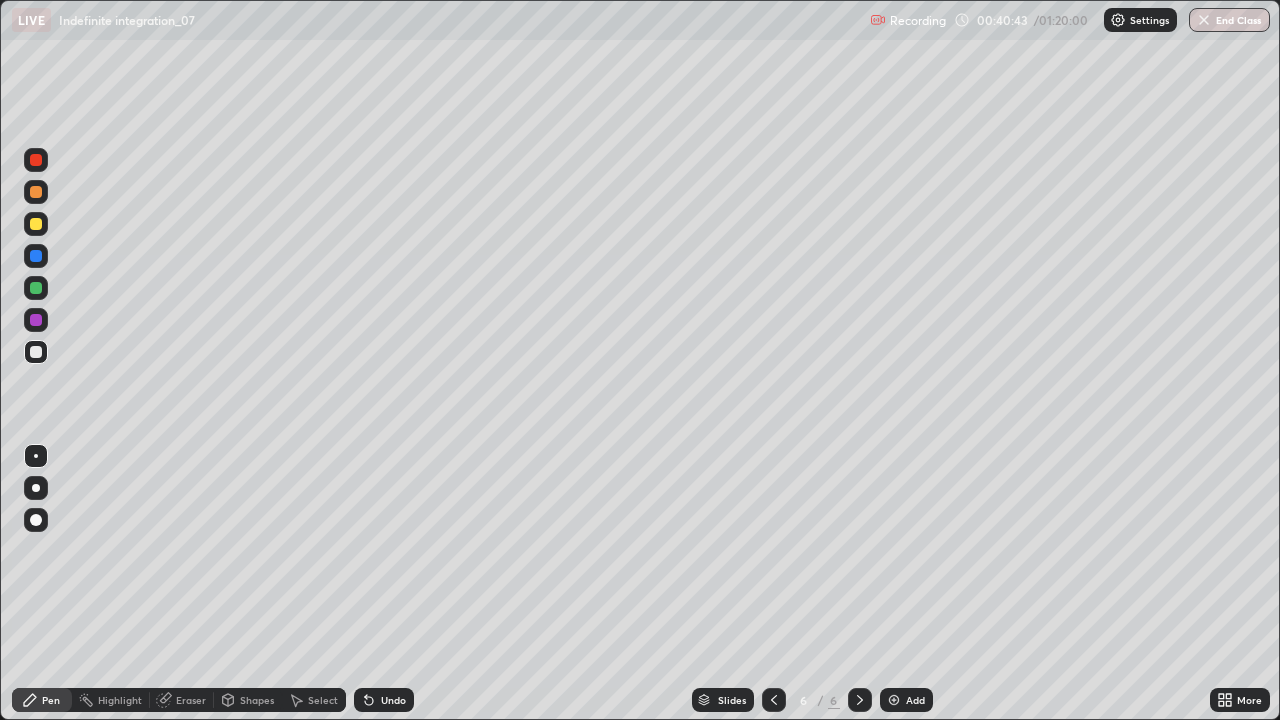 click 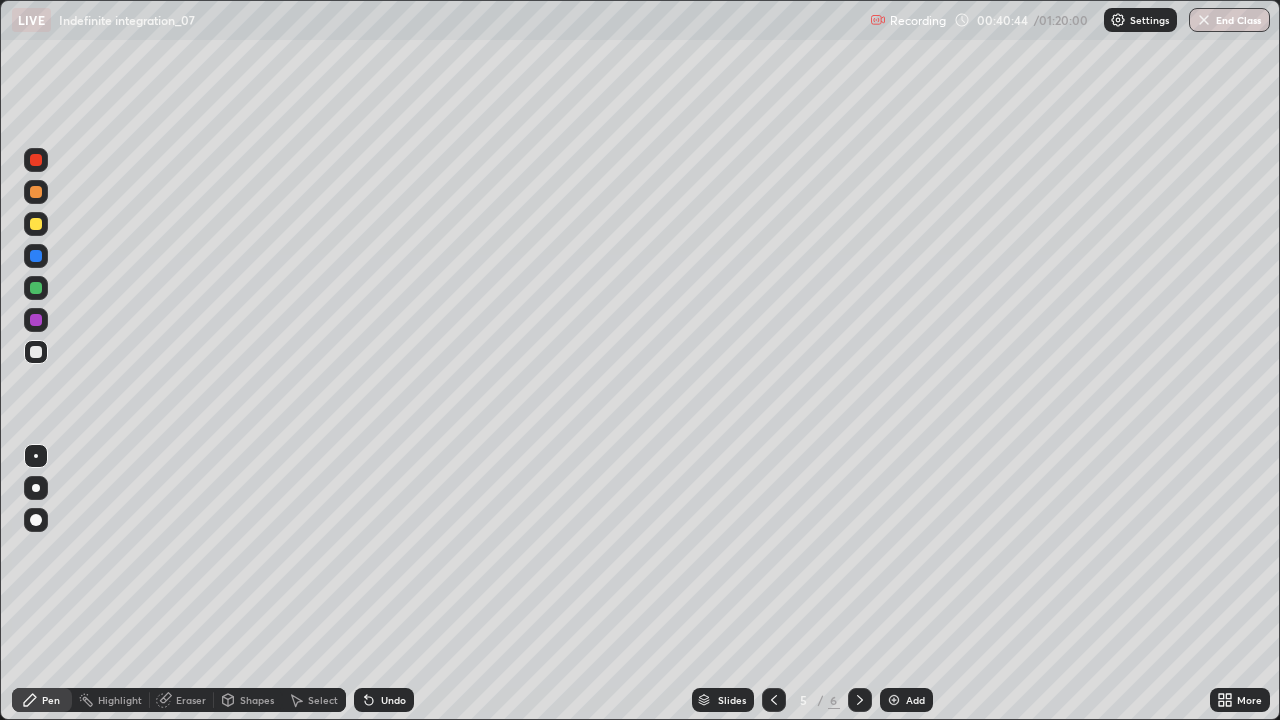 click 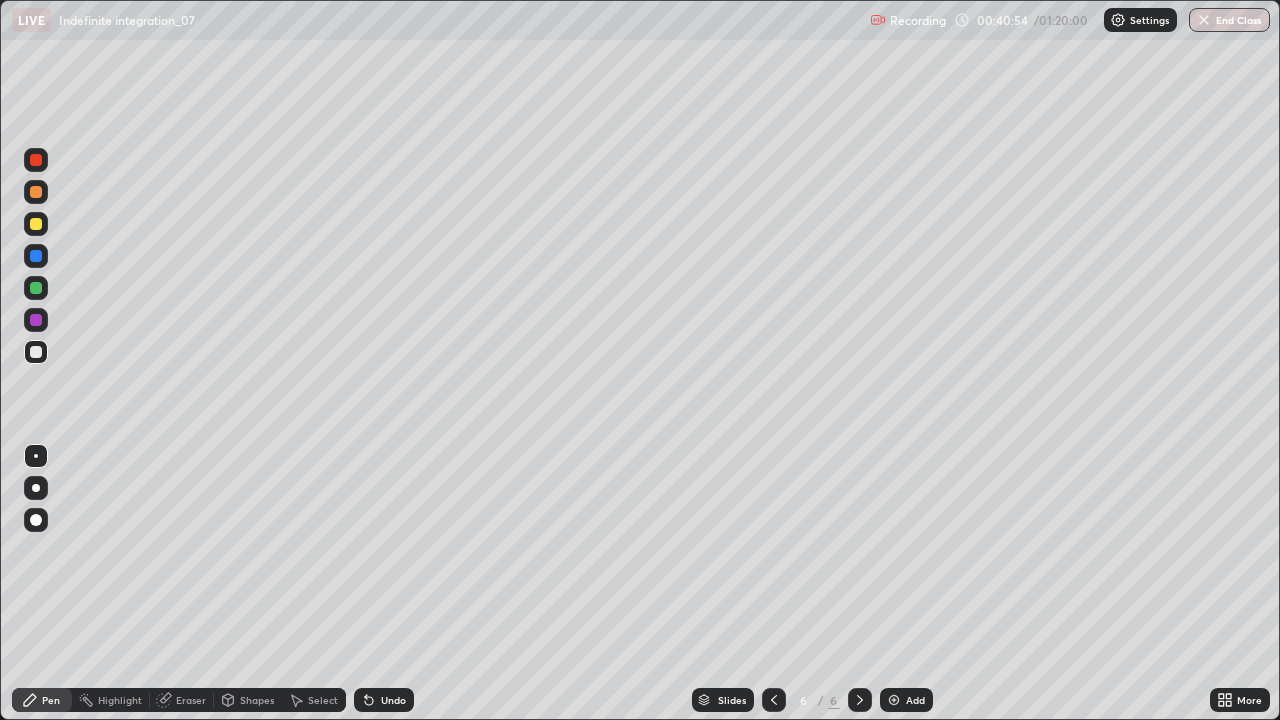 click at bounding box center [36, 224] 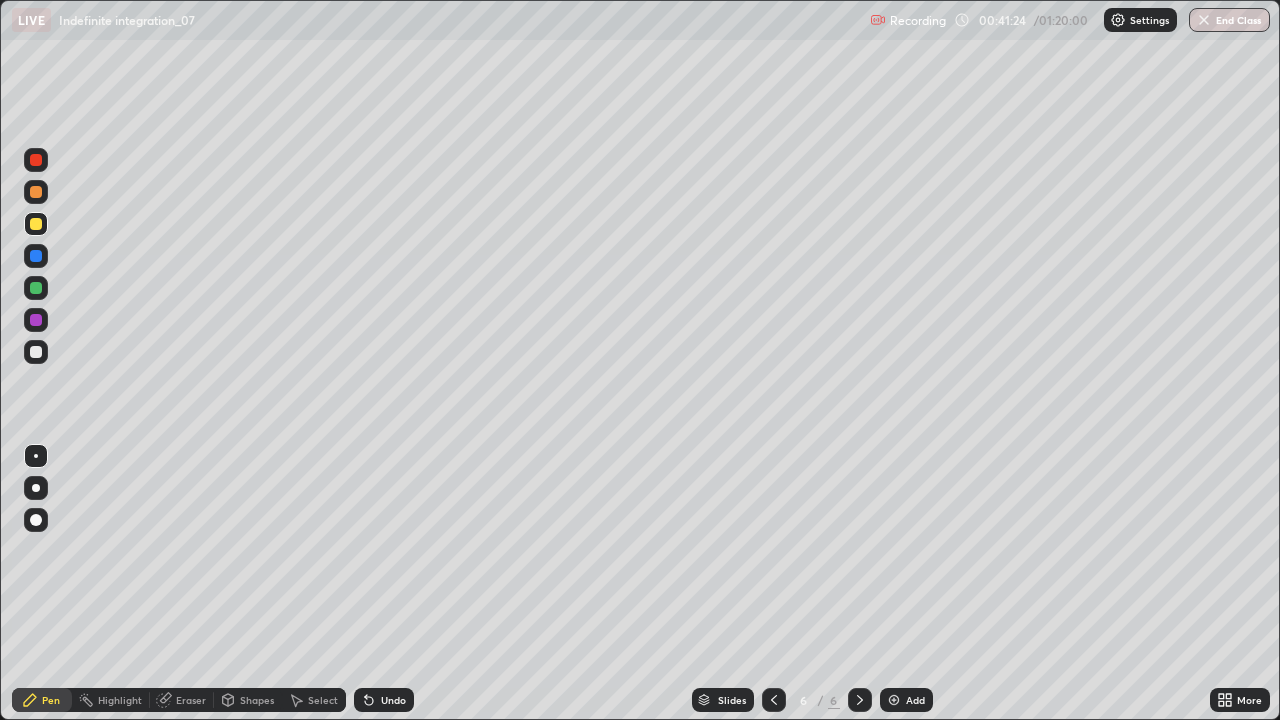 click on "Undo" at bounding box center [384, 700] 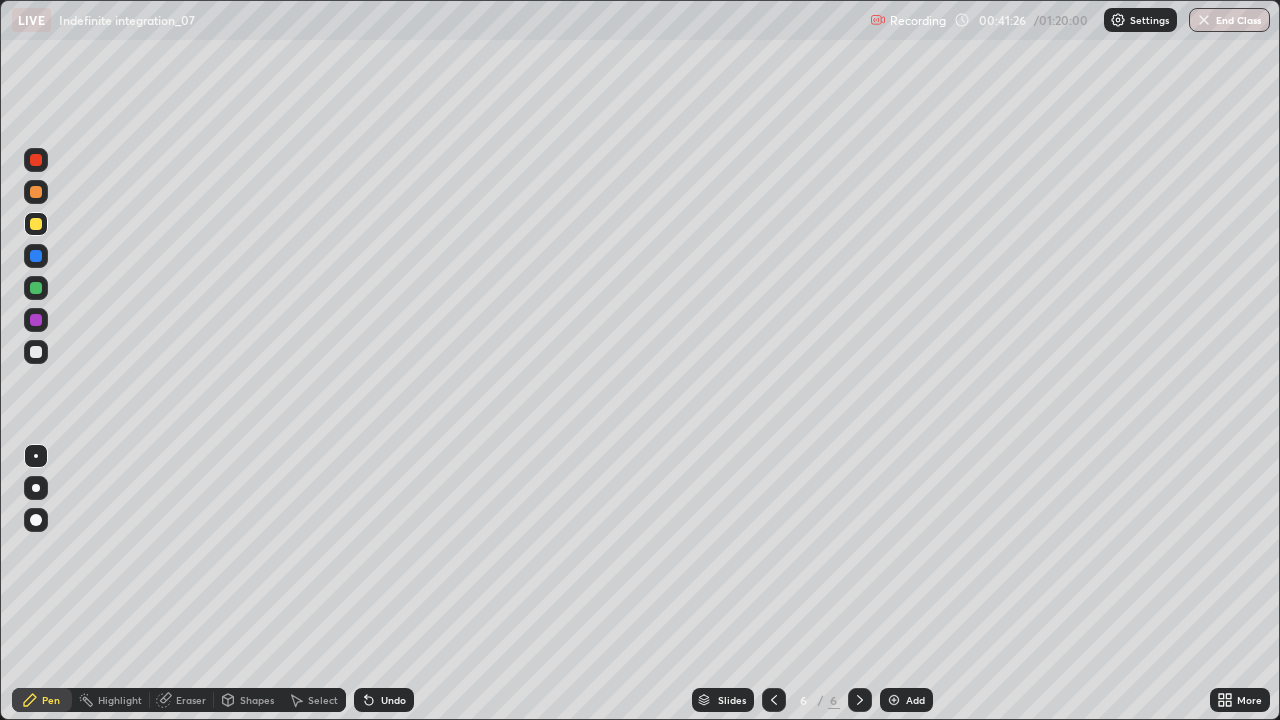 click on "Undo" at bounding box center (393, 700) 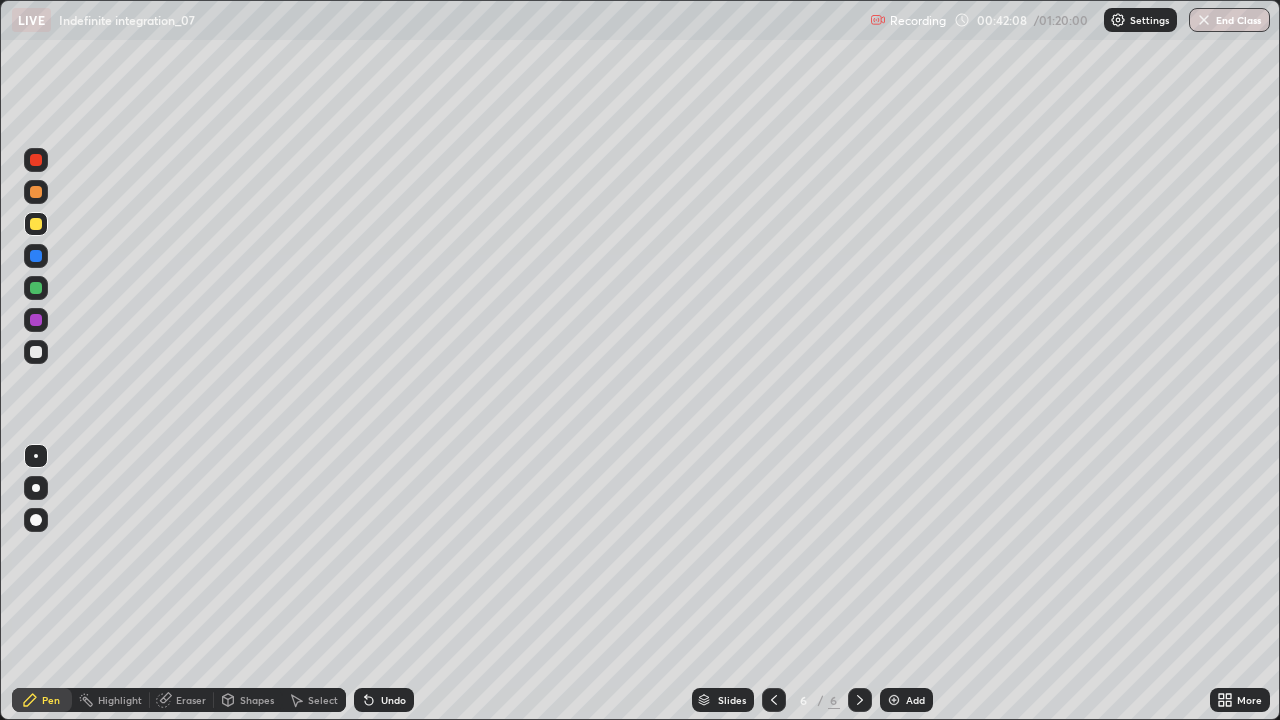 click at bounding box center [36, 352] 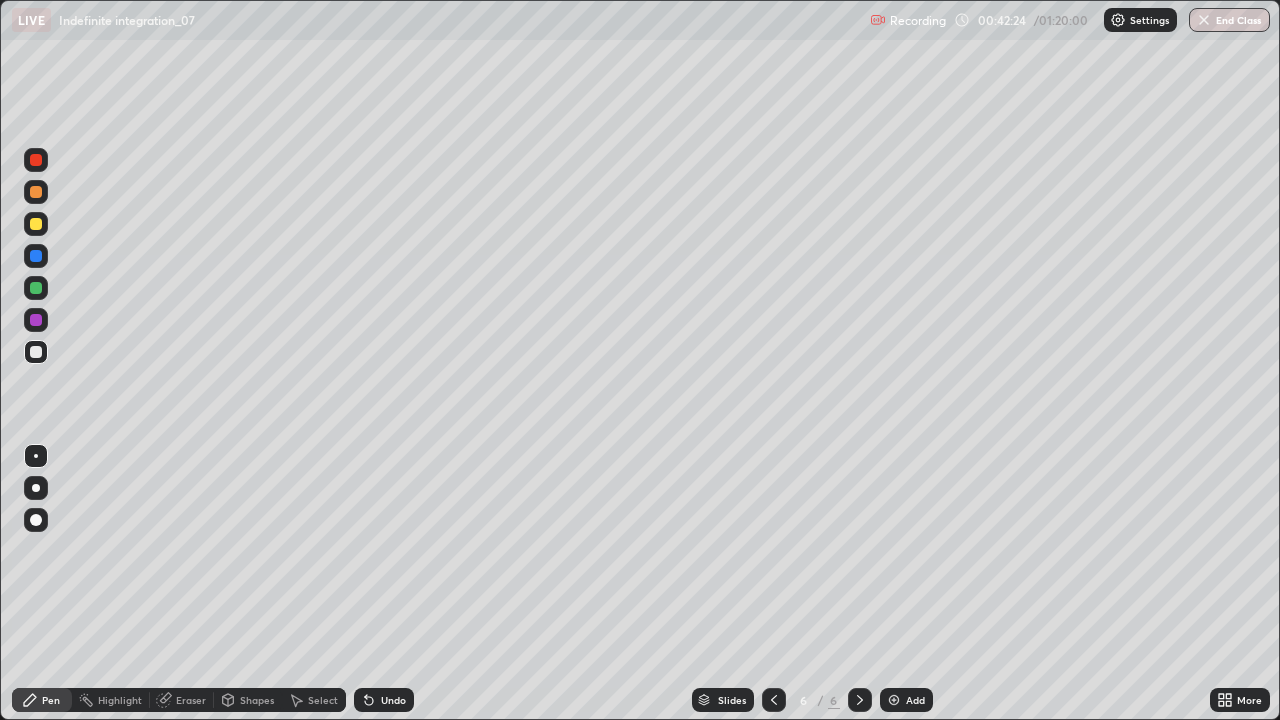 click at bounding box center (36, 224) 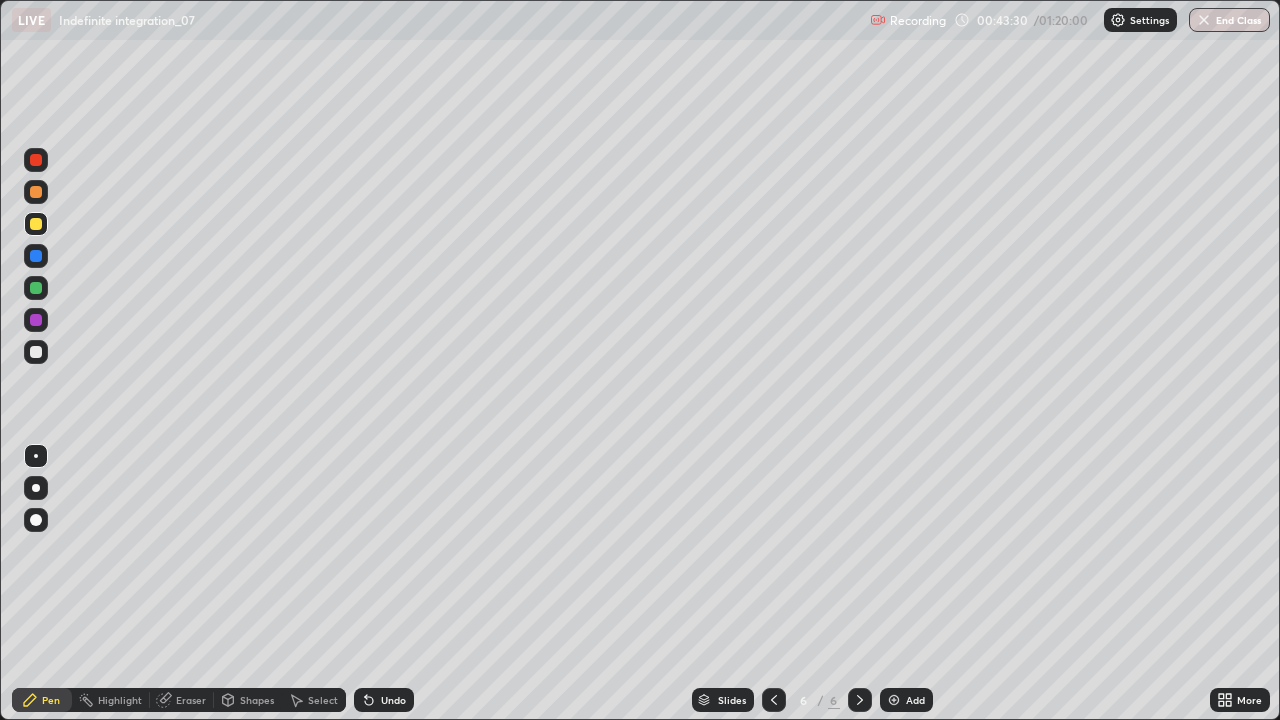 click at bounding box center (894, 700) 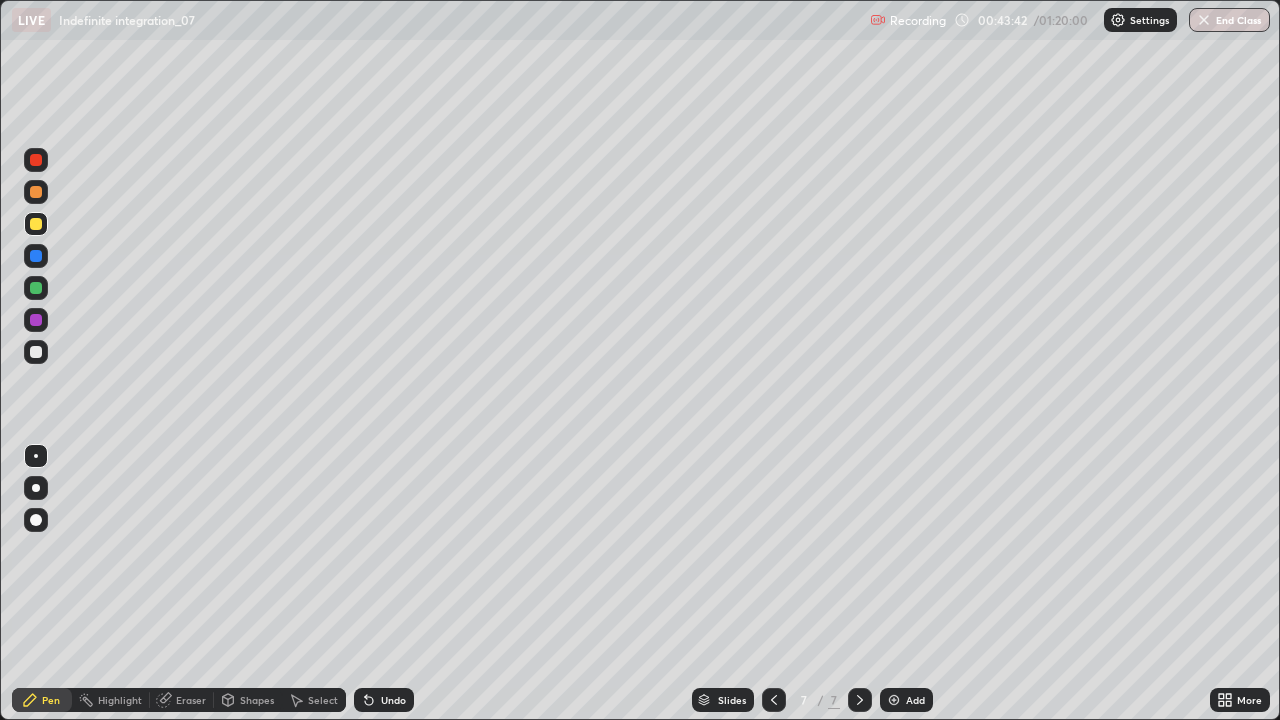 click on "Undo" at bounding box center [384, 700] 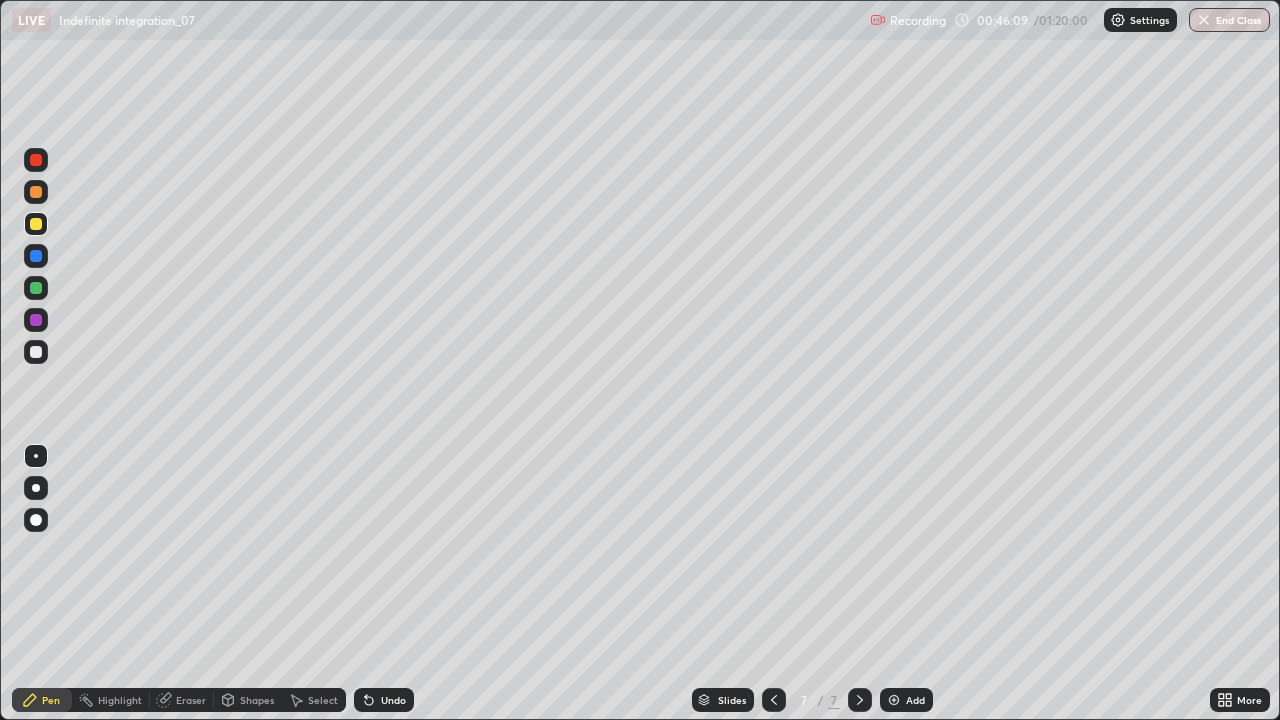 click at bounding box center [36, 352] 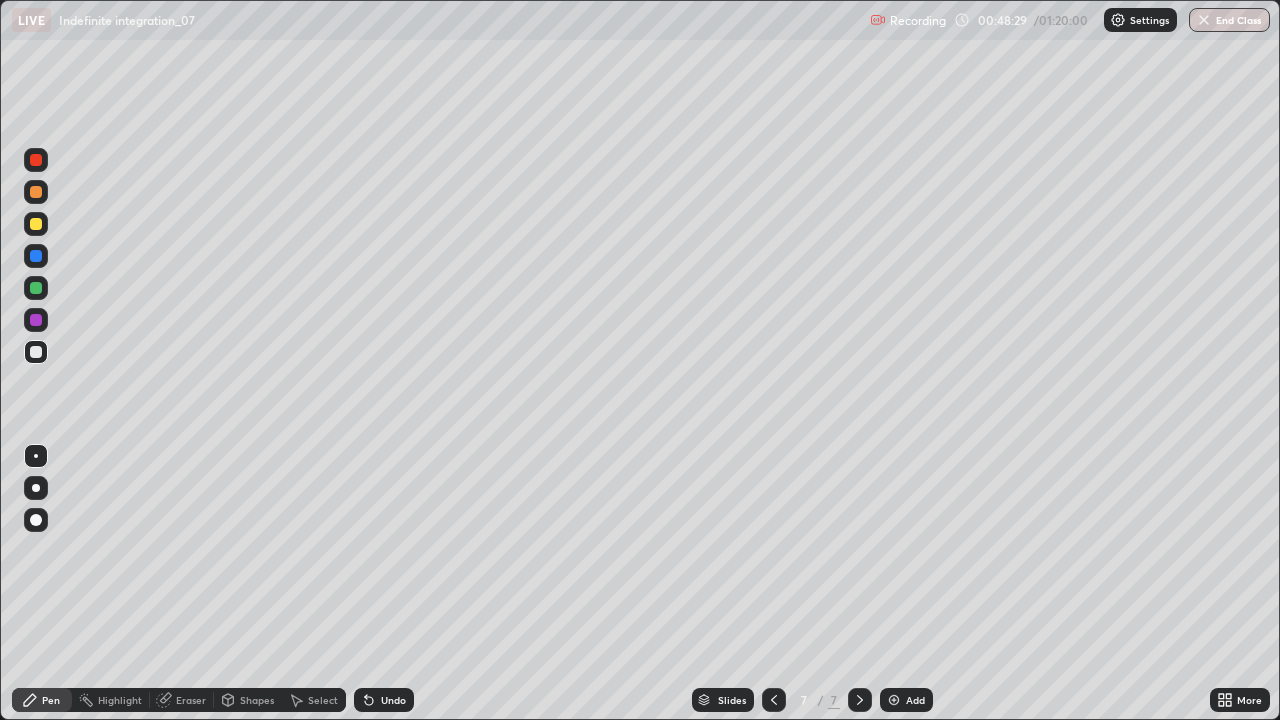 click at bounding box center (36, 192) 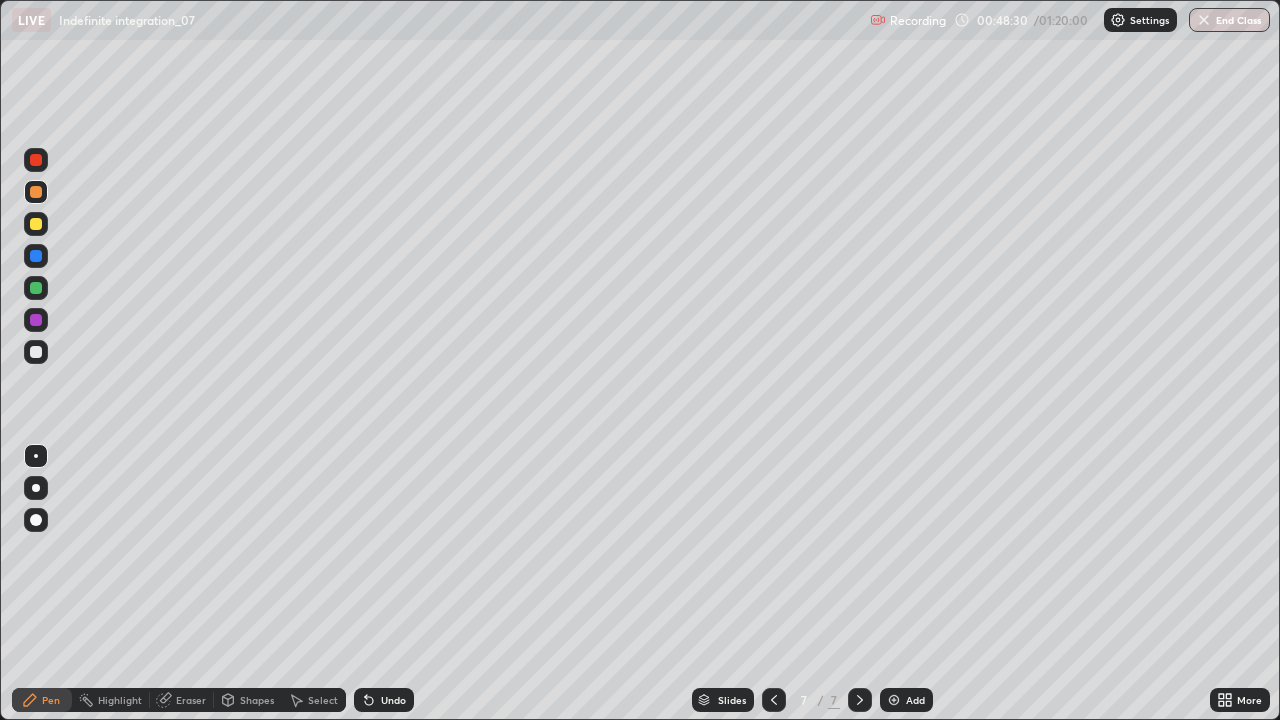 click on "Add" at bounding box center [906, 700] 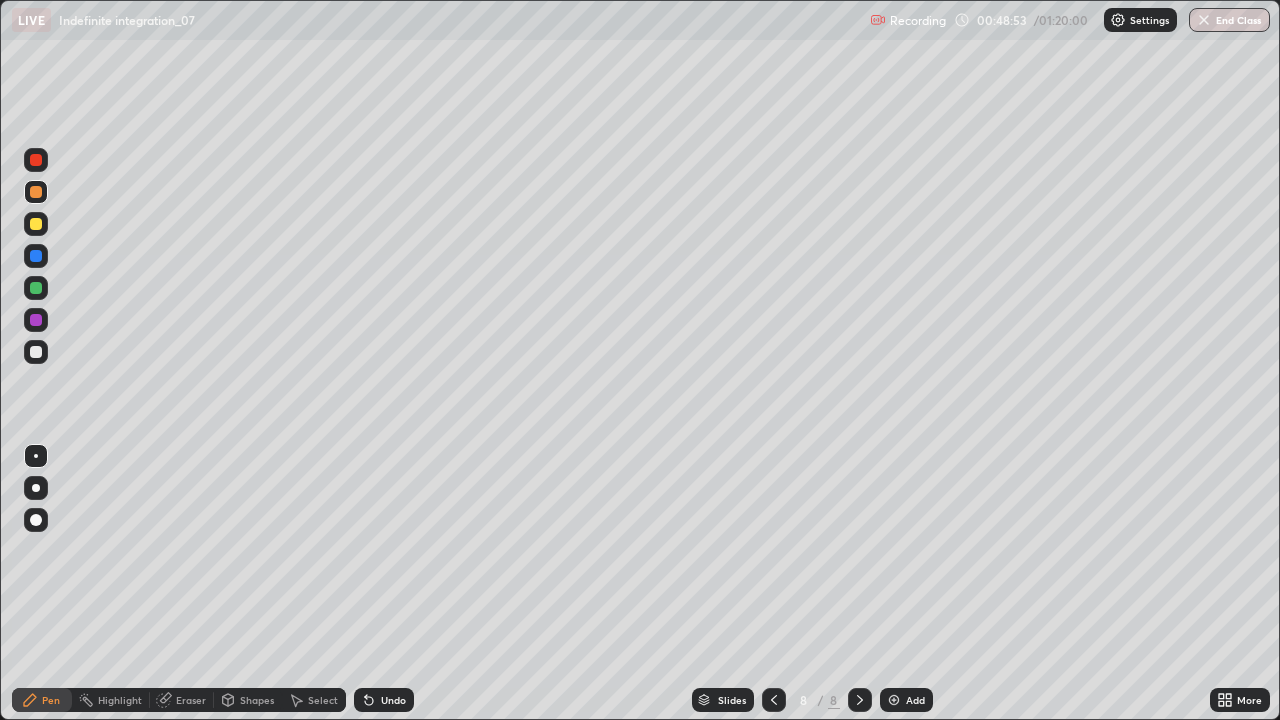 click on "Undo" at bounding box center [393, 700] 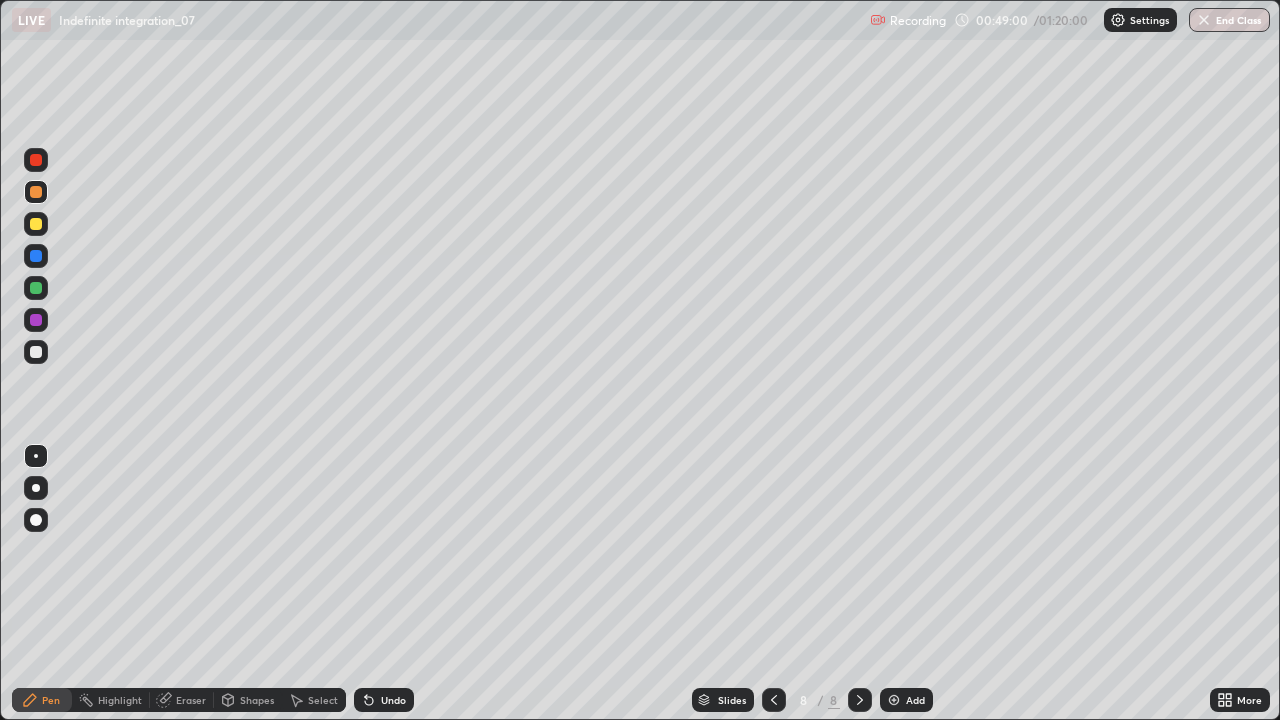 click on "Undo" at bounding box center [393, 700] 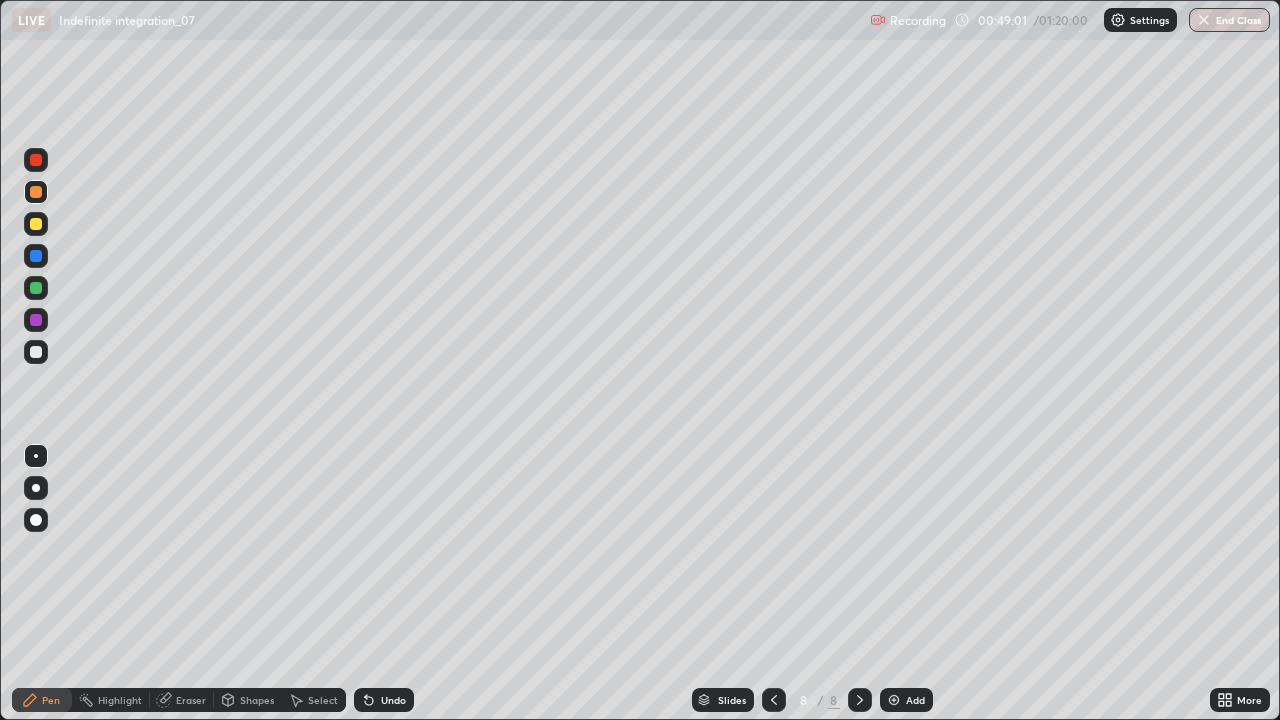 click on "Undo" at bounding box center [384, 700] 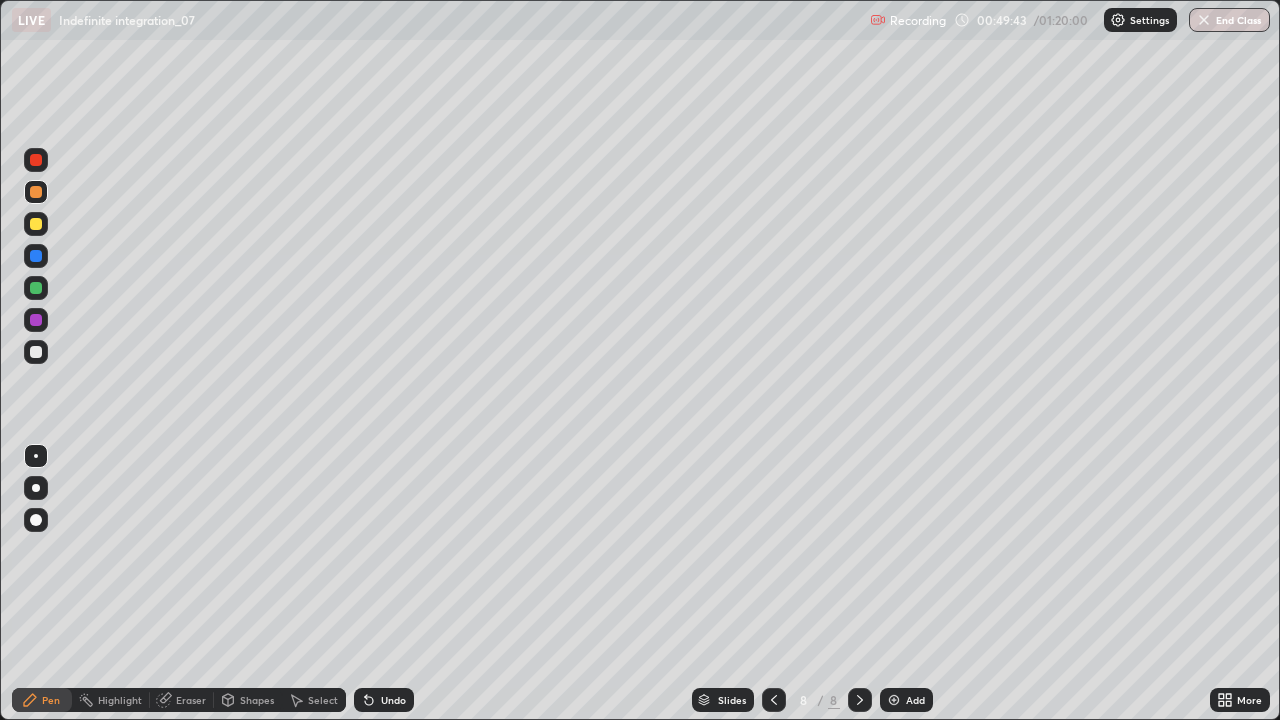 click on "Undo" at bounding box center [384, 700] 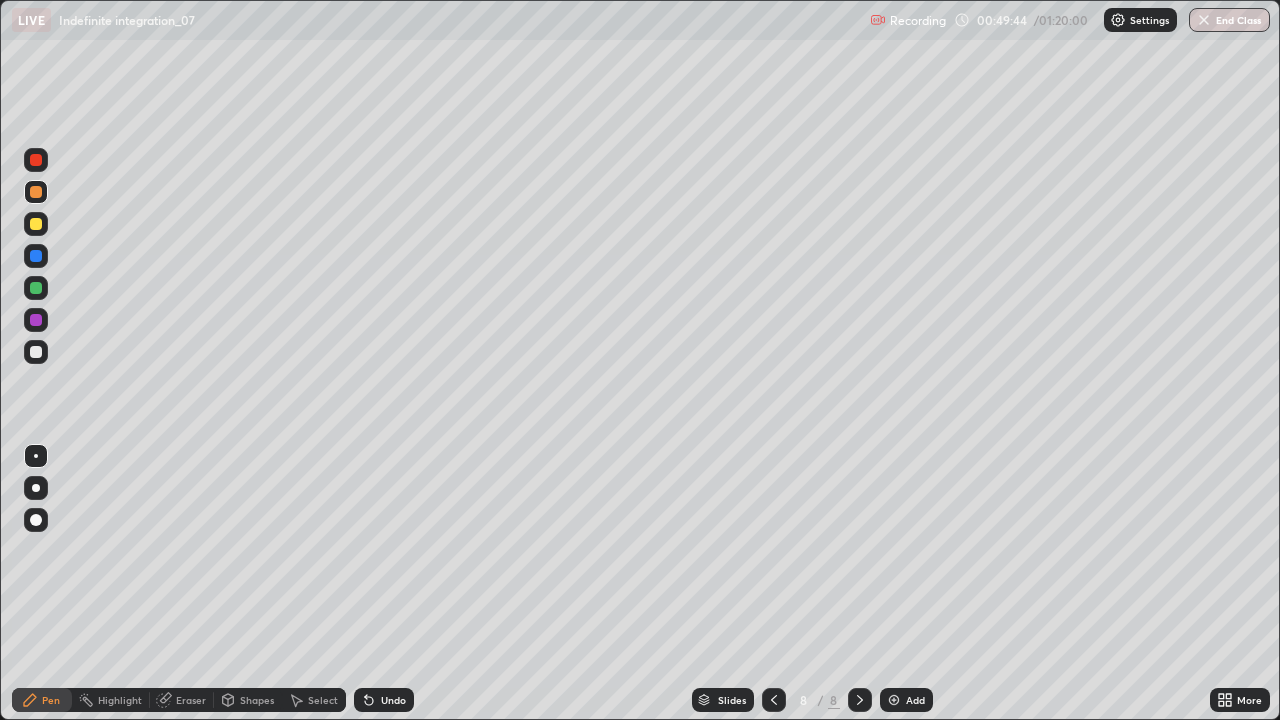 click on "Undo" at bounding box center [384, 700] 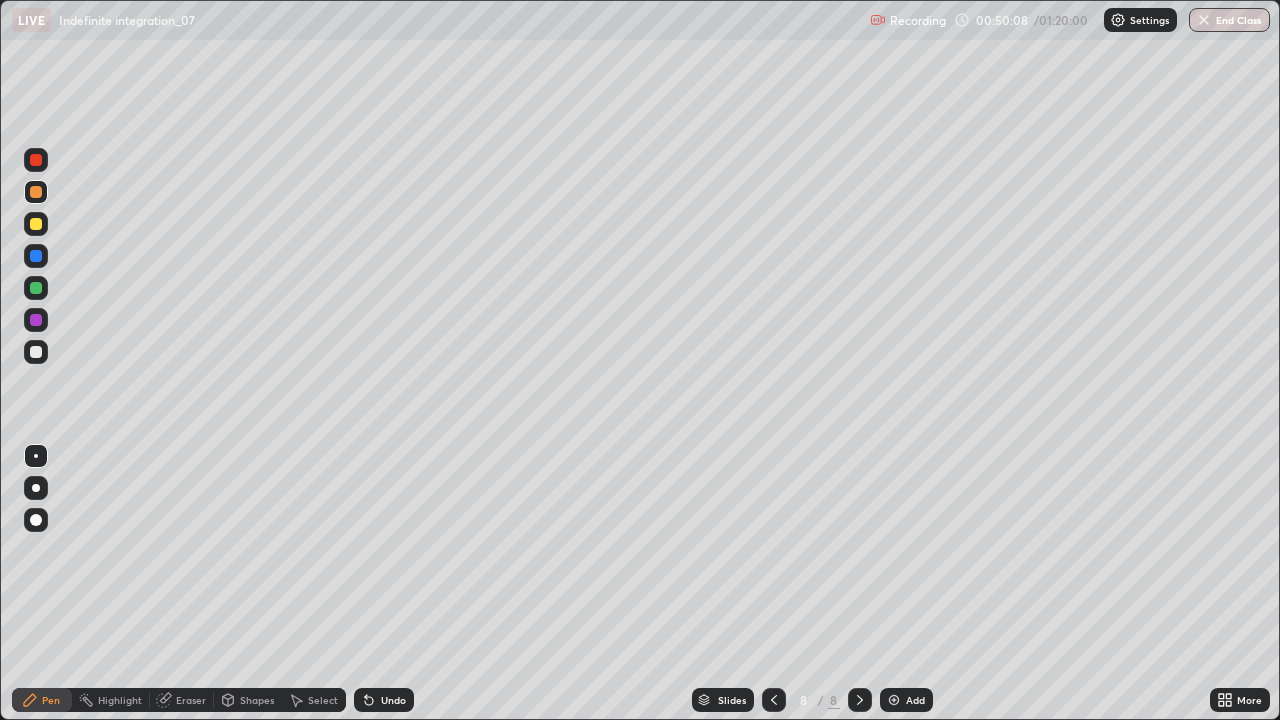click at bounding box center (36, 224) 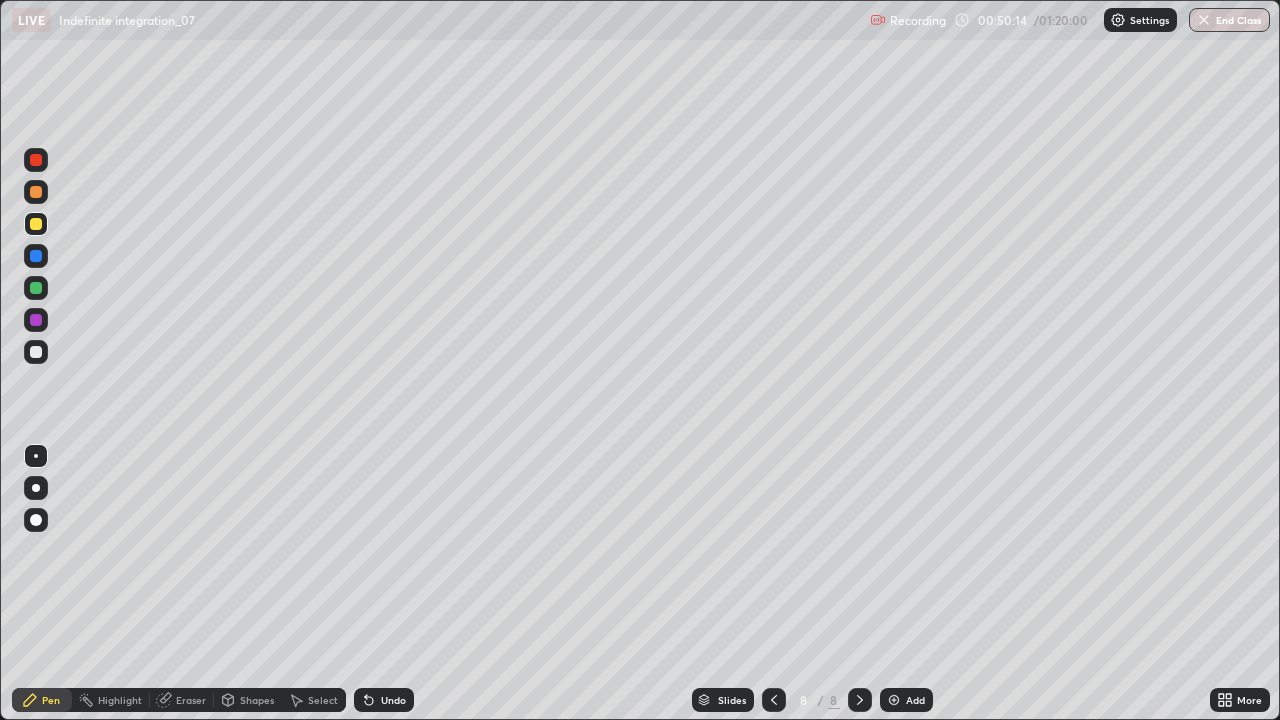 click on "Undo" at bounding box center [393, 700] 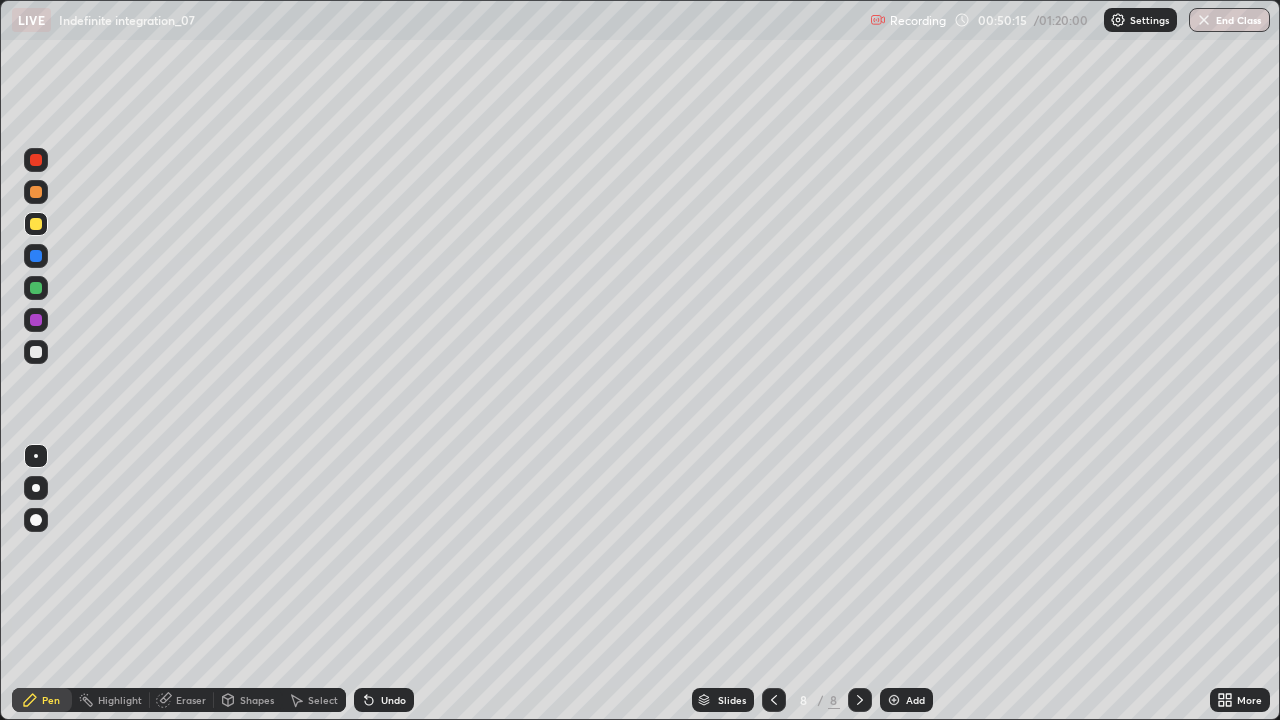 click on "Undo" at bounding box center (393, 700) 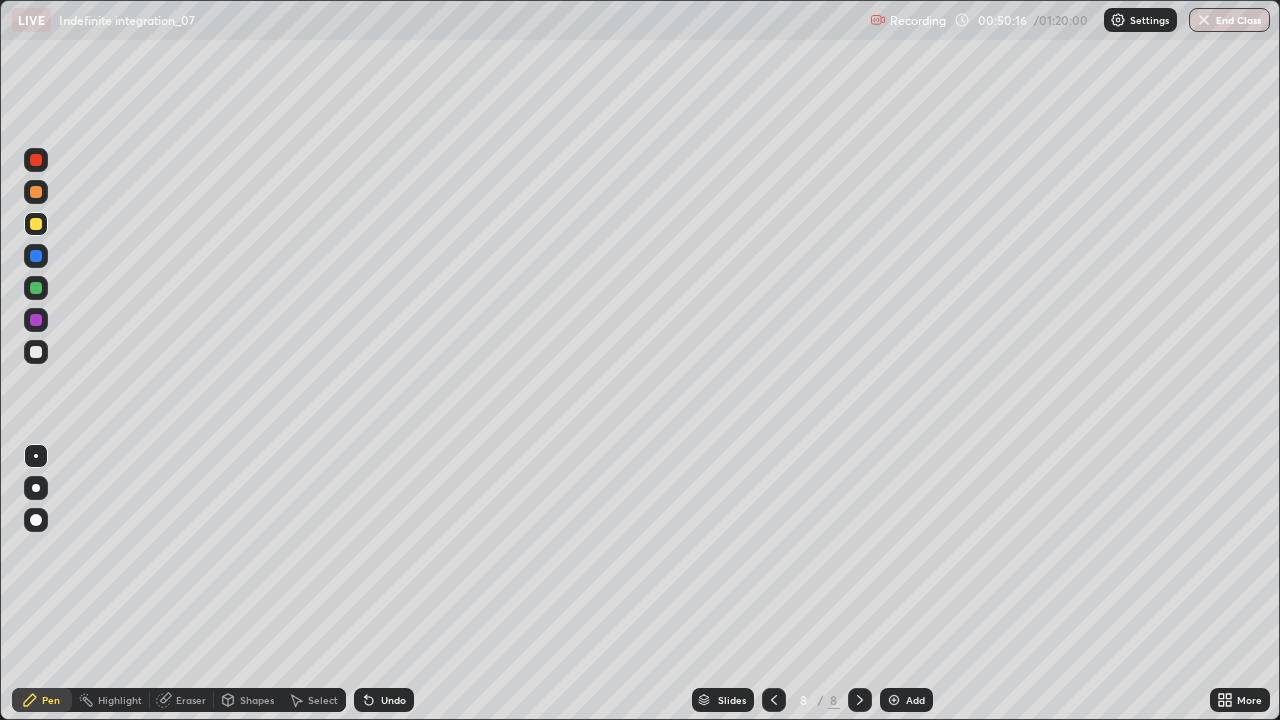 click on "Undo" at bounding box center [384, 700] 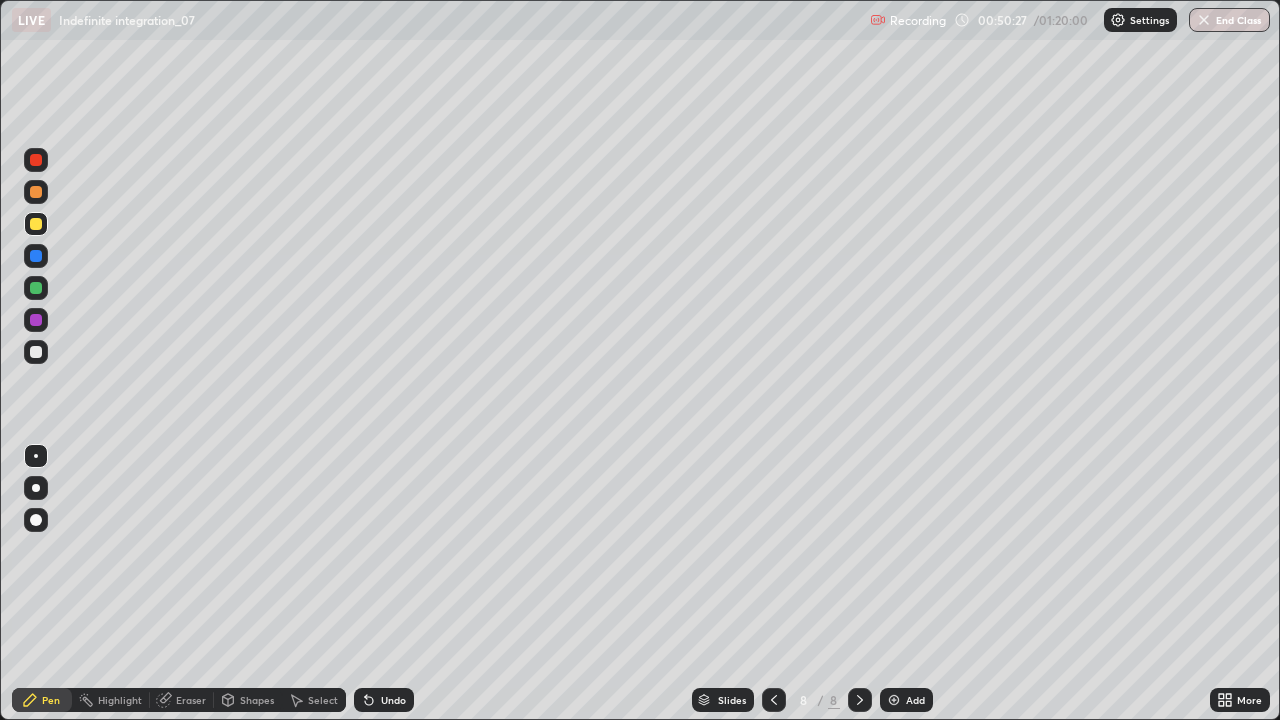 click on "Undo" at bounding box center (393, 700) 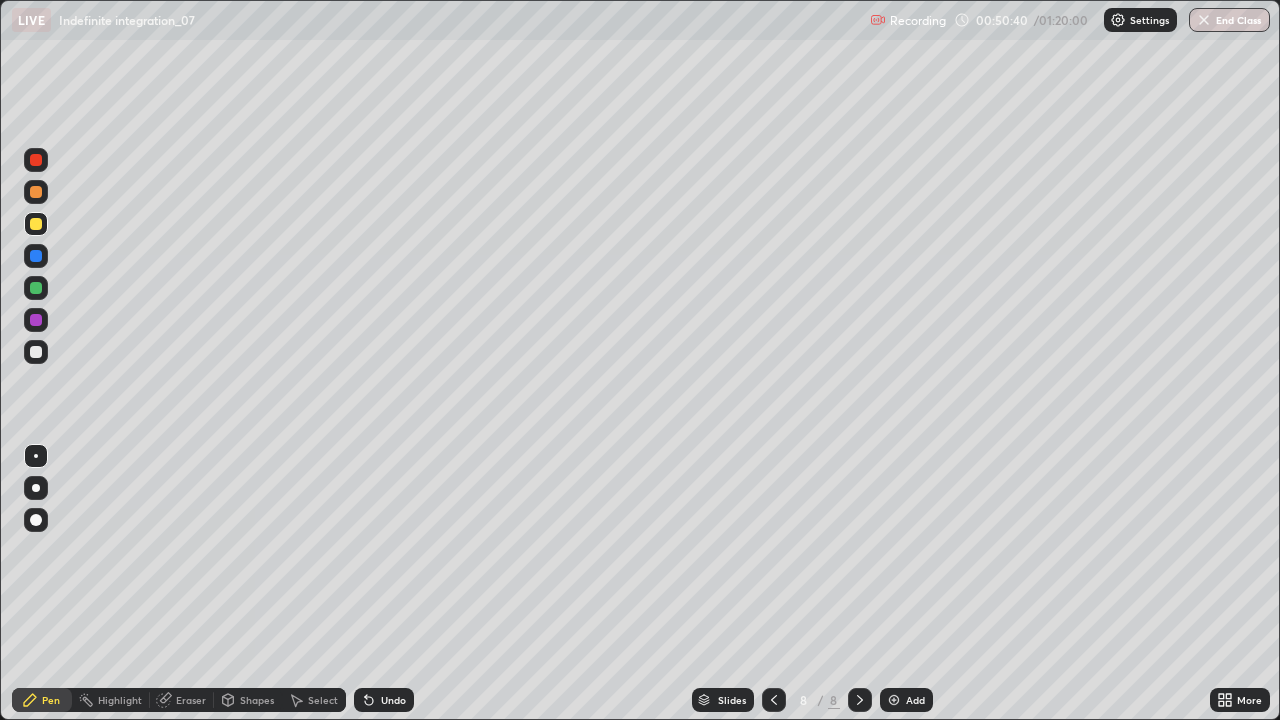 click on "Undo" at bounding box center [393, 700] 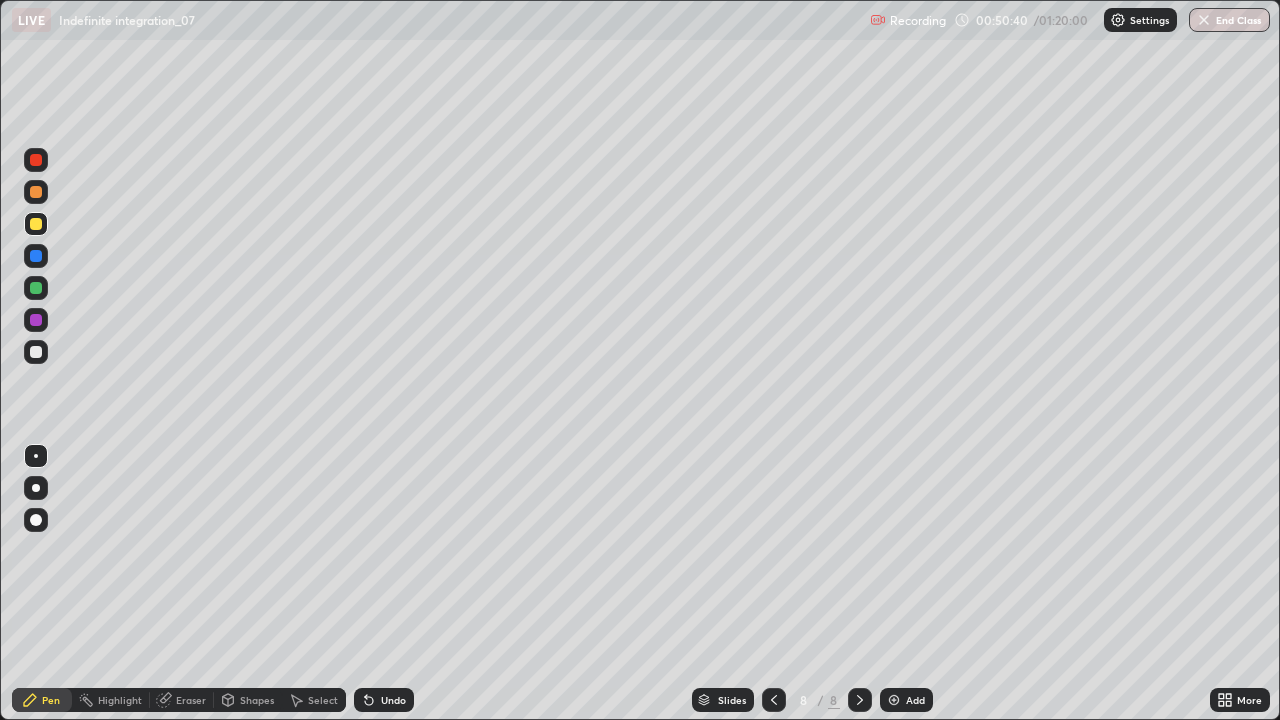 click on "Undo" at bounding box center [393, 700] 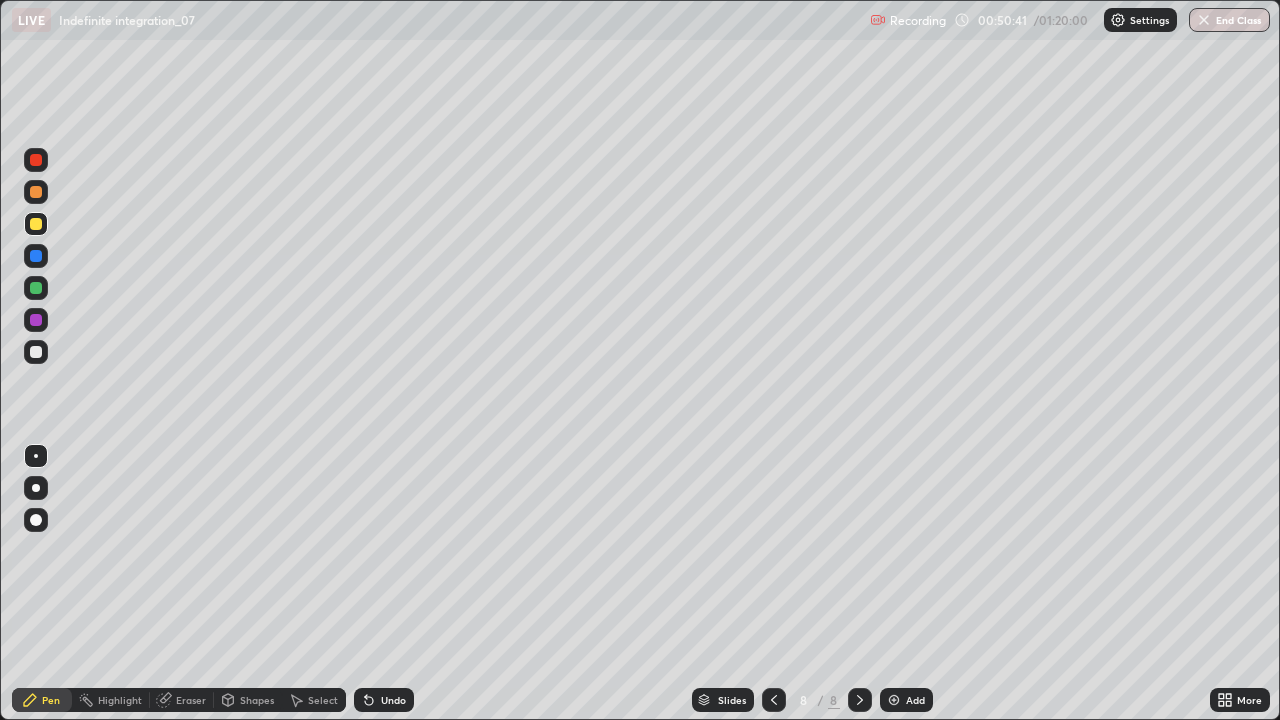 click on "Undo" at bounding box center (393, 700) 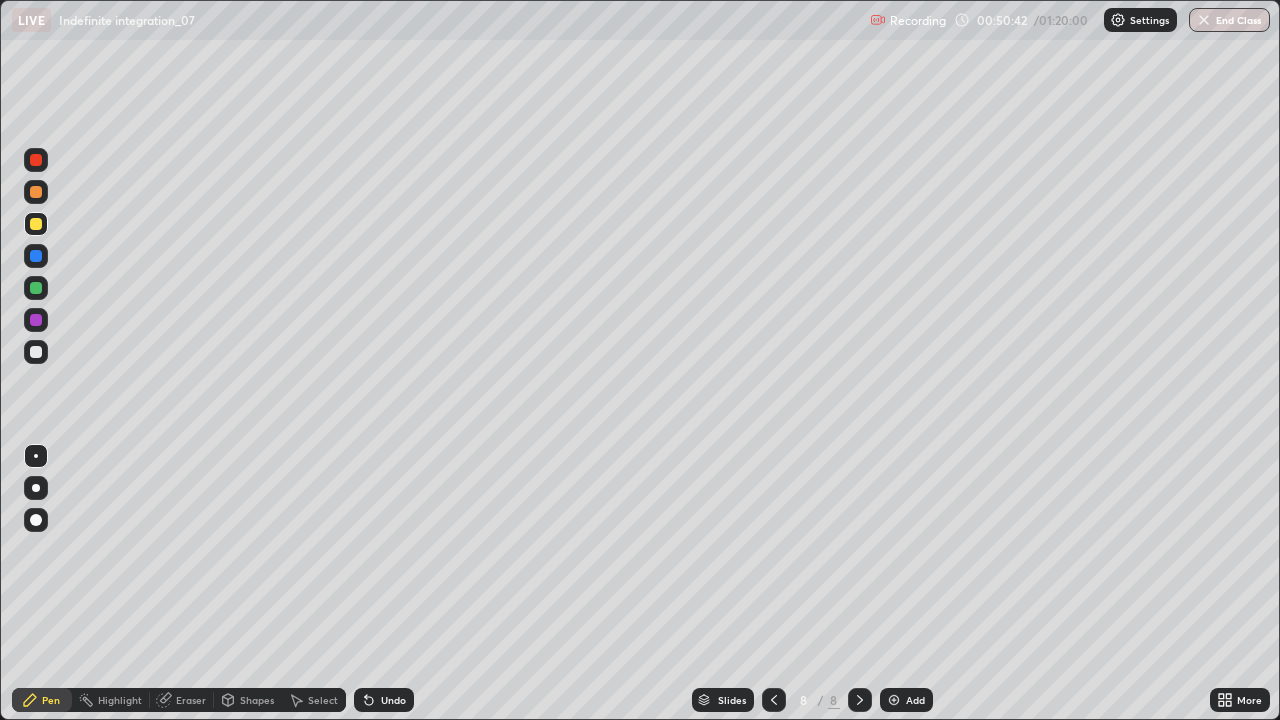 click on "Undo" at bounding box center [384, 700] 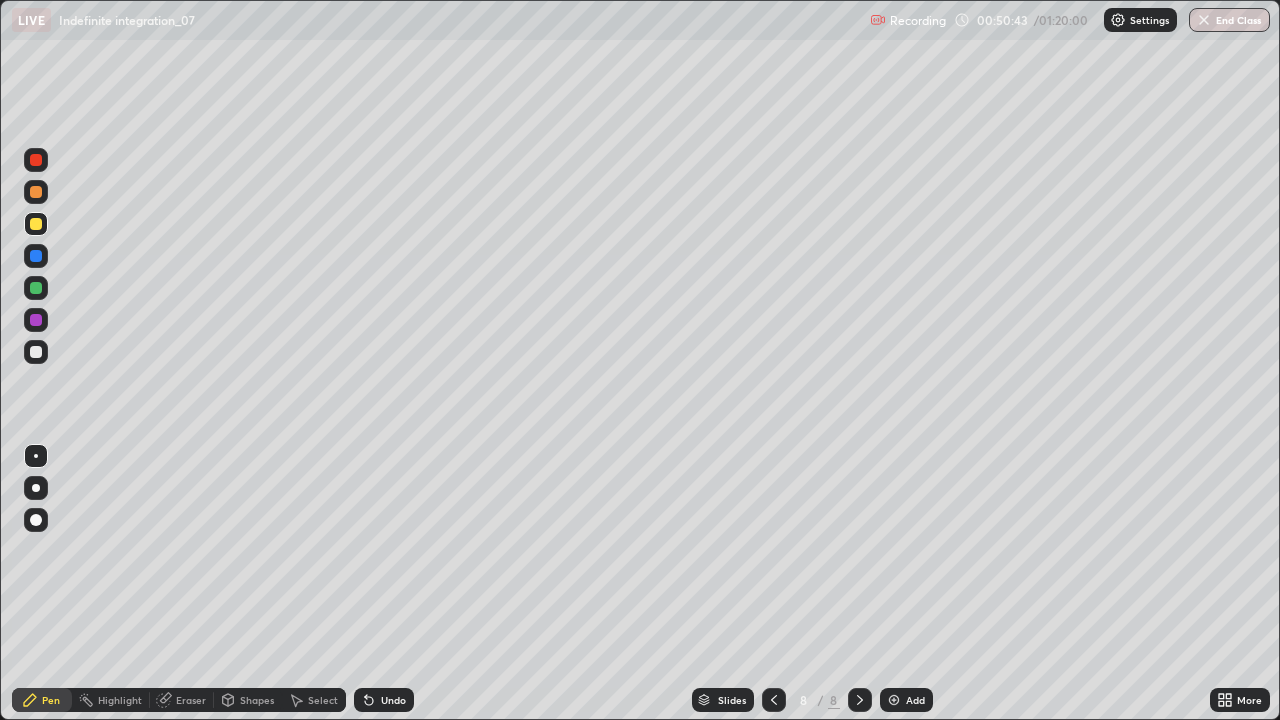 click on "Undo" at bounding box center (384, 700) 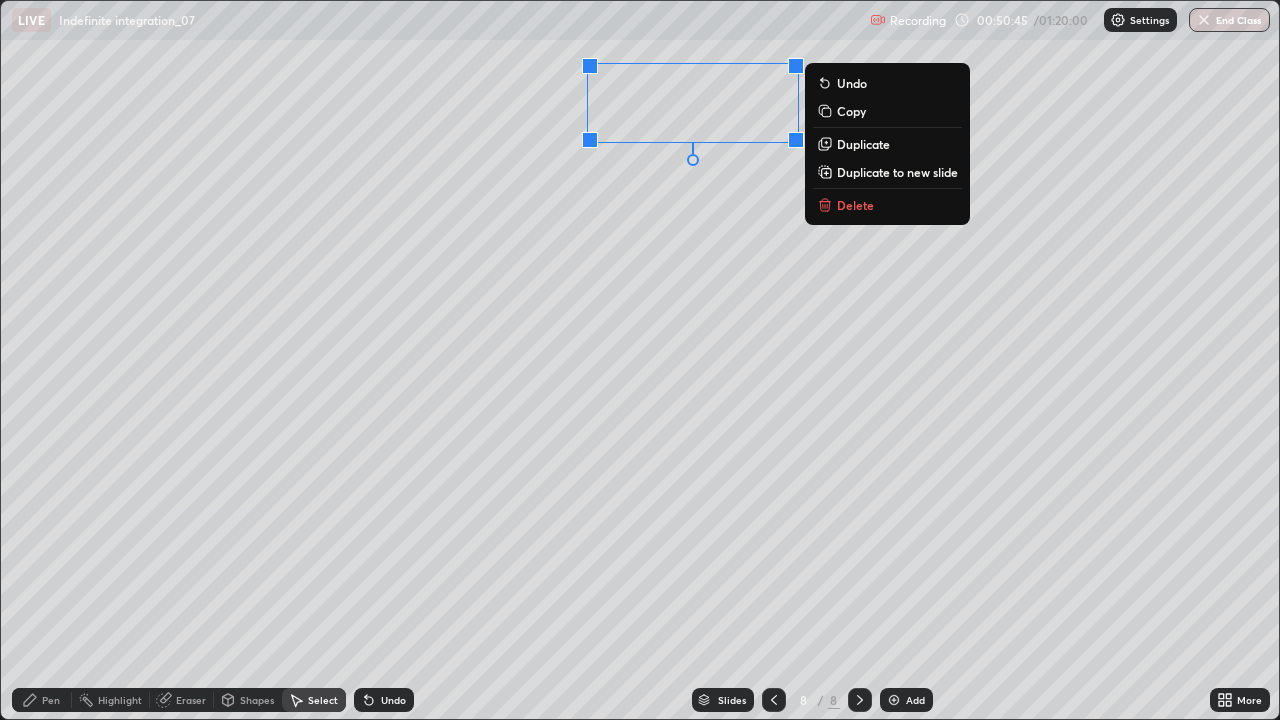 click on "Delete" at bounding box center (887, 205) 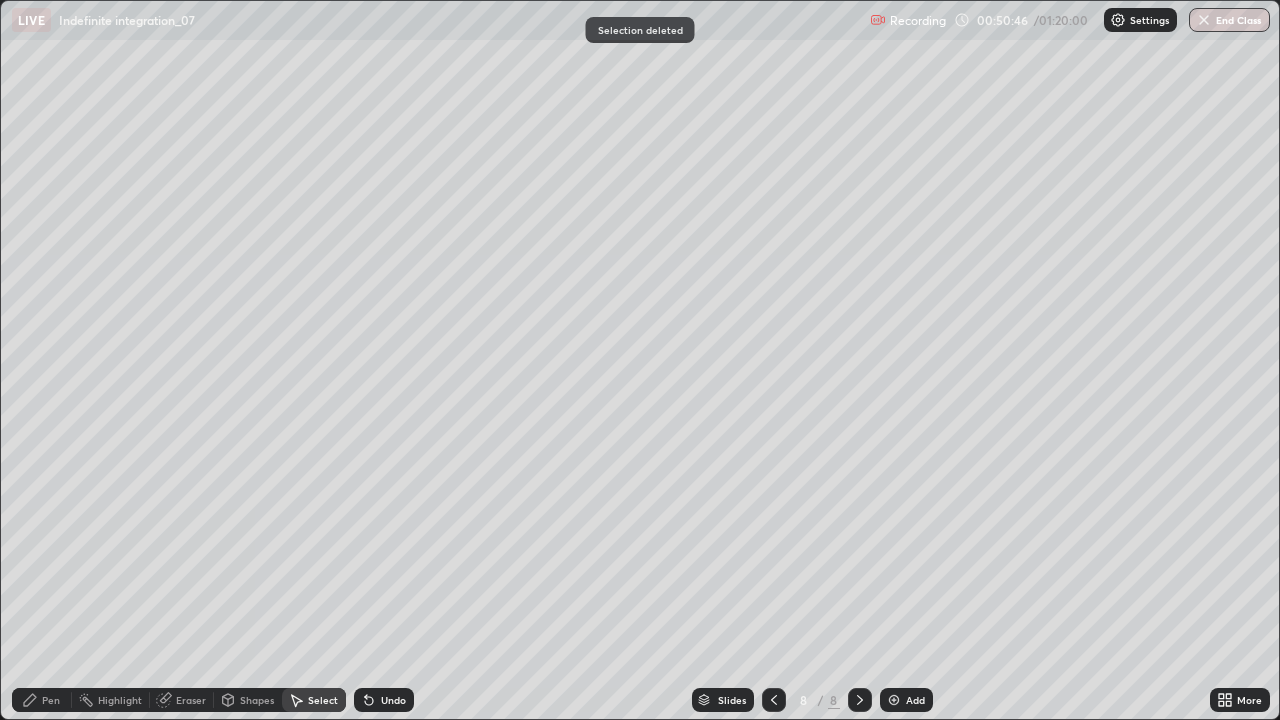 click on "Pen" at bounding box center [42, 700] 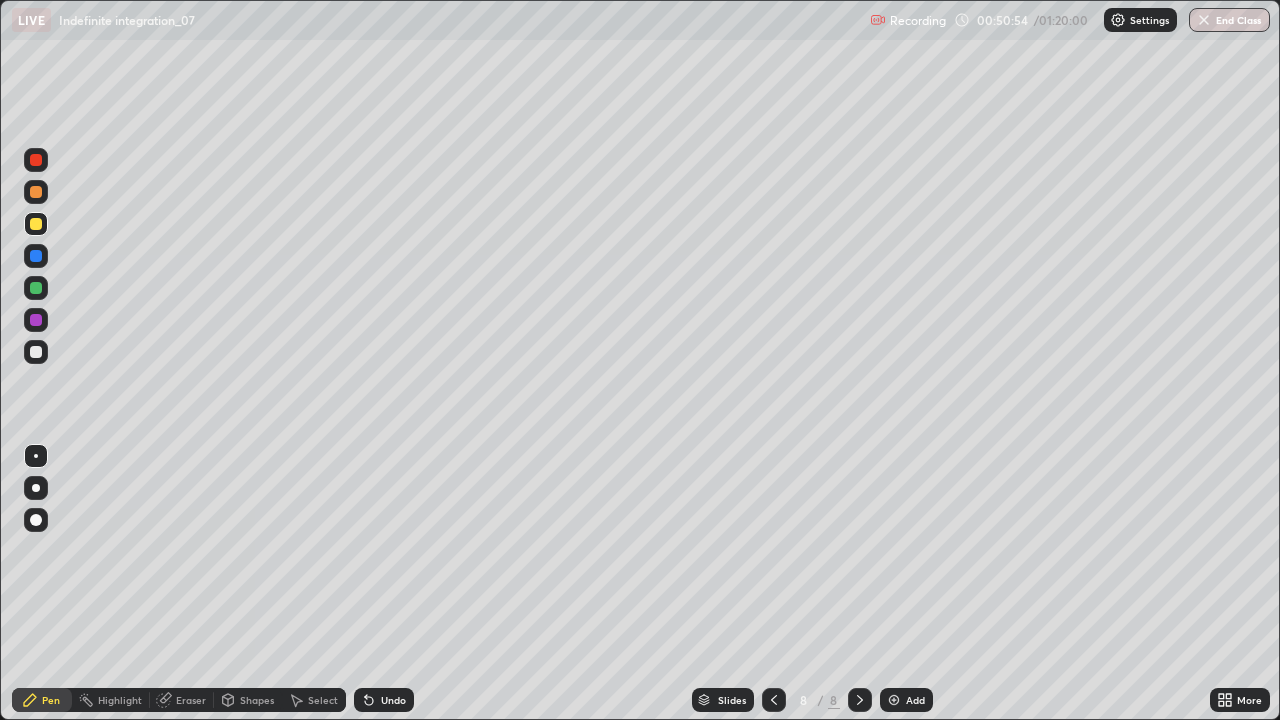click 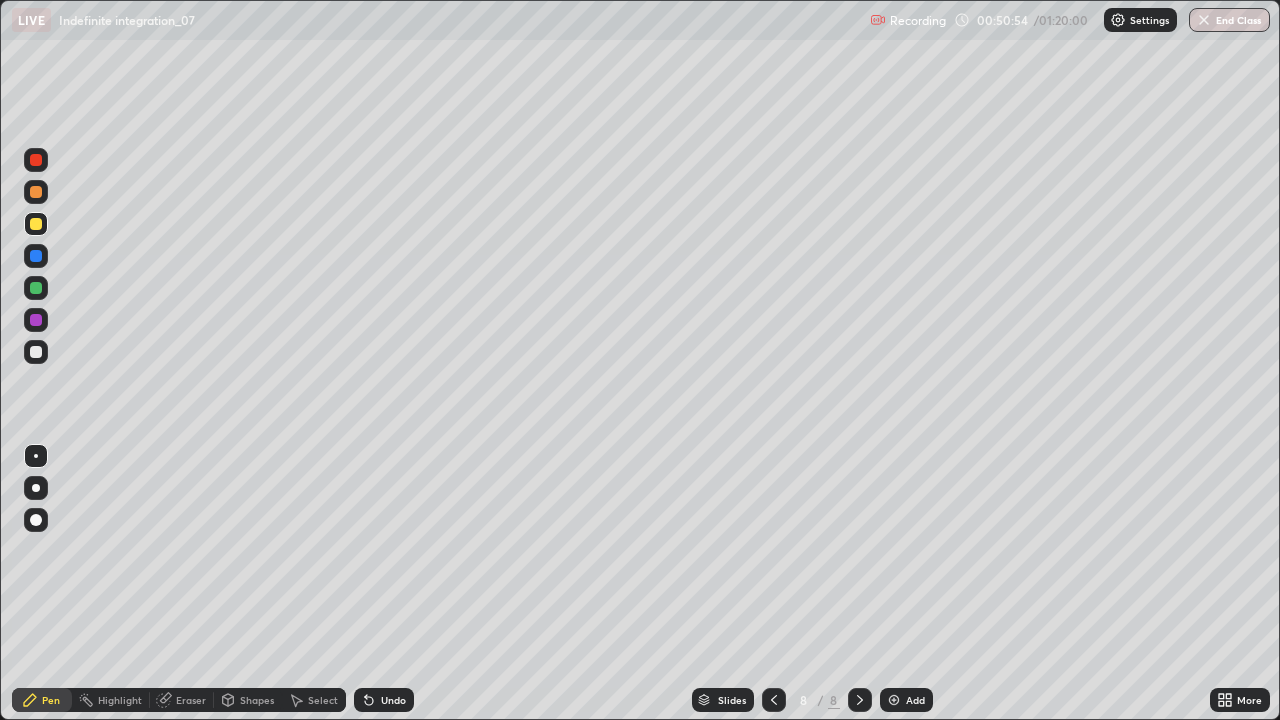 click on "Undo" at bounding box center [384, 700] 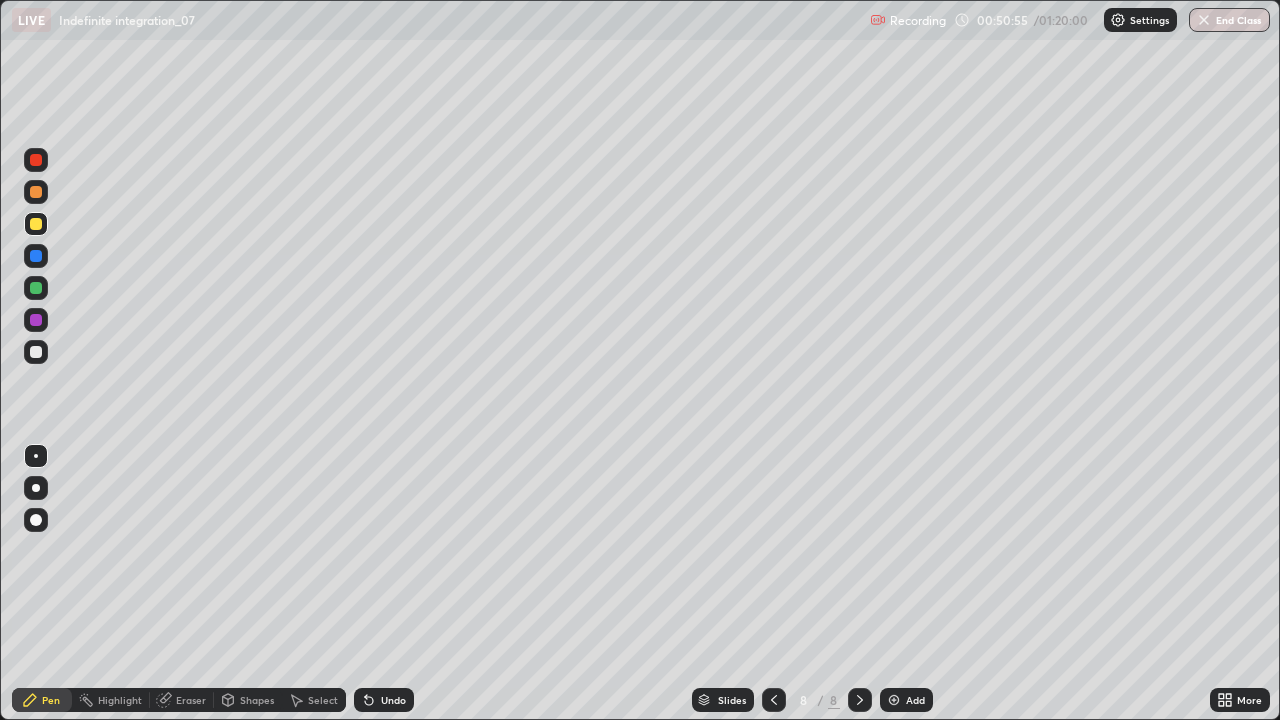 click on "Undo" at bounding box center (384, 700) 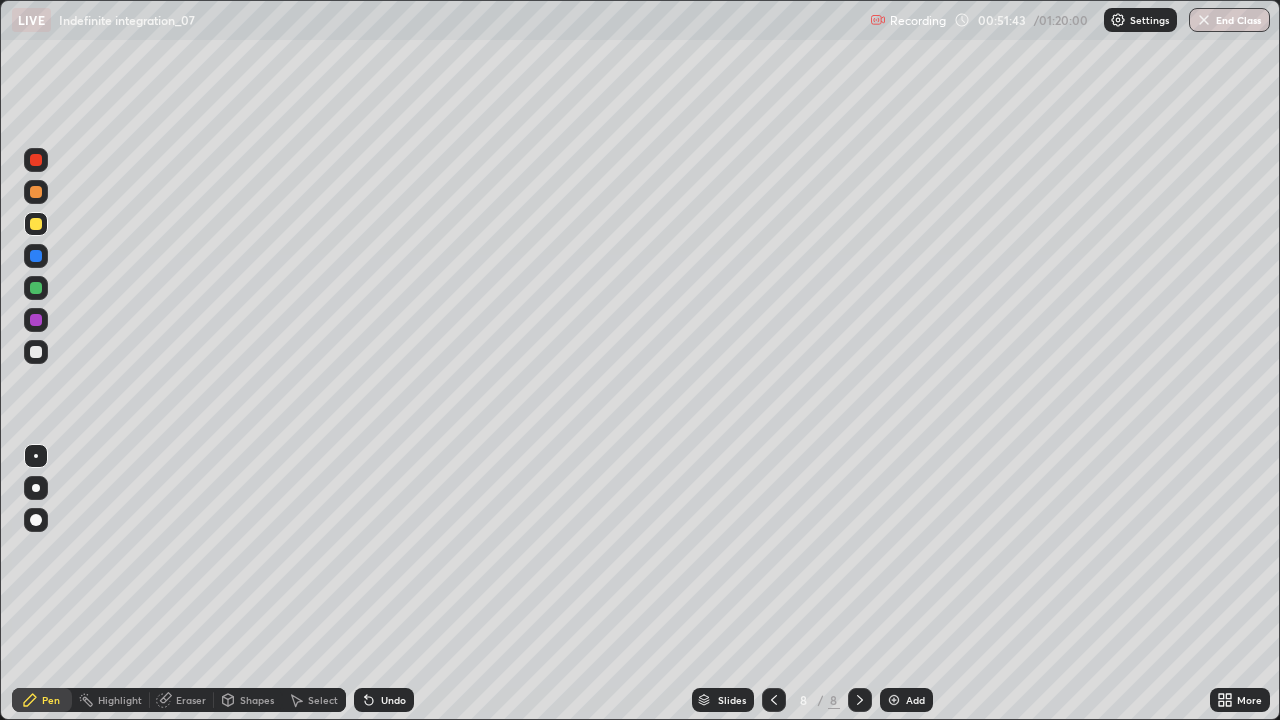 click at bounding box center (36, 320) 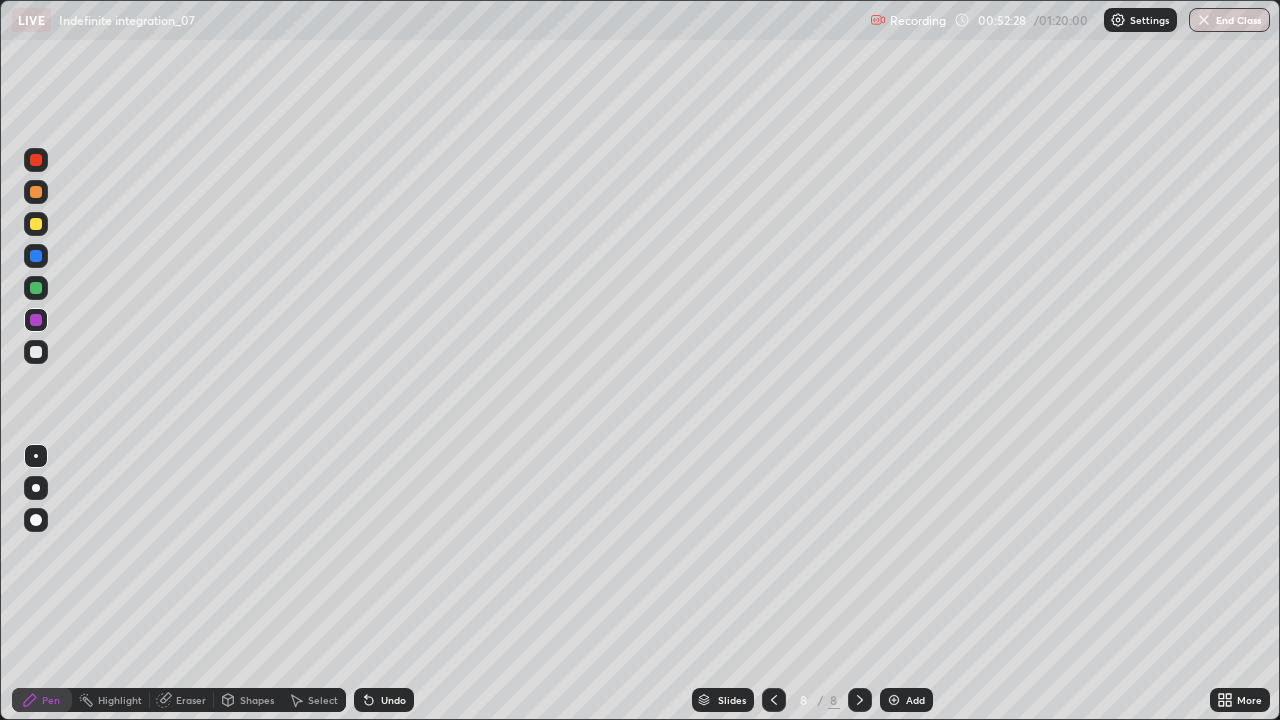 click at bounding box center [36, 224] 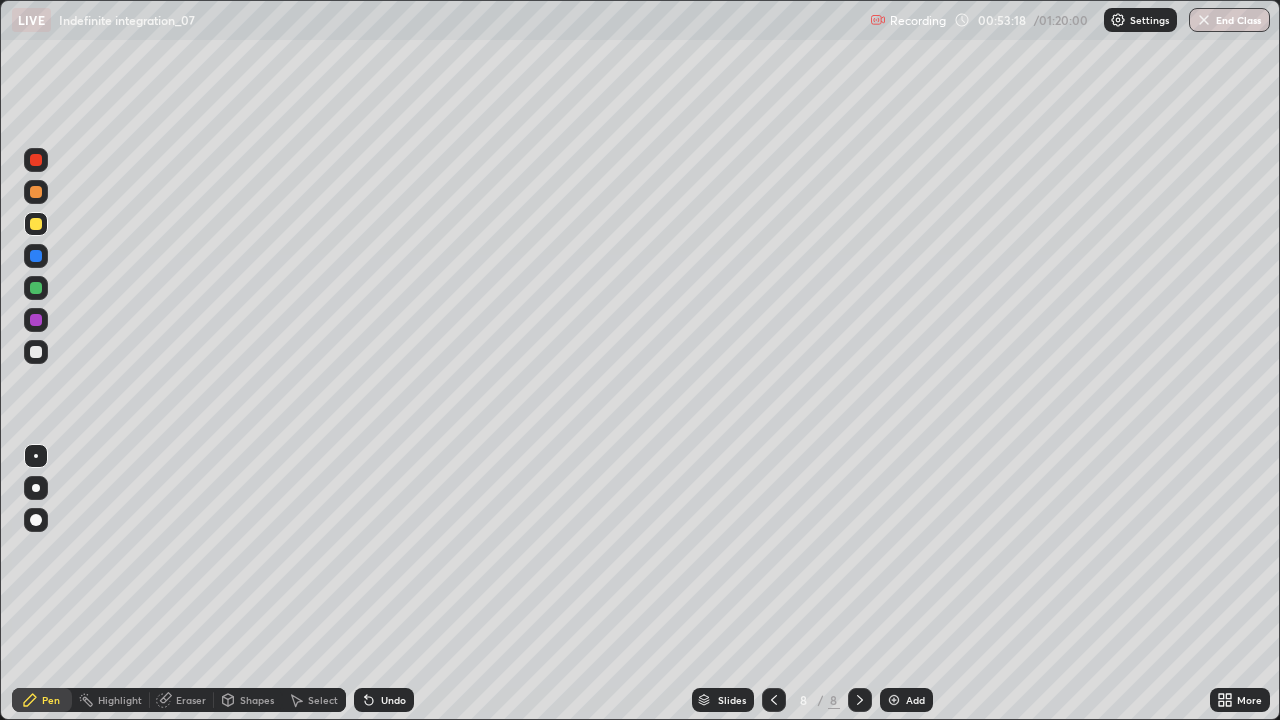 click on "Select" at bounding box center [323, 700] 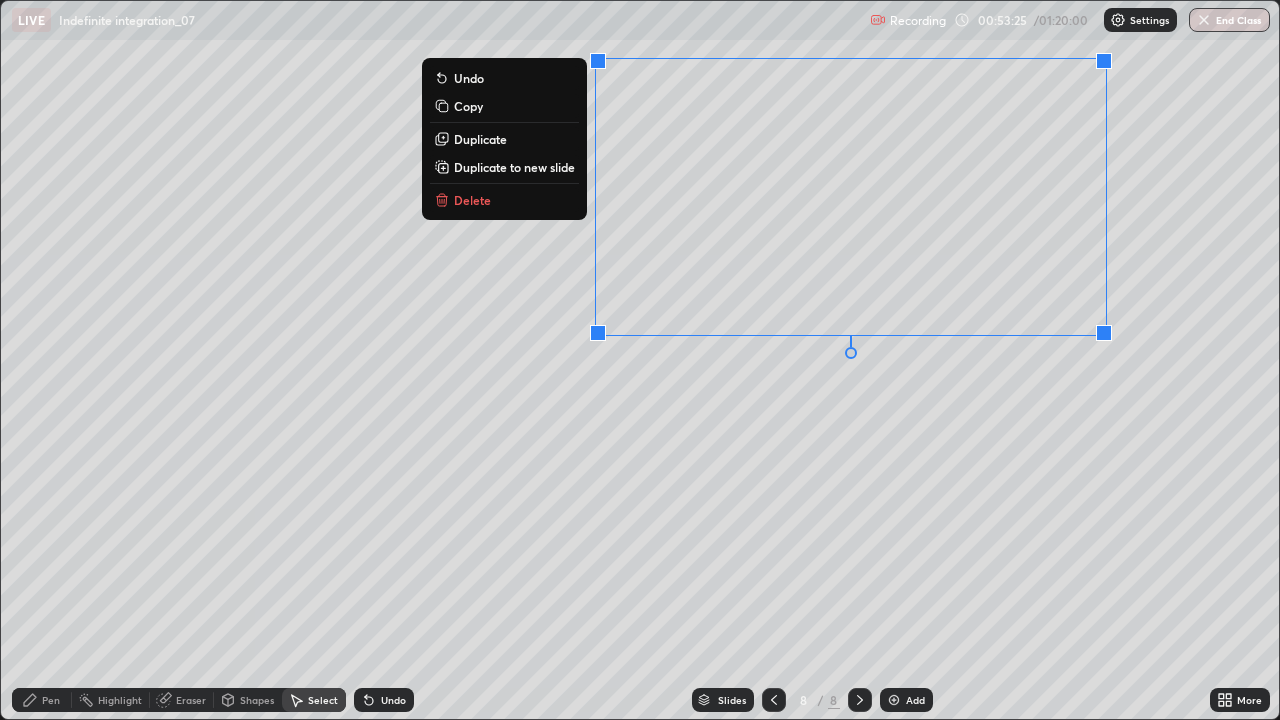 click on "Delete" at bounding box center (504, 200) 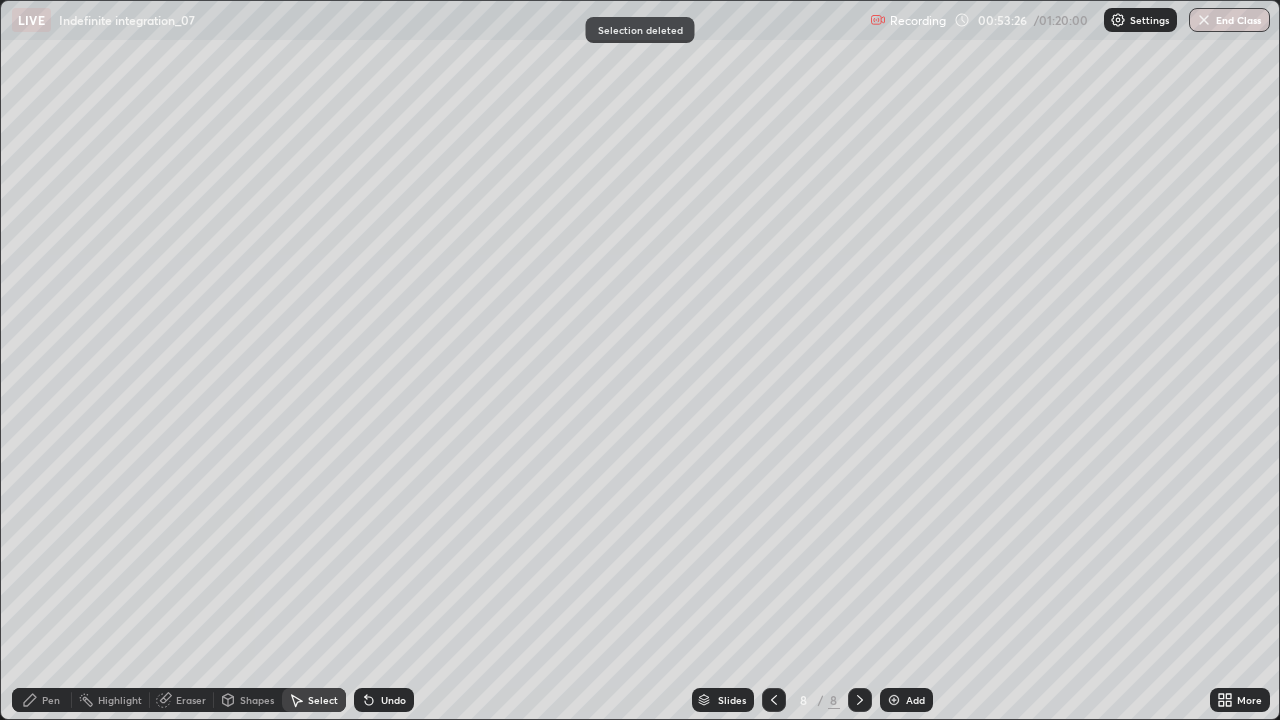 click on "Pen" at bounding box center [42, 700] 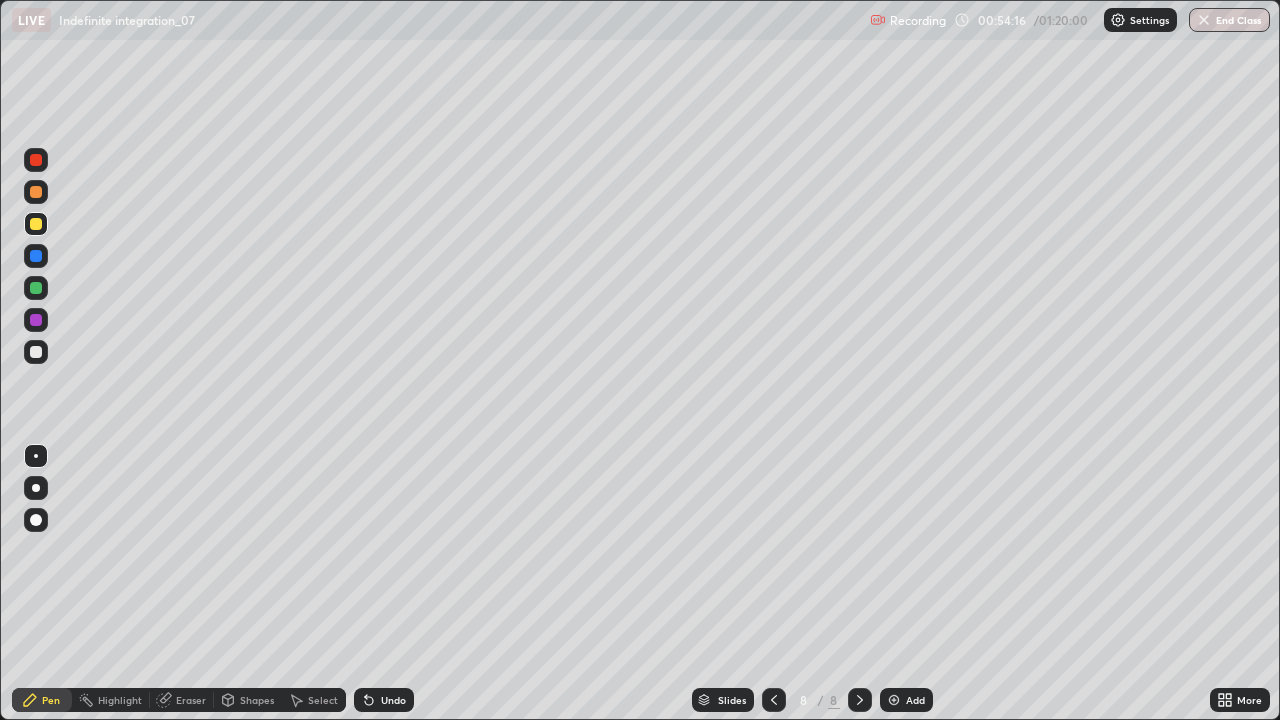 click at bounding box center [36, 288] 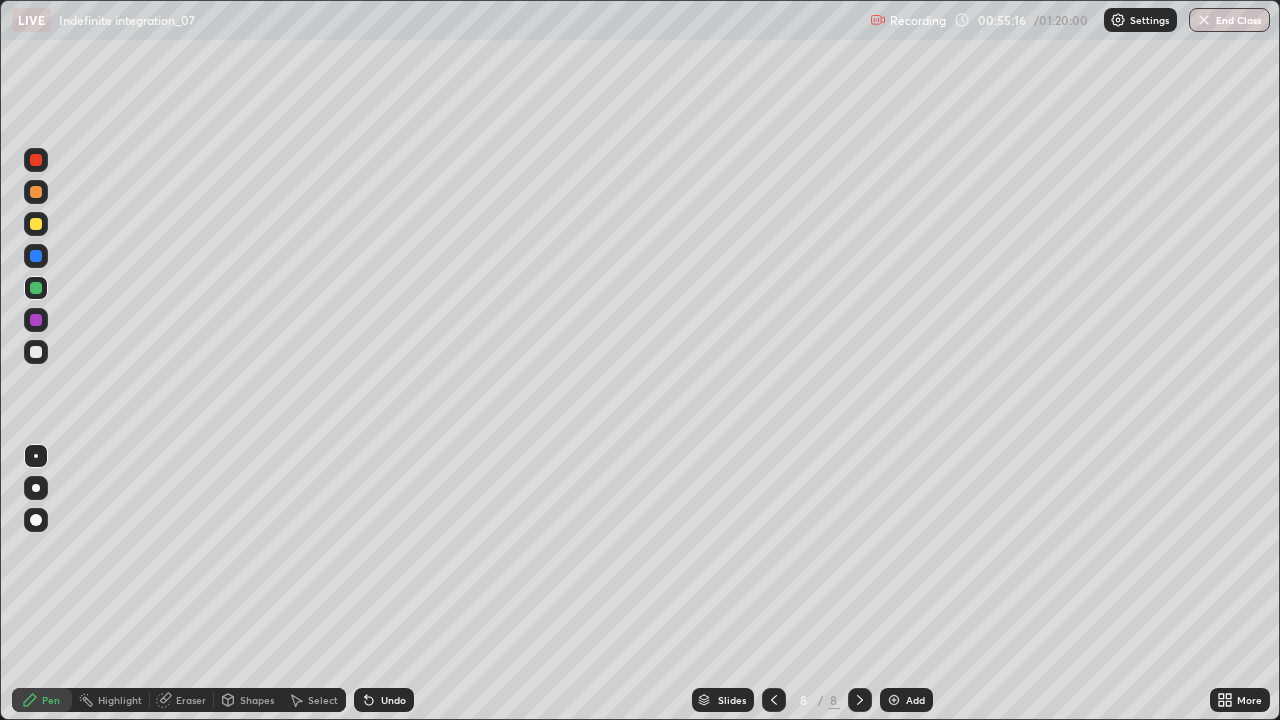 click at bounding box center [36, 352] 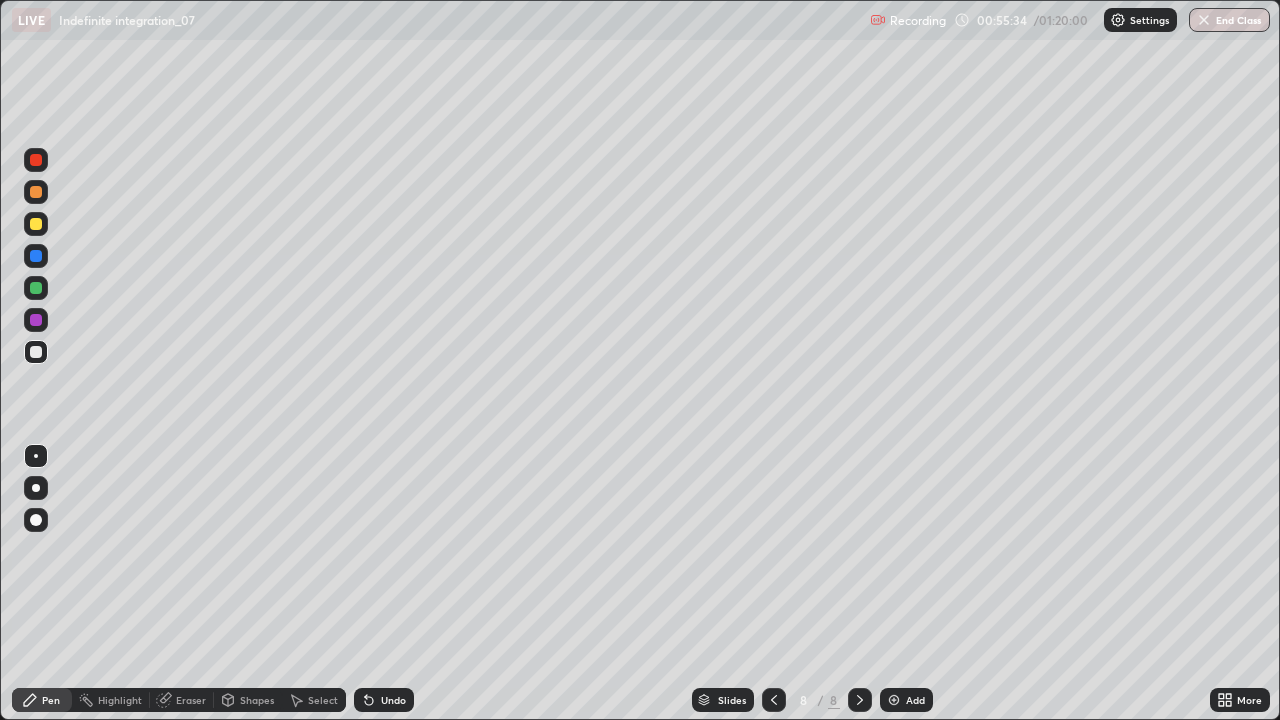 click at bounding box center (36, 160) 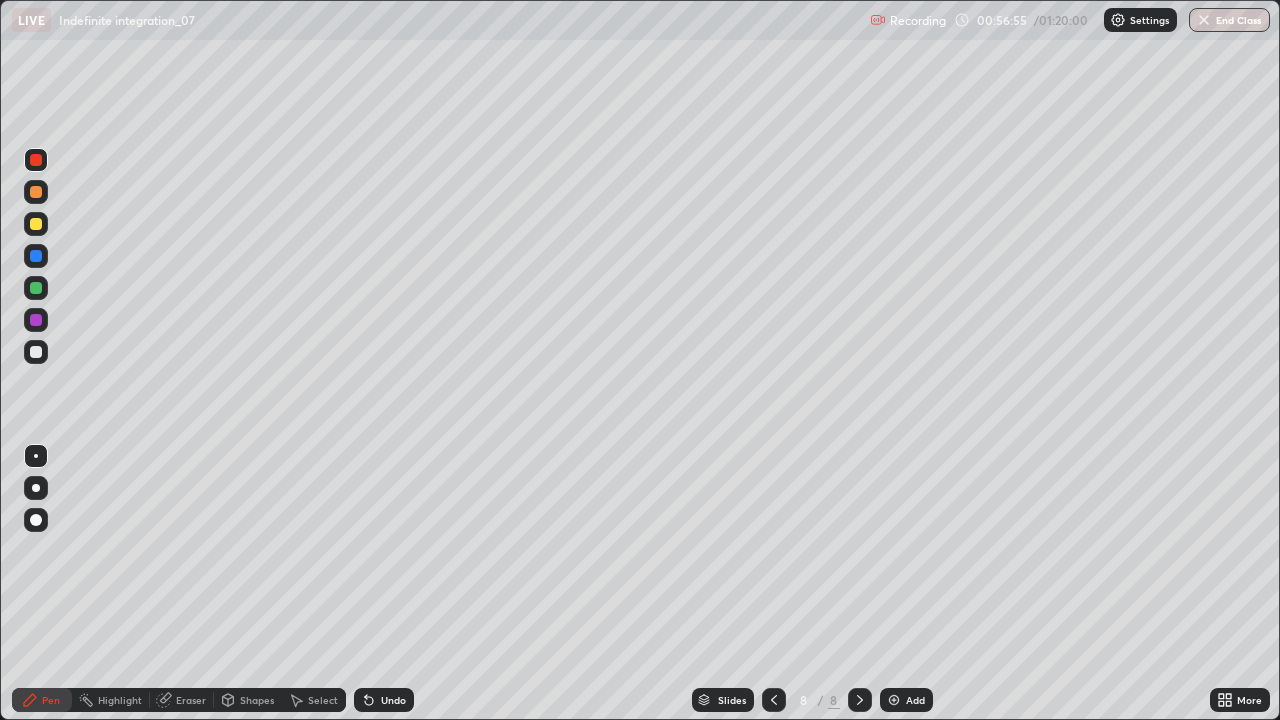 click on "Select" at bounding box center (323, 700) 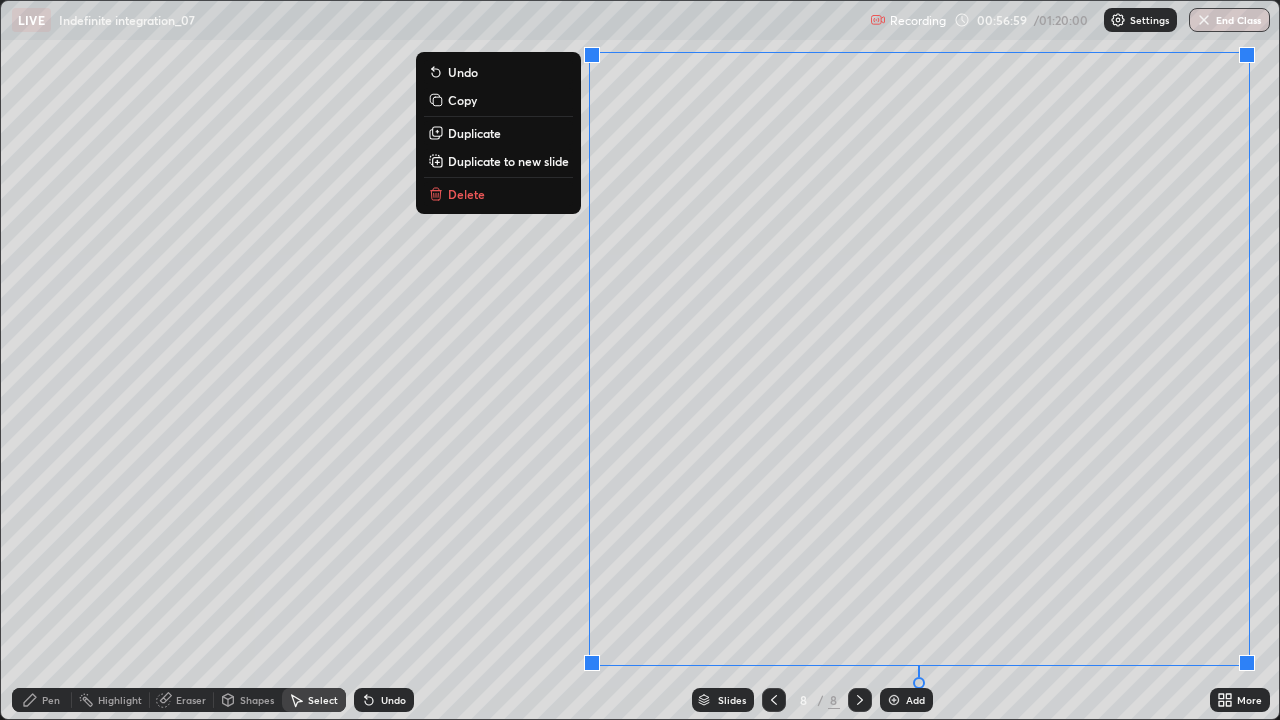 click on "Delete" at bounding box center (498, 194) 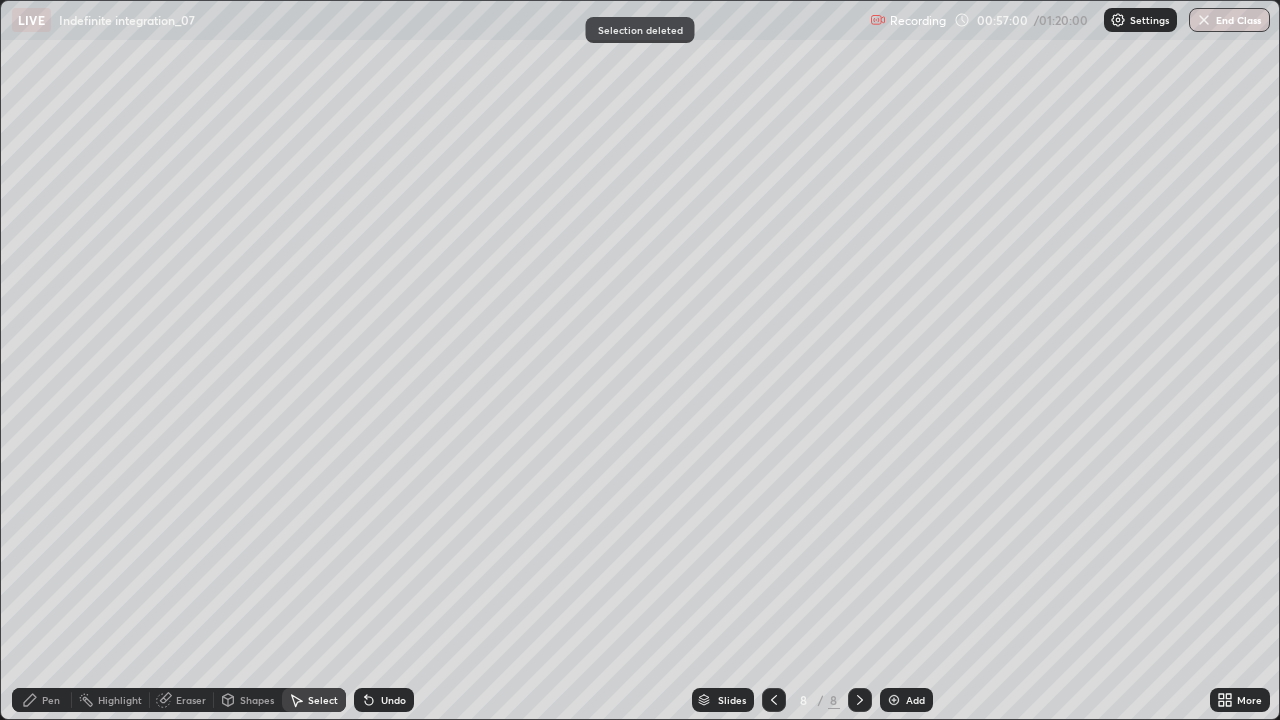 click on "Pen" at bounding box center (51, 700) 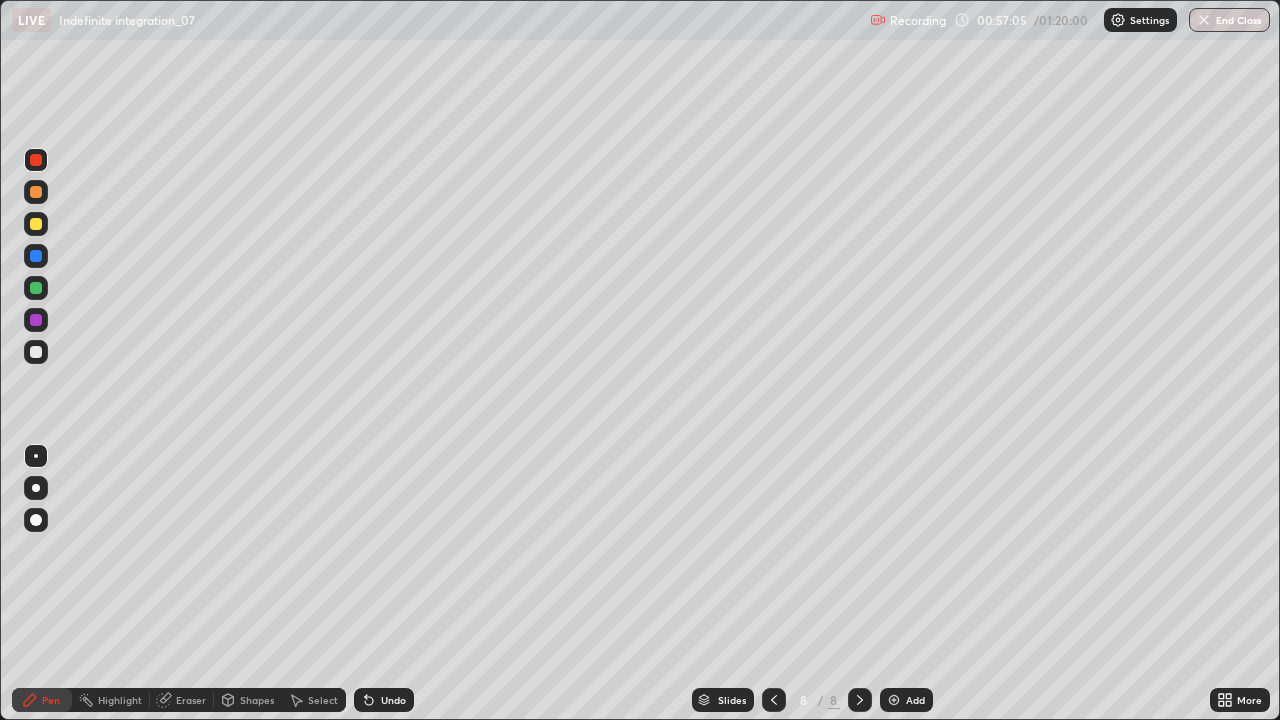 click on "Undo" at bounding box center (393, 700) 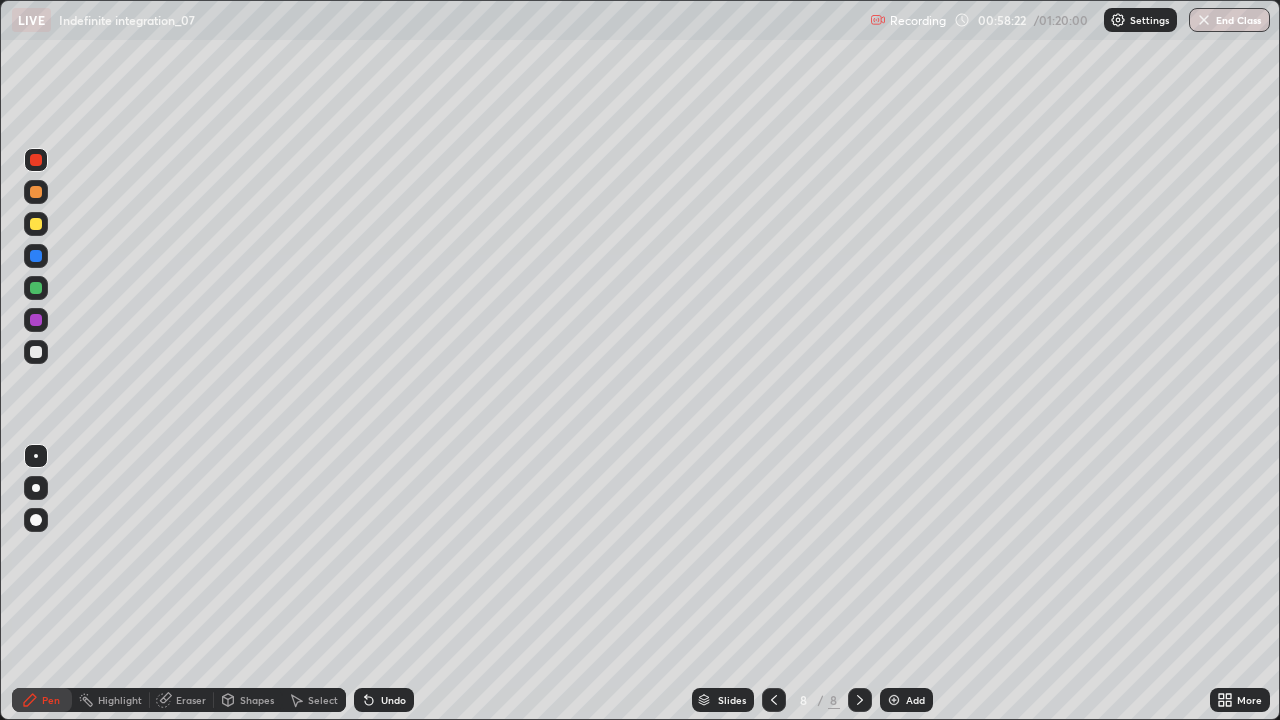 click at bounding box center [36, 288] 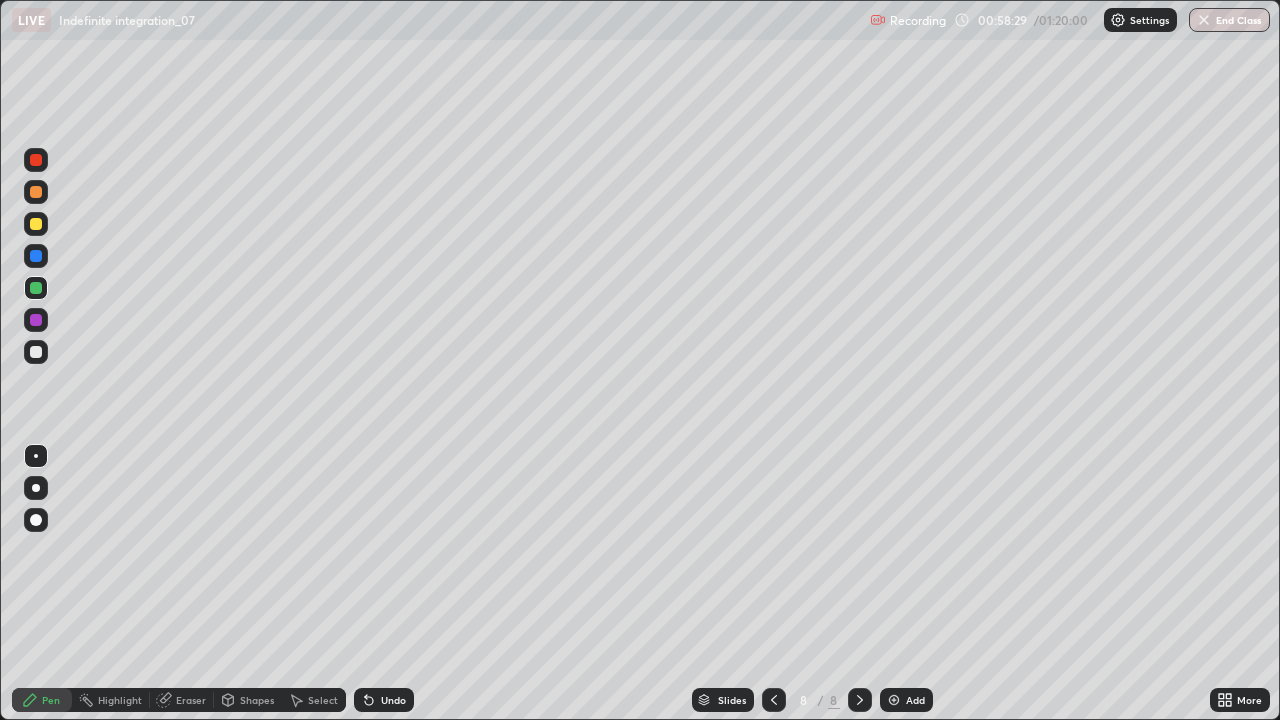 click on "Eraser" at bounding box center [182, 700] 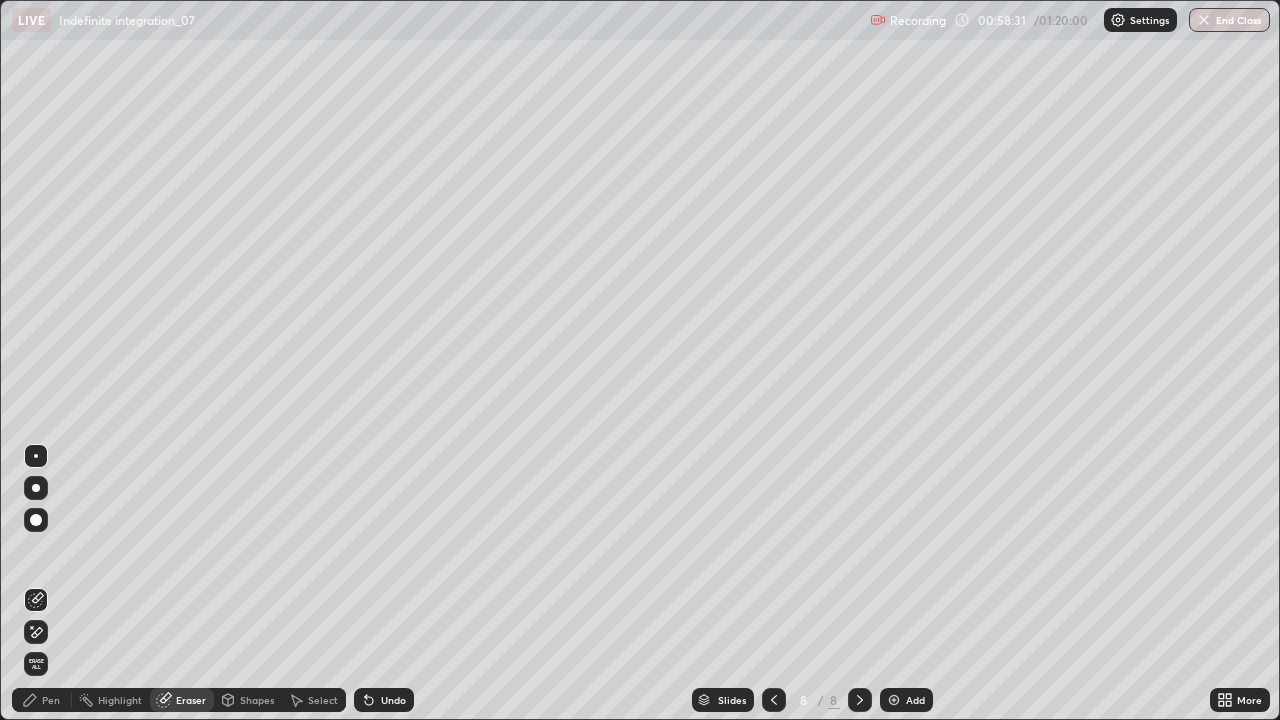 click on "Pen" at bounding box center [51, 700] 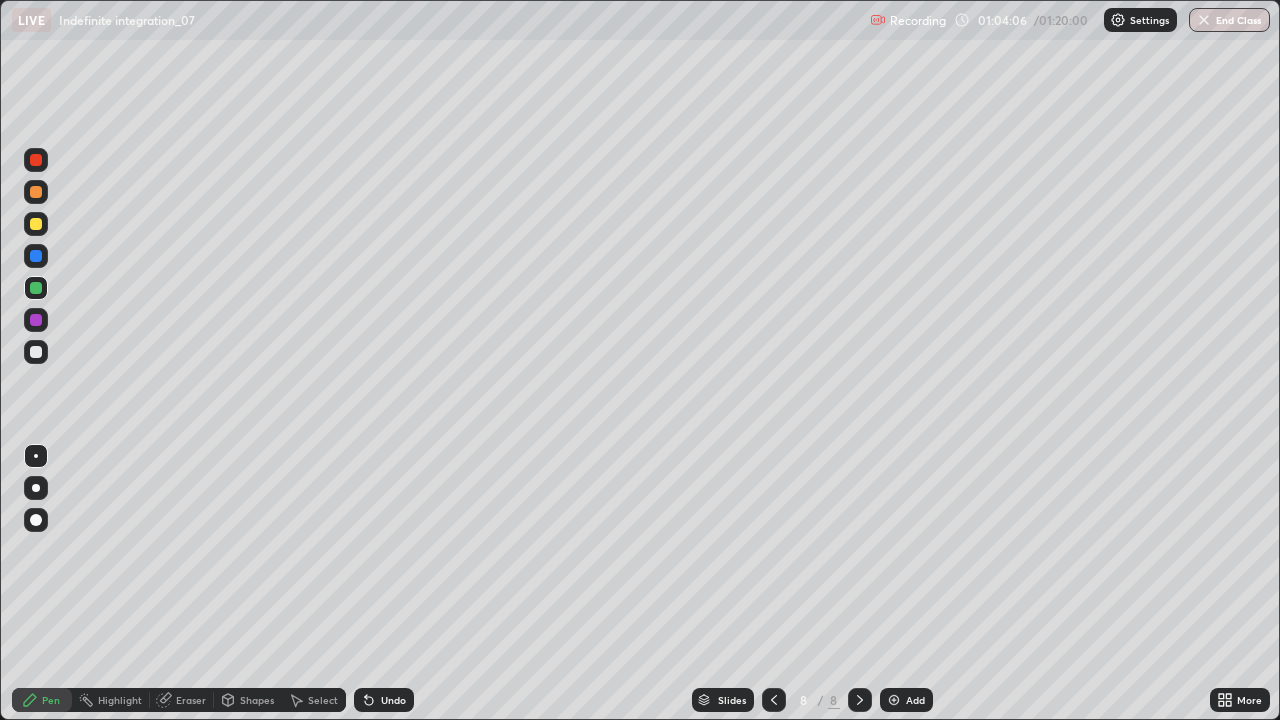 click at bounding box center (894, 700) 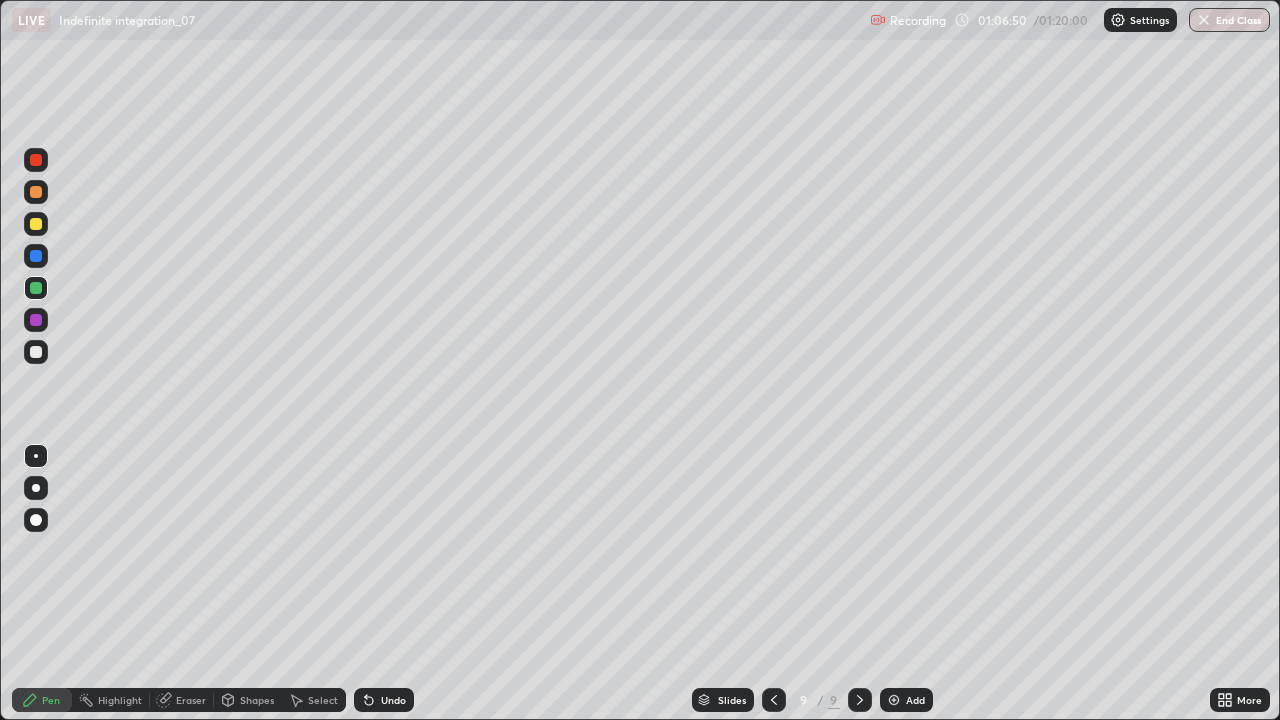 click at bounding box center (36, 352) 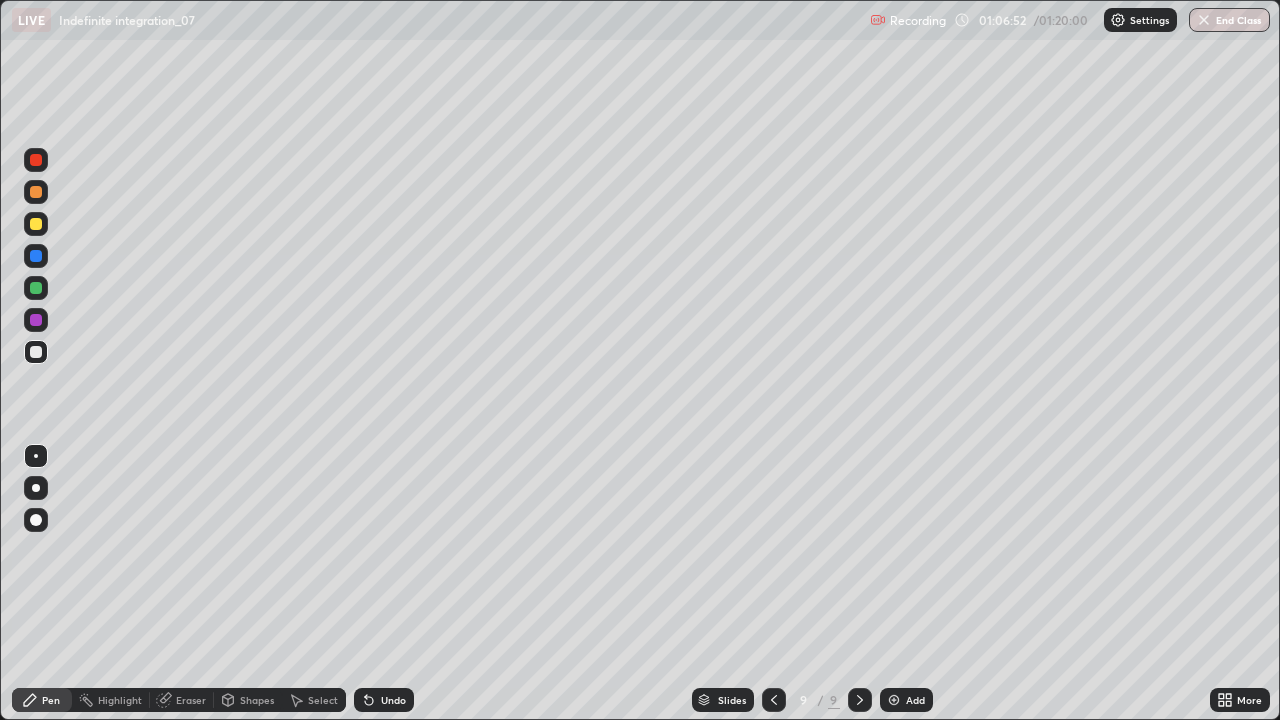 click at bounding box center (894, 700) 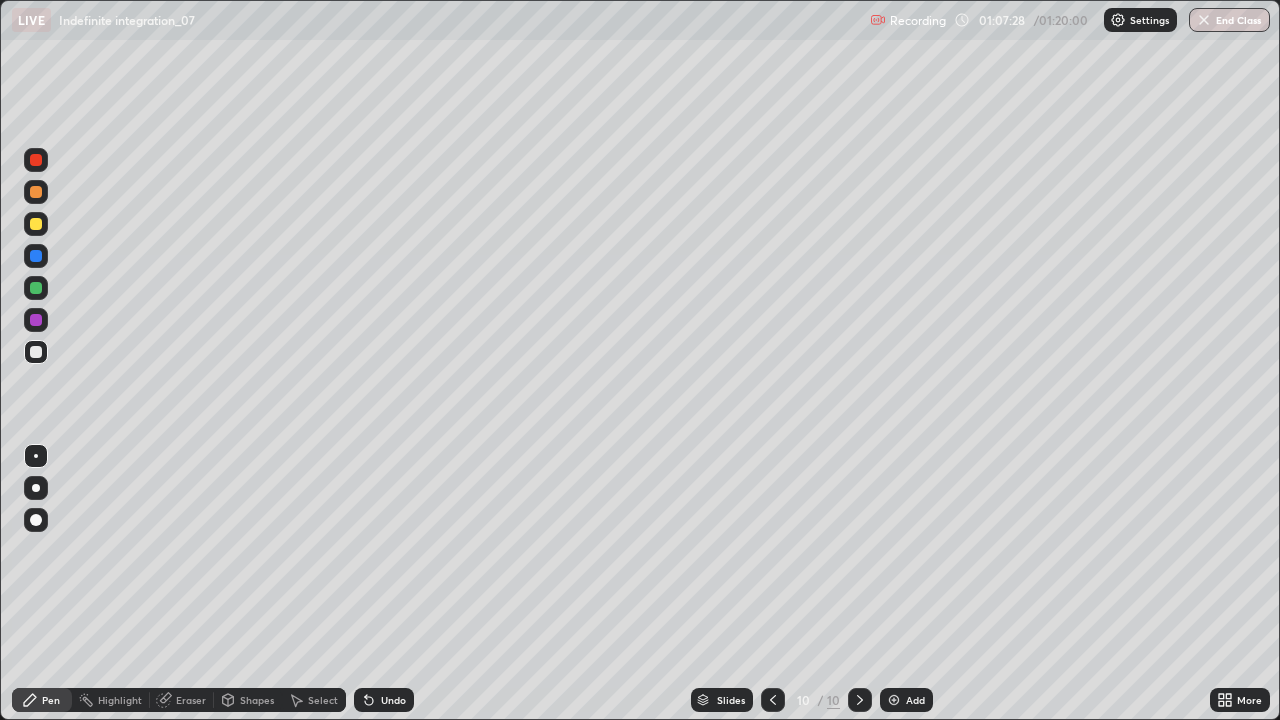 click on "Undo" at bounding box center (393, 700) 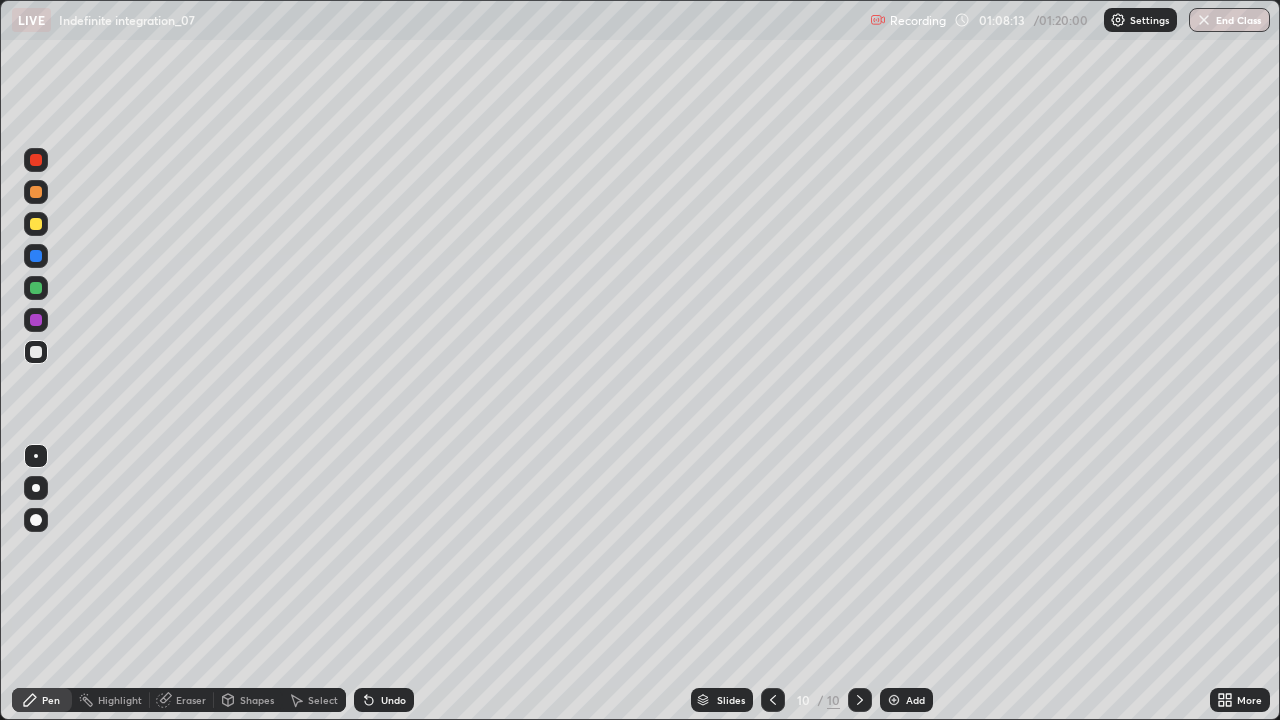 click 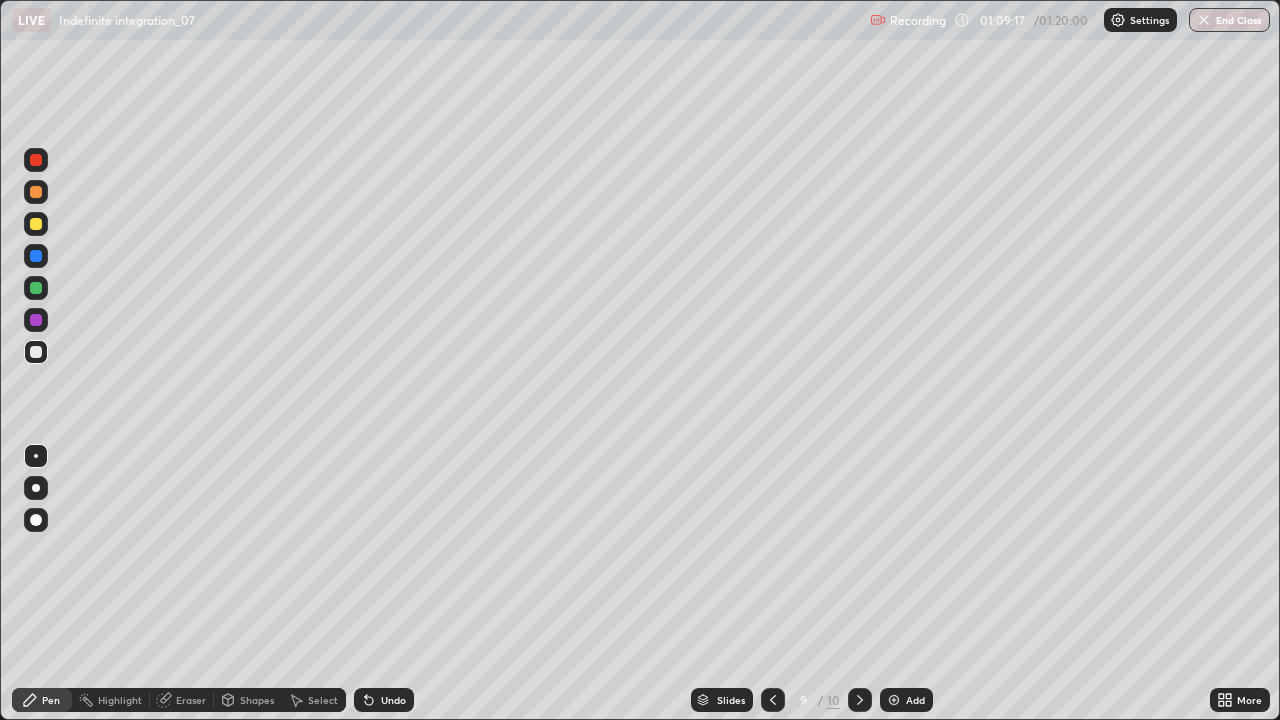 click 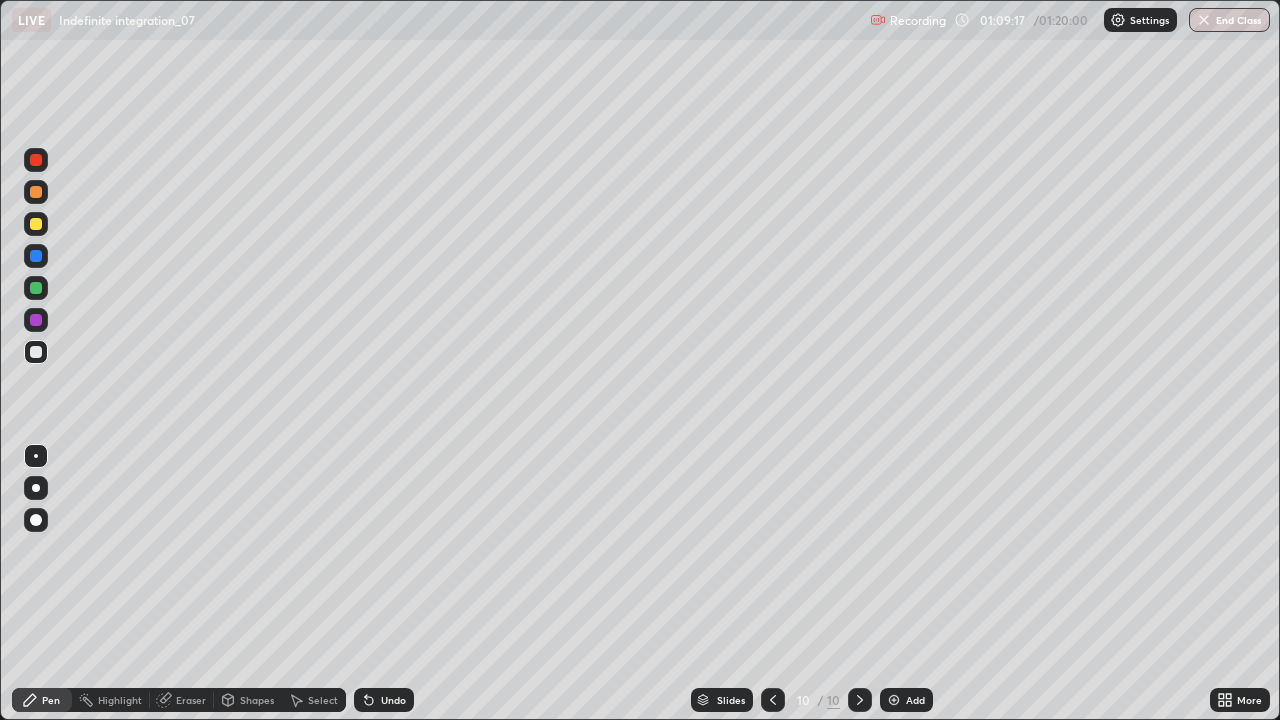 click at bounding box center (860, 700) 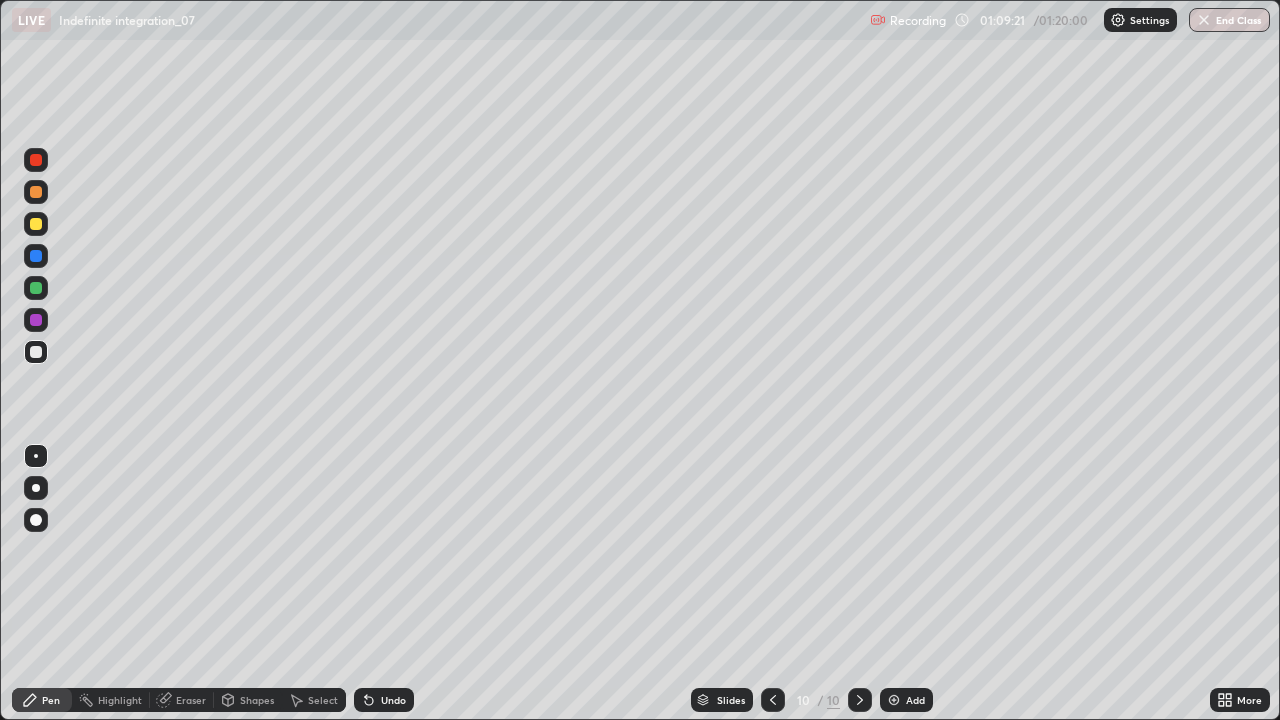 click 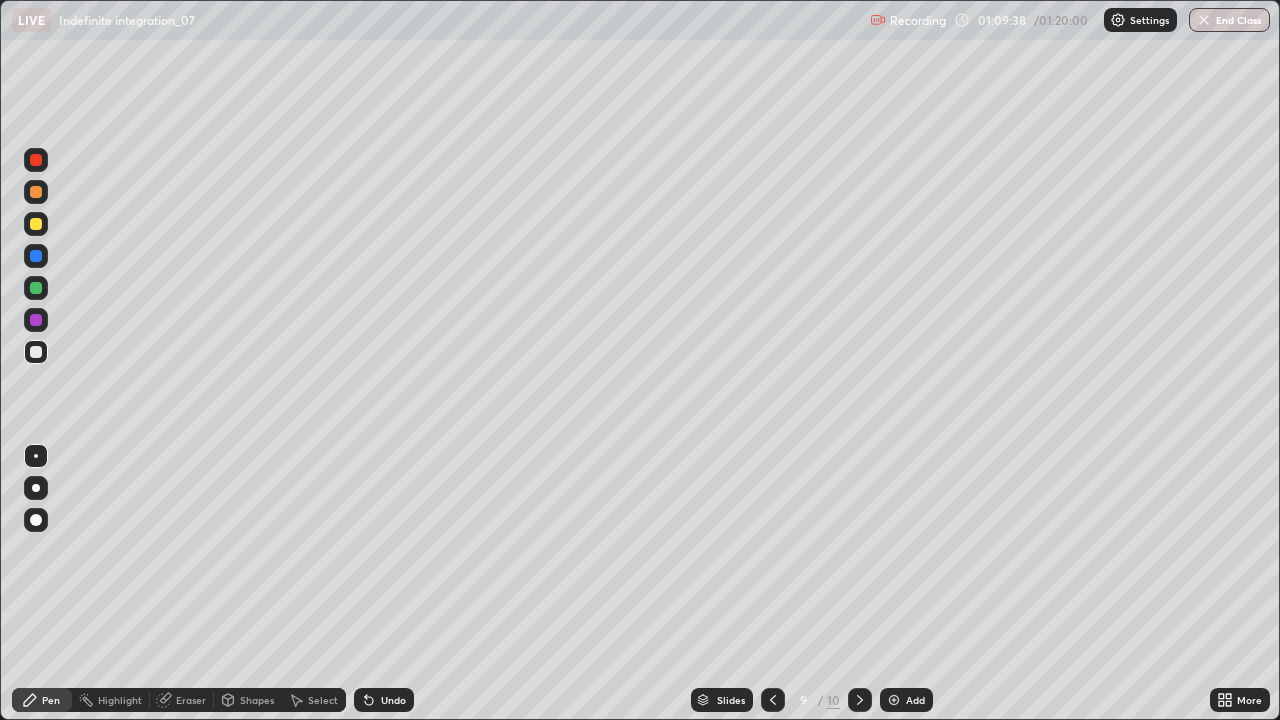 click at bounding box center (860, 700) 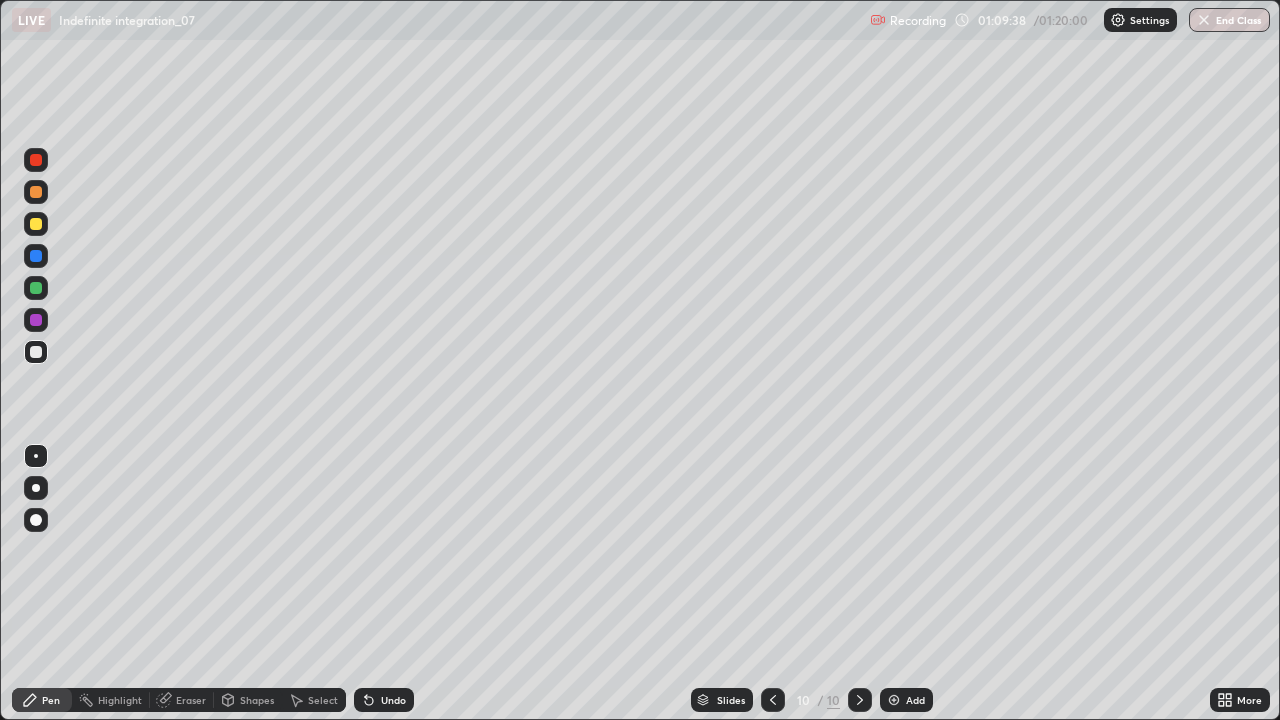 click 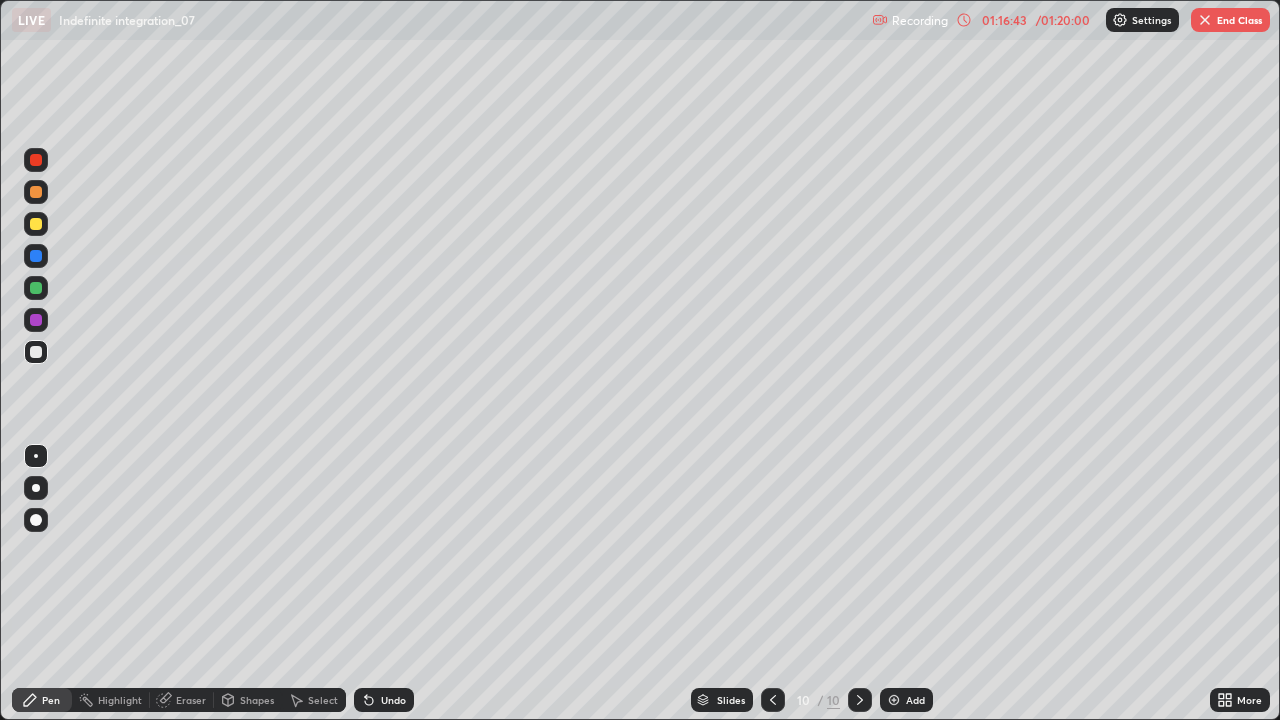 click at bounding box center (1205, 20) 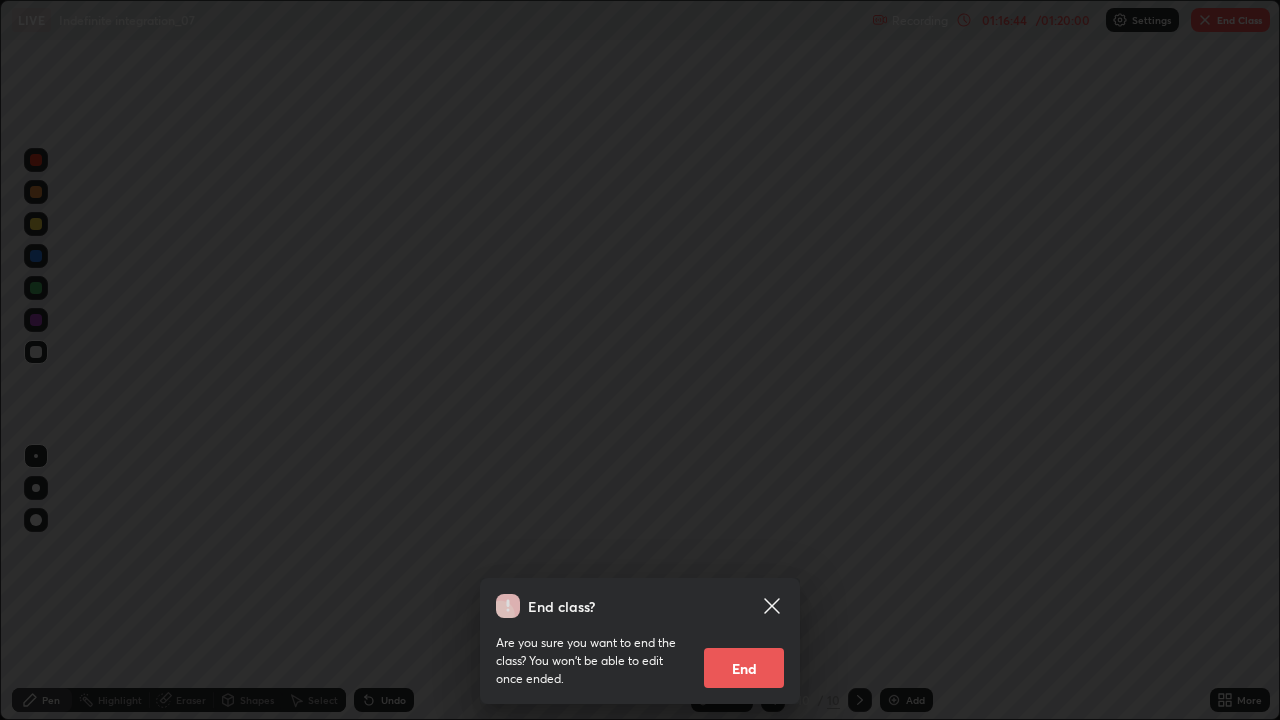 click on "End" at bounding box center (744, 668) 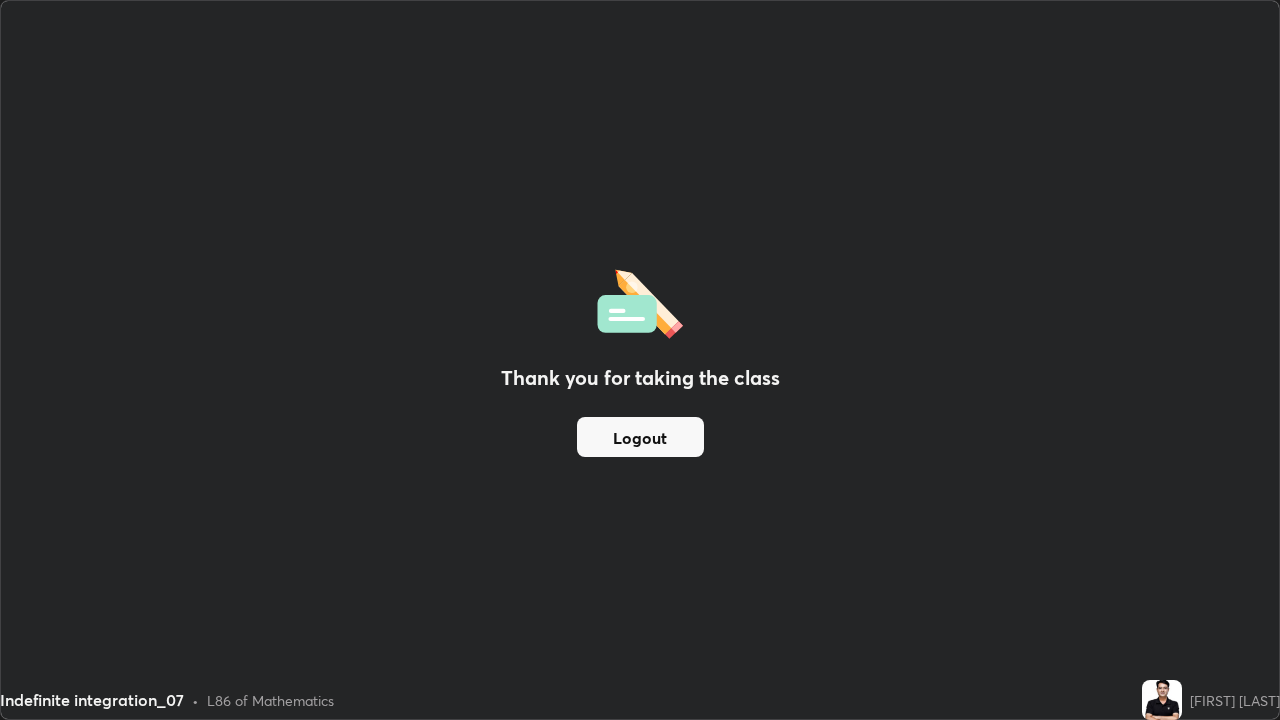 click on "Thank you for taking the class Logout" at bounding box center (640, 360) 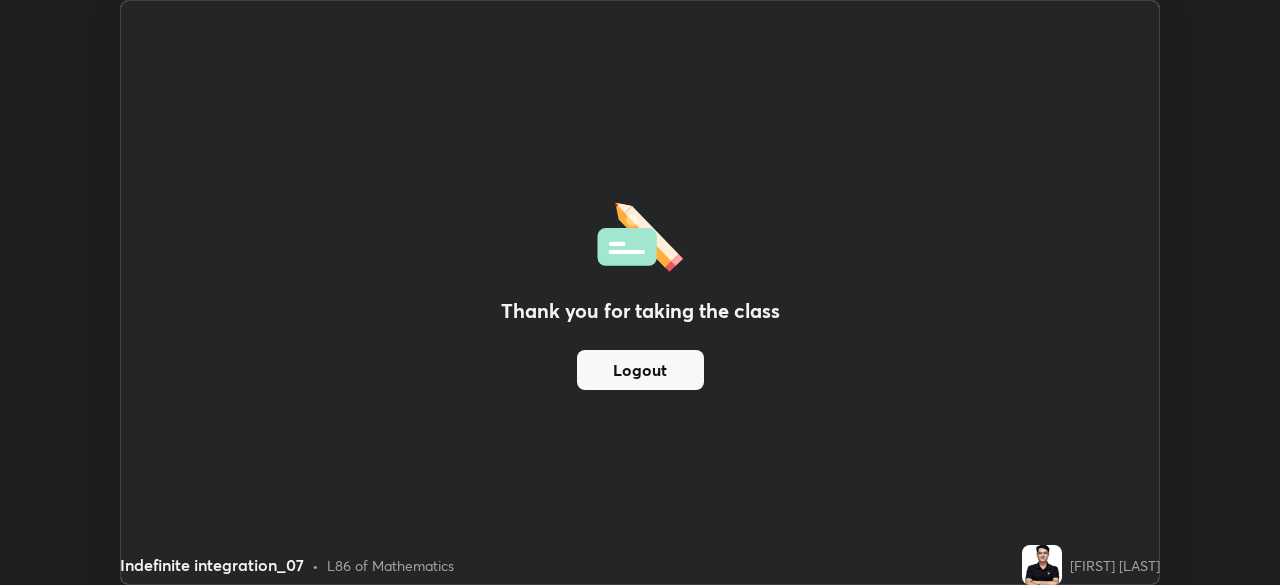scroll, scrollTop: 585, scrollLeft: 1280, axis: both 